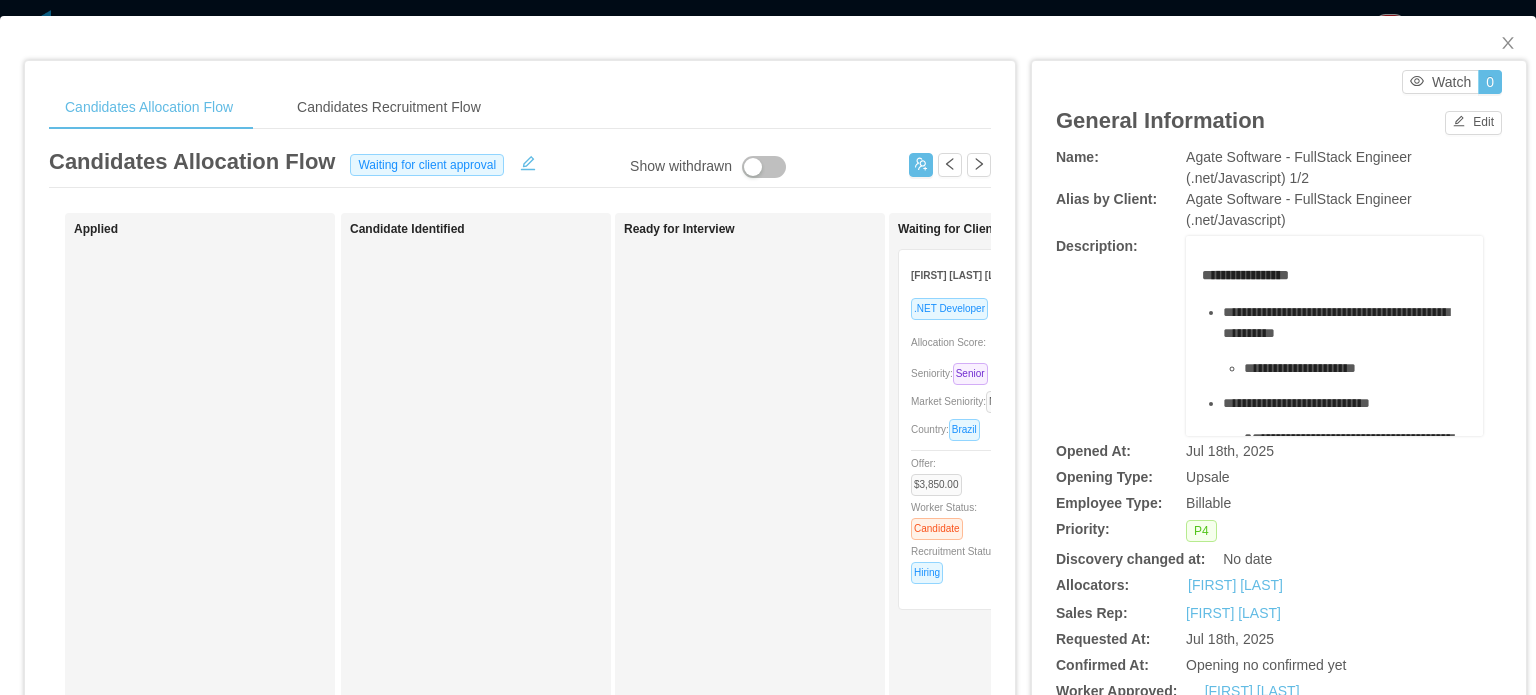 scroll, scrollTop: 0, scrollLeft: 0, axis: both 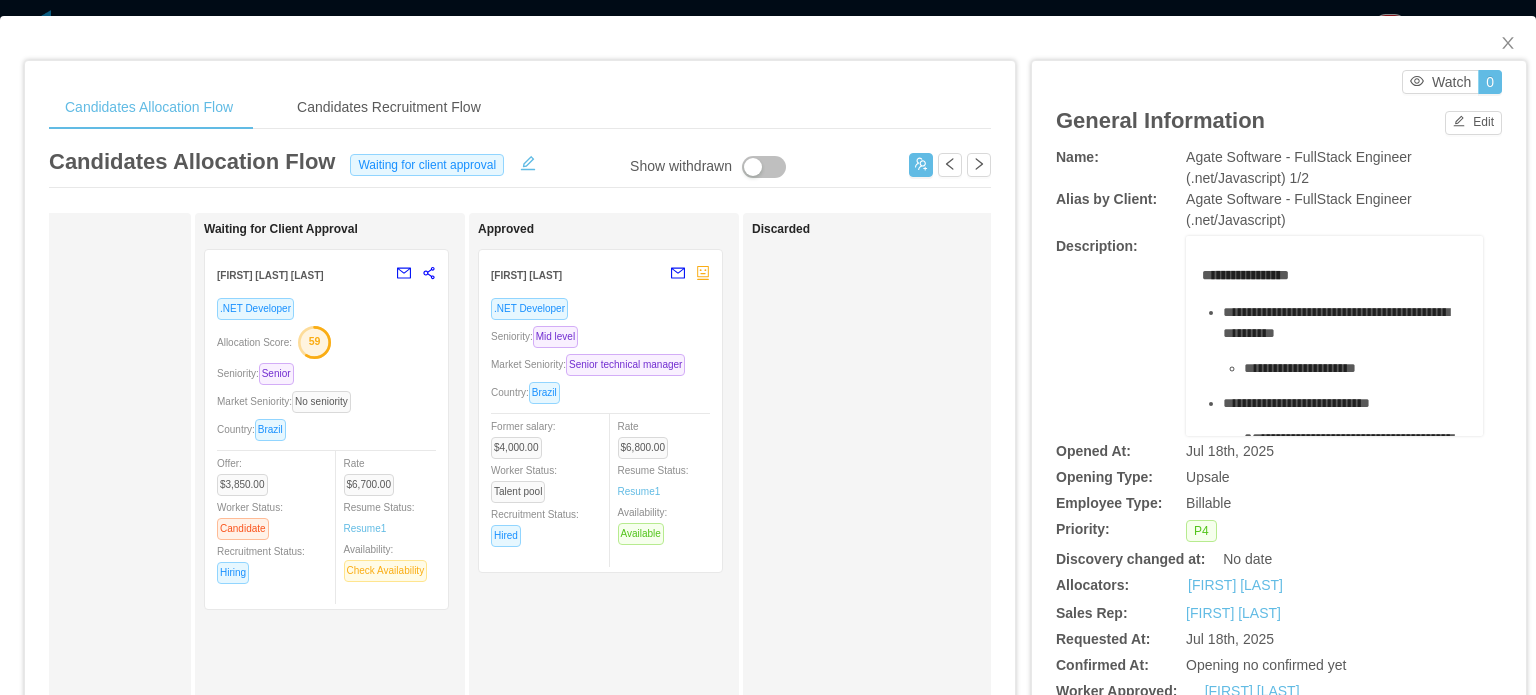 click on ".NET Developer Seniority:   Mid level Market Seniority:   Senior technical manager Country:   Brazil Former salary:  $4,000.00 Worker Status:   Talent pool Recruitment Status:   Hired Rate $6,800.00 Resume Status:   Resume  1 Availability:     Available" at bounding box center (600, 428) 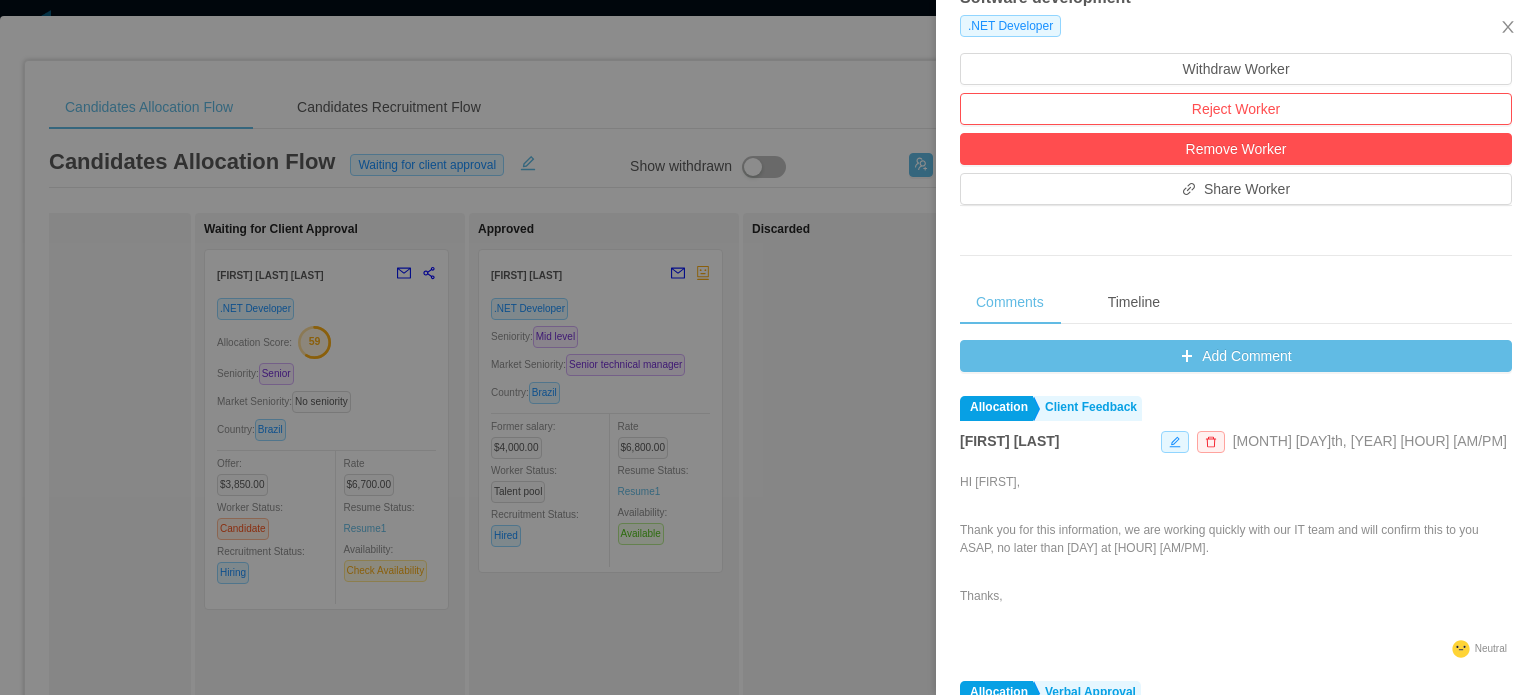 scroll, scrollTop: 596, scrollLeft: 0, axis: vertical 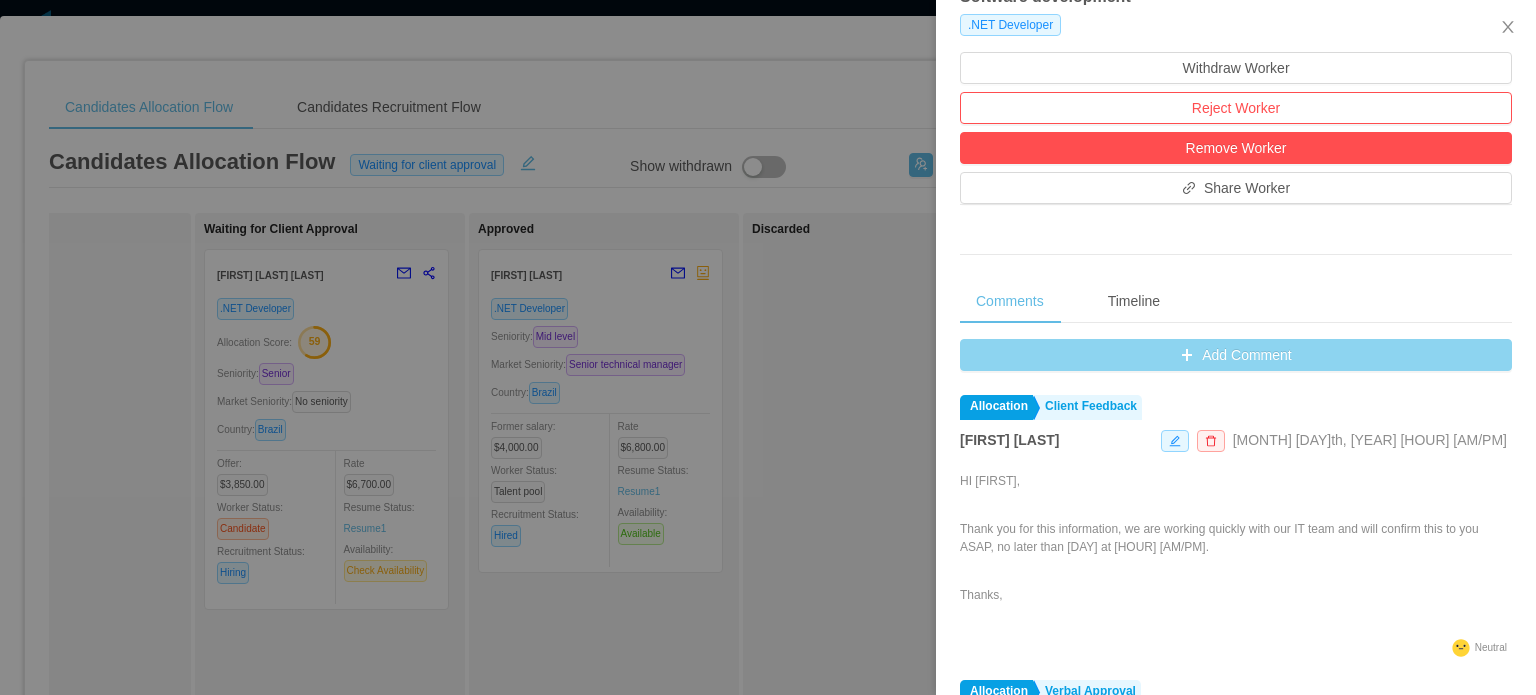 click on "Add Comment" at bounding box center [1236, 355] 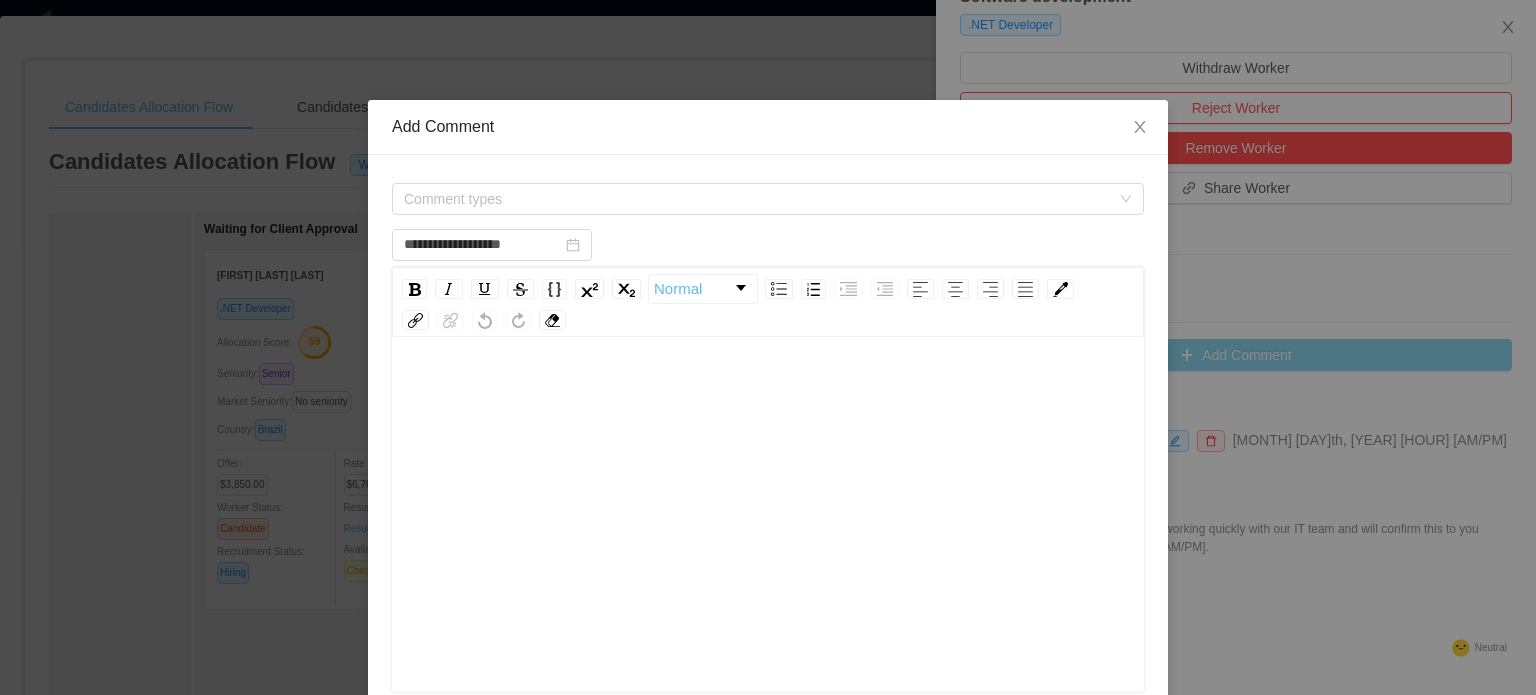 click on "**********" at bounding box center [768, 347] 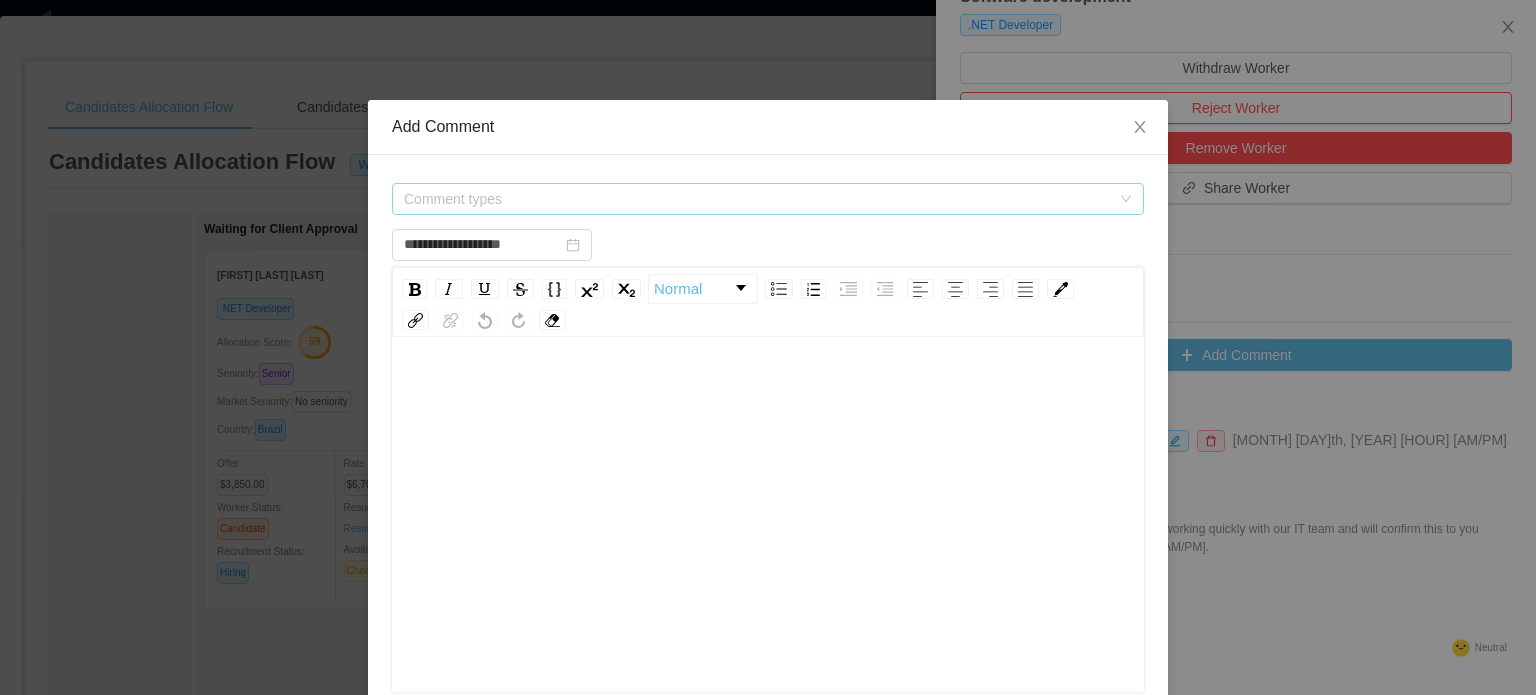 click on "Comment types" at bounding box center (757, 199) 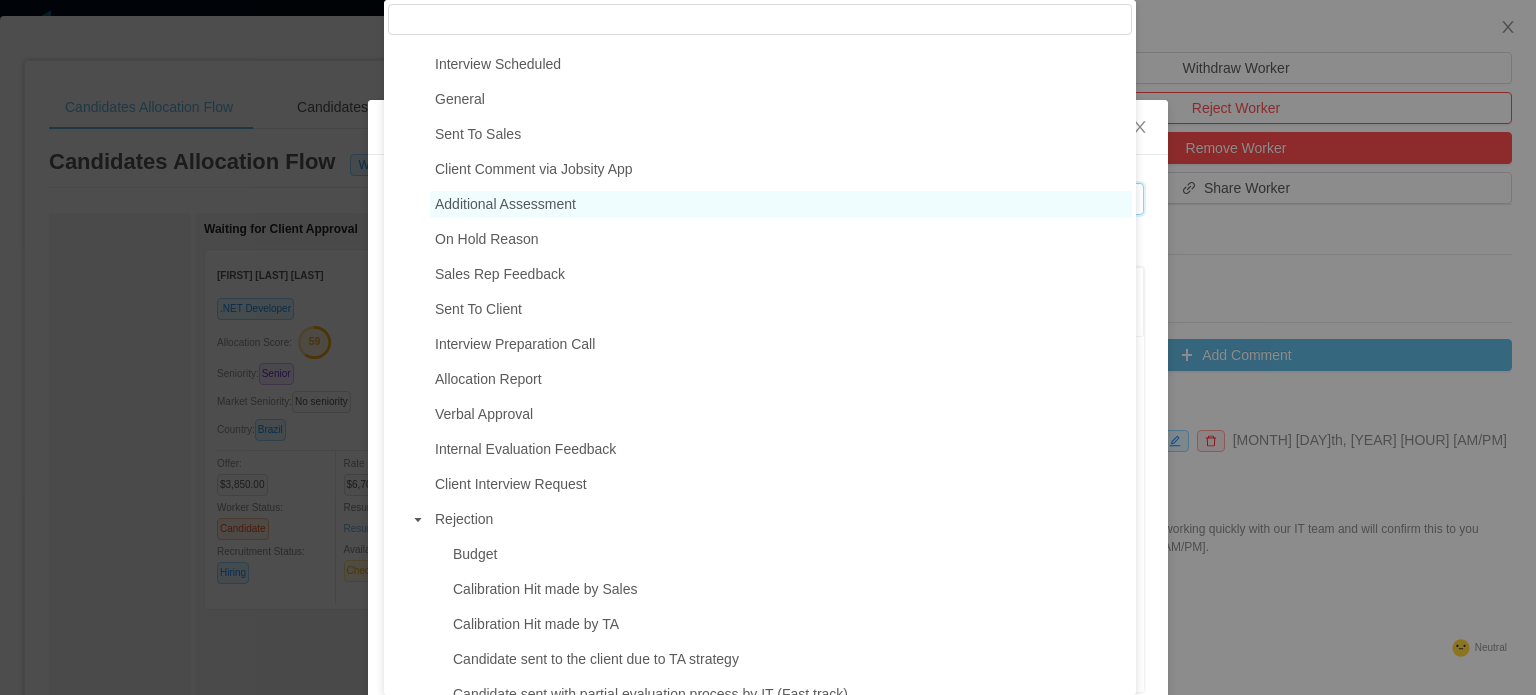 scroll, scrollTop: 0, scrollLeft: 0, axis: both 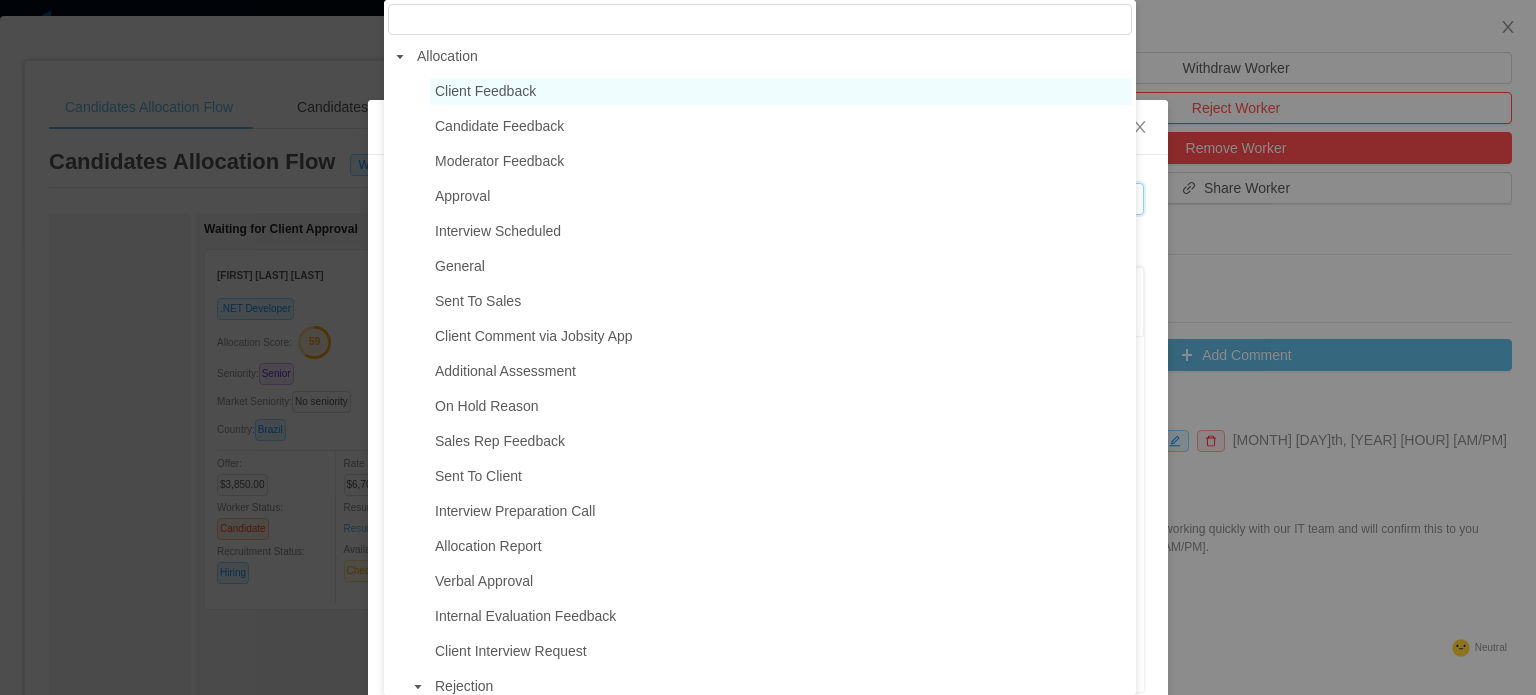 click on "Client Feedback" at bounding box center (485, 91) 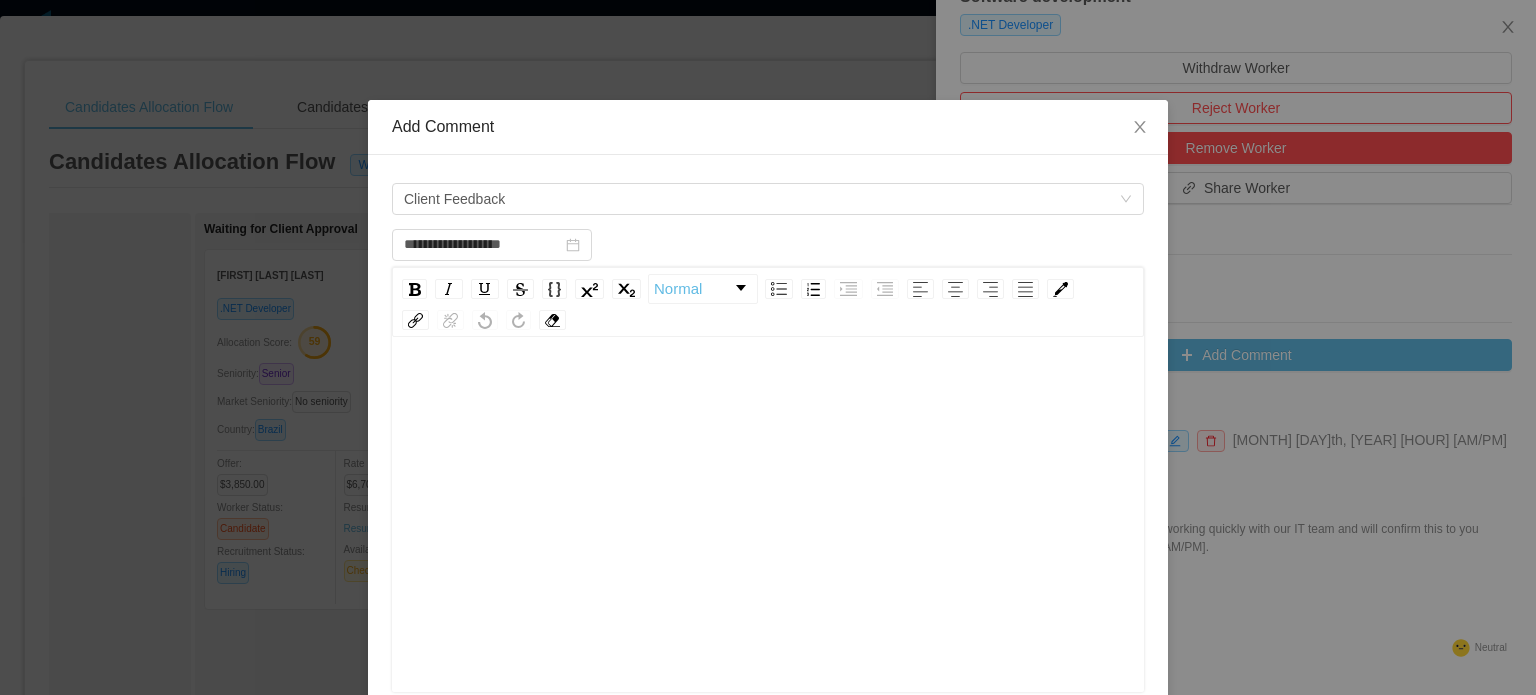 click at bounding box center [768, 546] 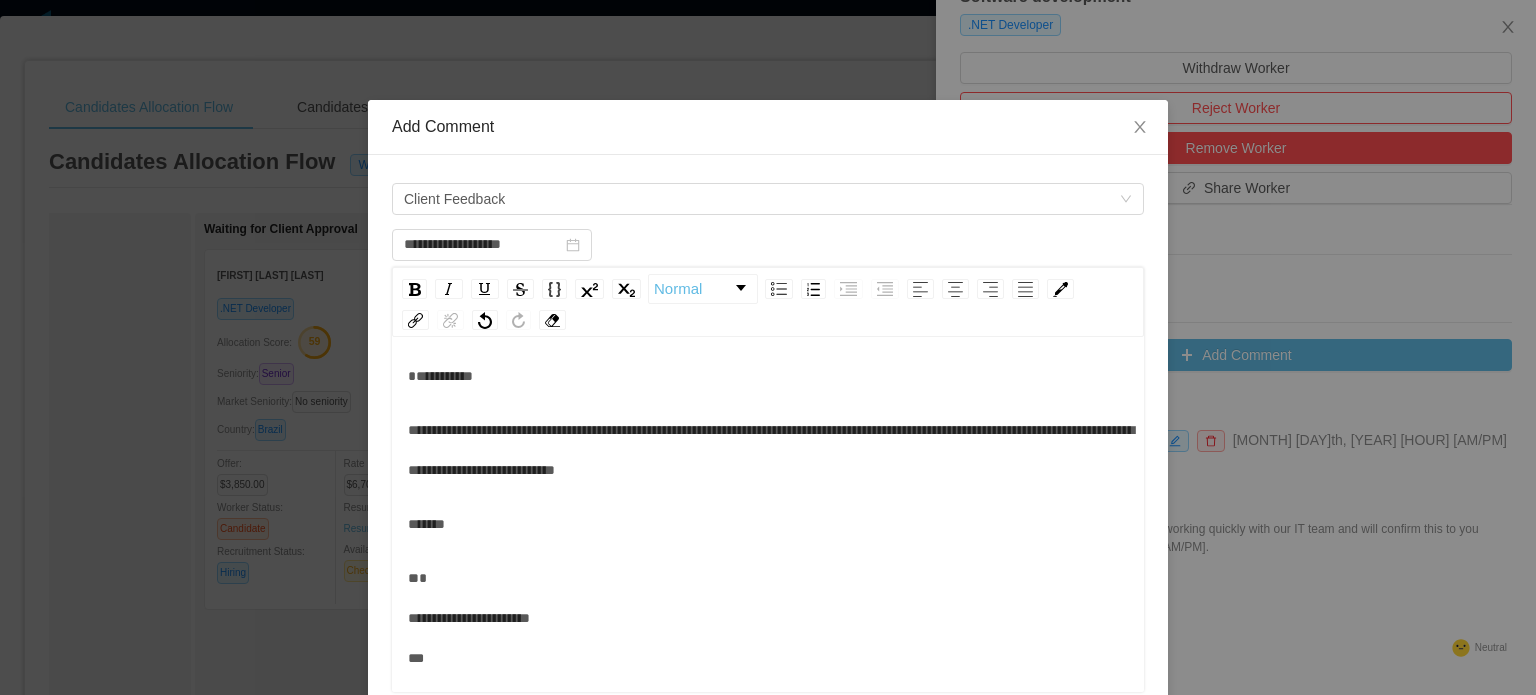scroll, scrollTop: 10, scrollLeft: 0, axis: vertical 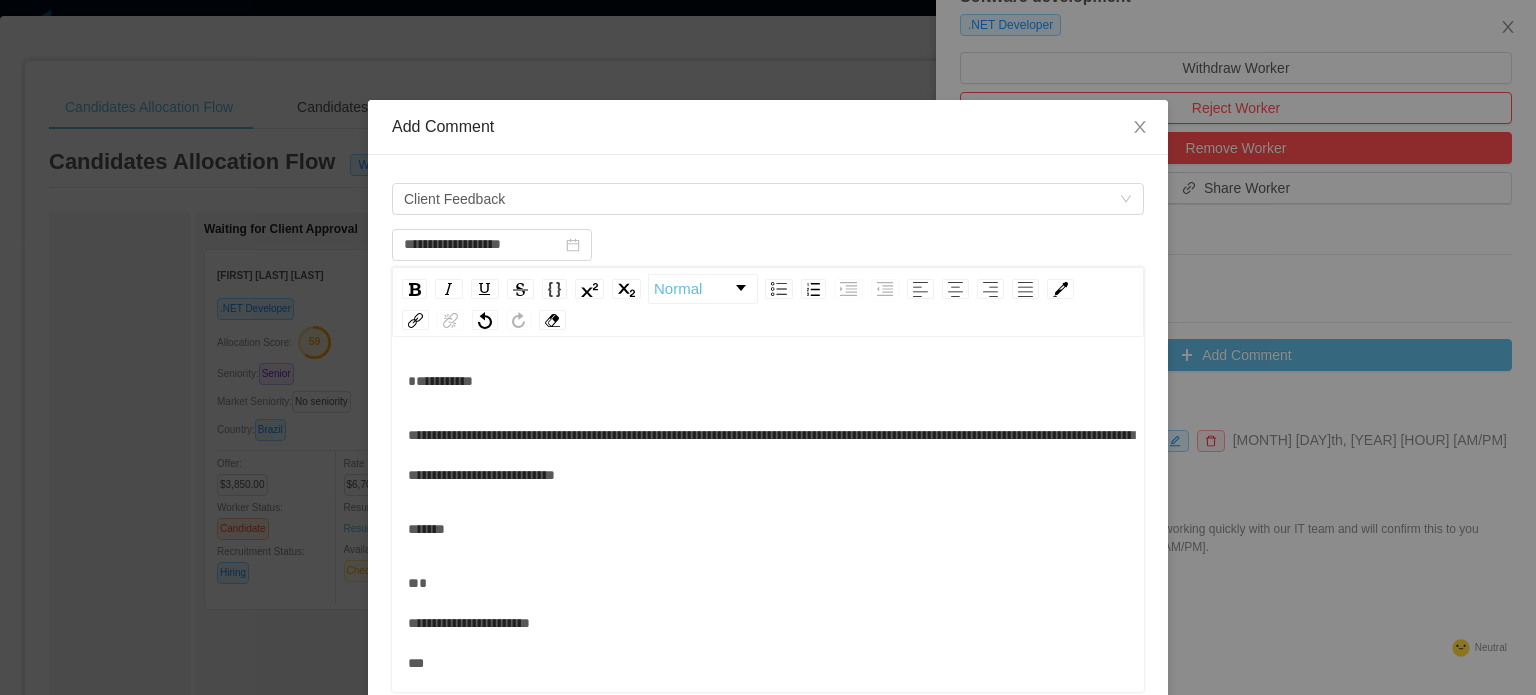 drag, startPoint x: 476, startPoint y: 441, endPoint x: 421, endPoint y: 401, distance: 68.007355 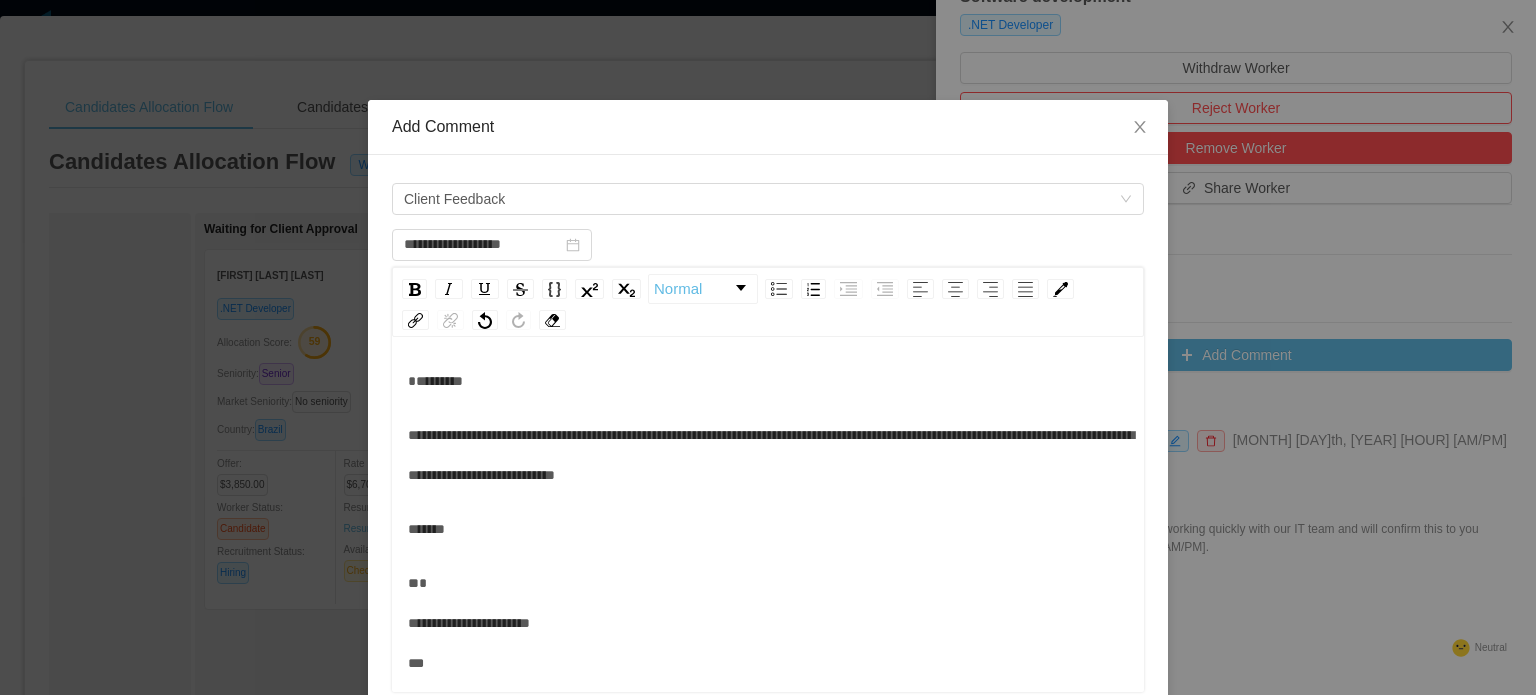 click on "**********" at bounding box center (768, 1057) 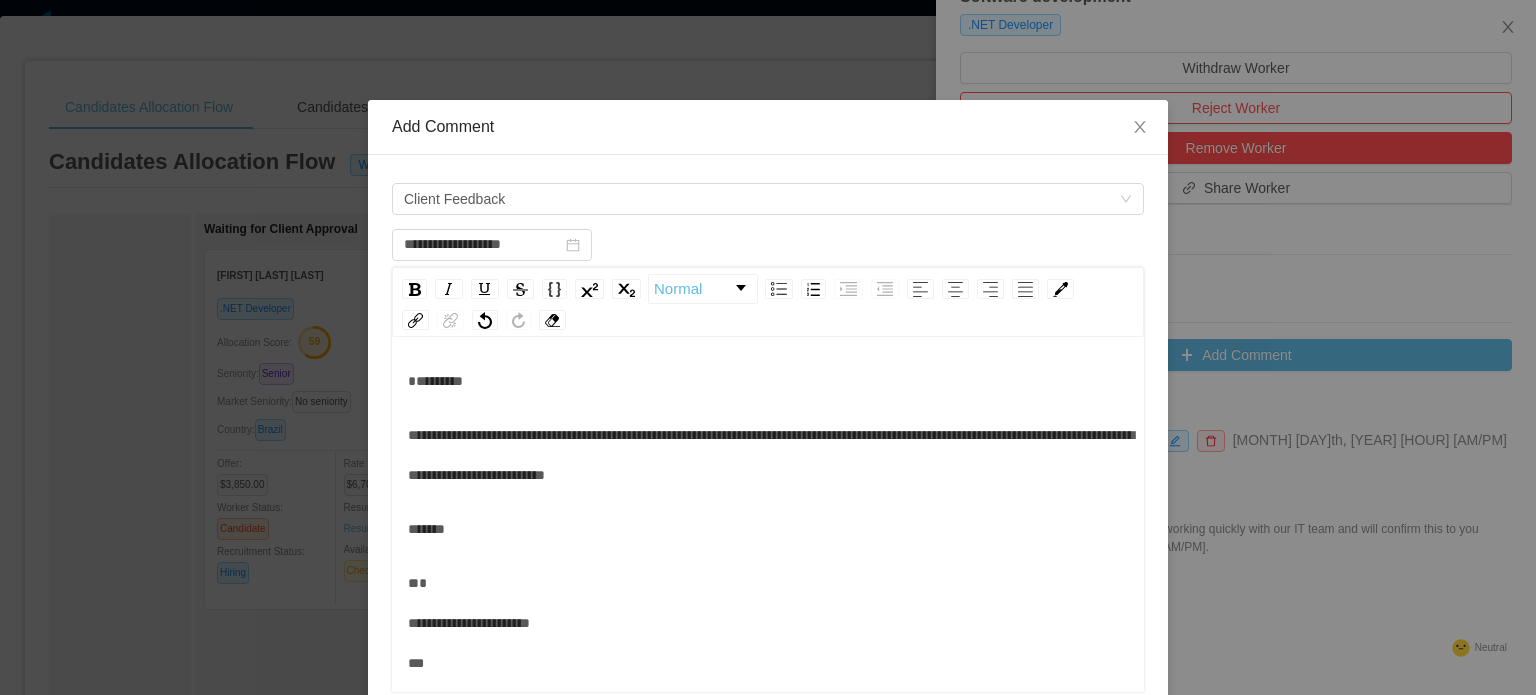 click on "**********" at bounding box center [768, 723] 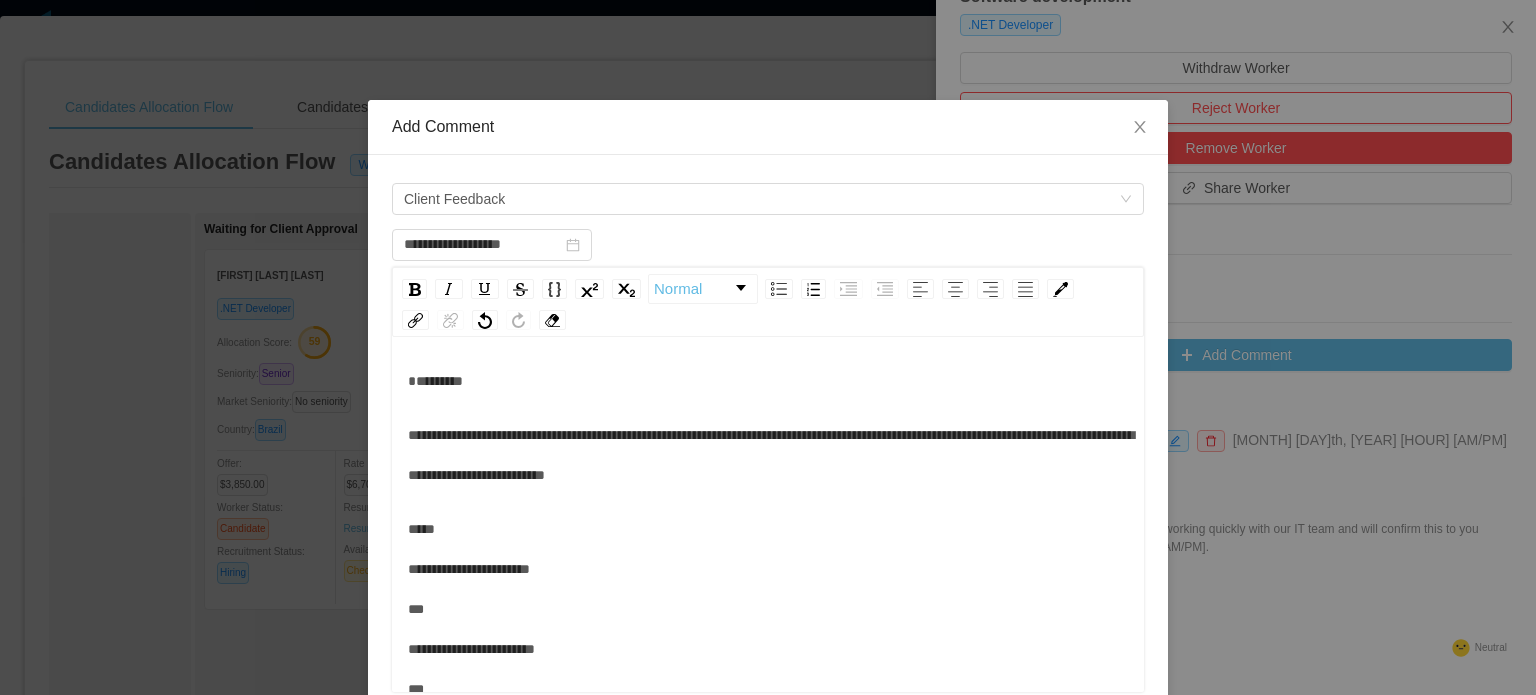 click on "**********" at bounding box center (768, 669) 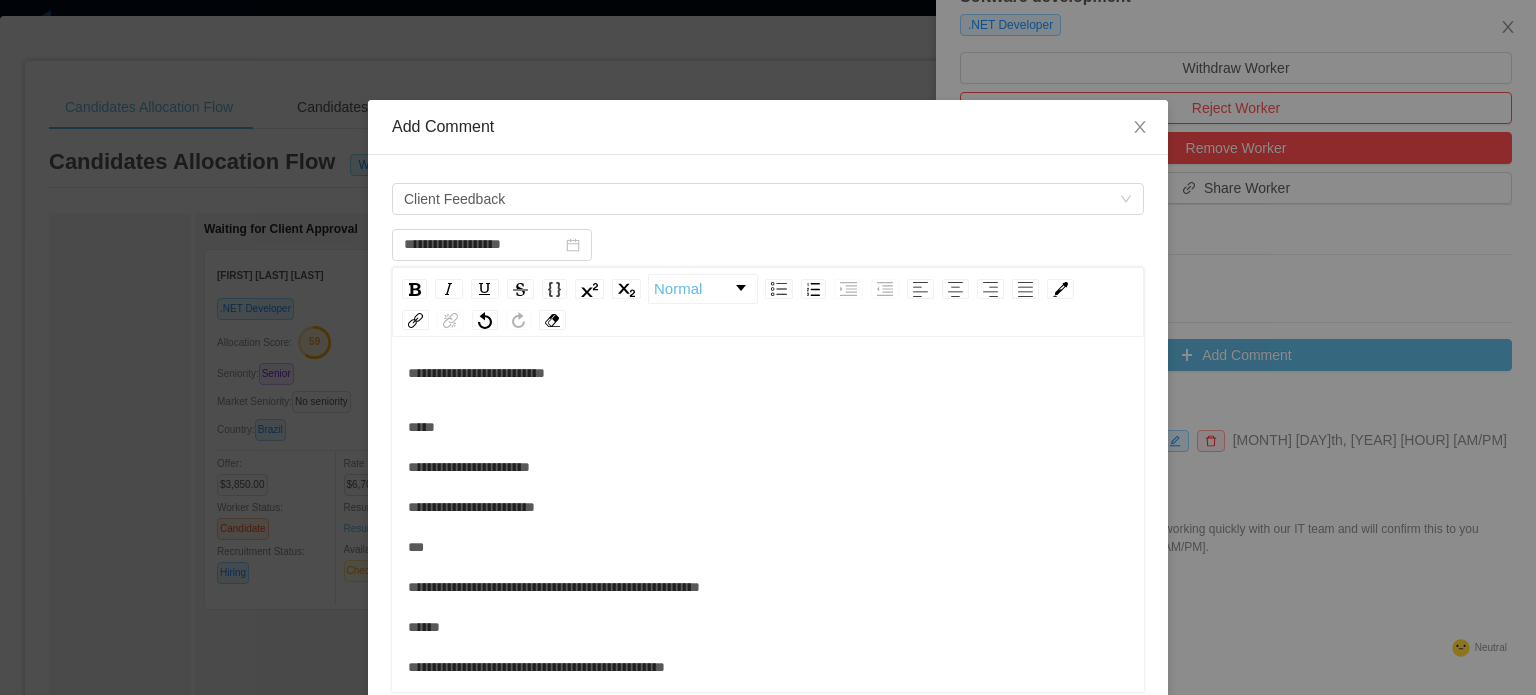 scroll, scrollTop: 116, scrollLeft: 0, axis: vertical 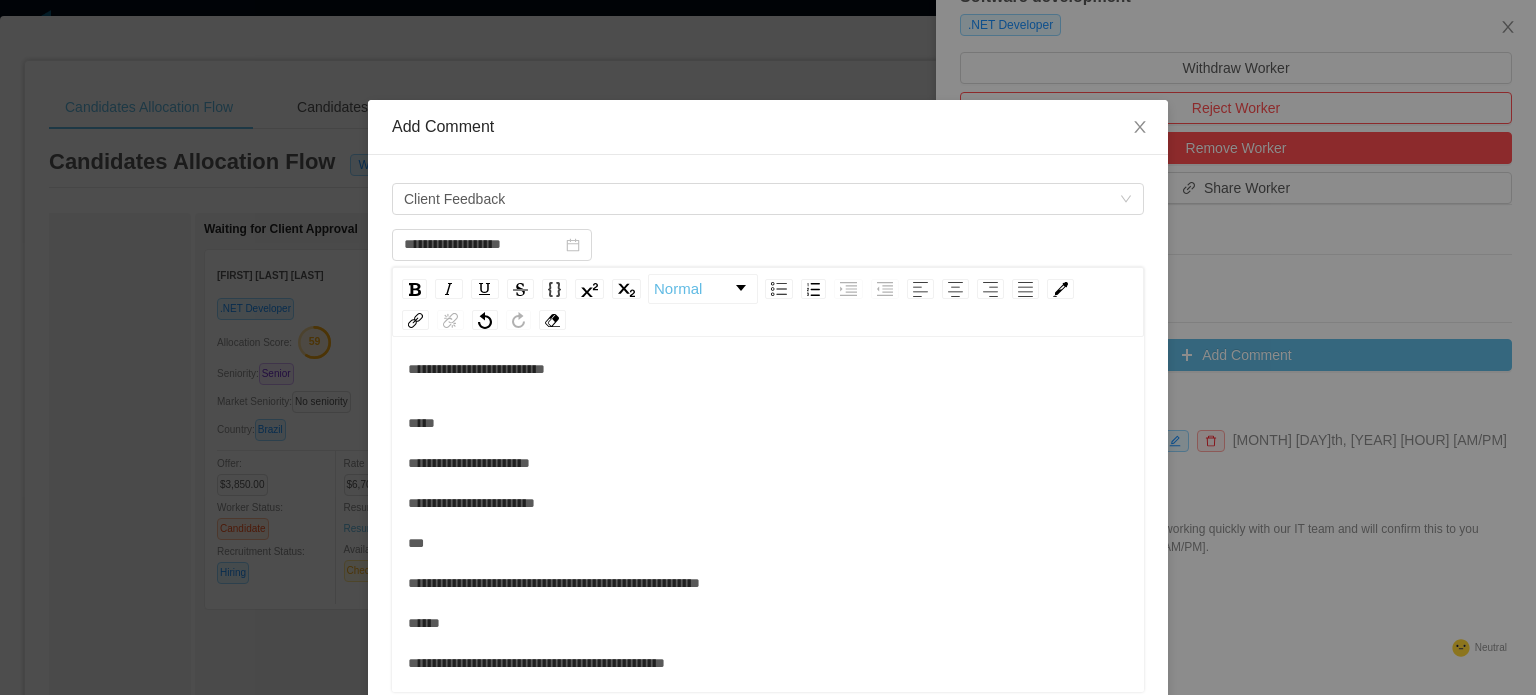 click on "**********" at bounding box center [768, 543] 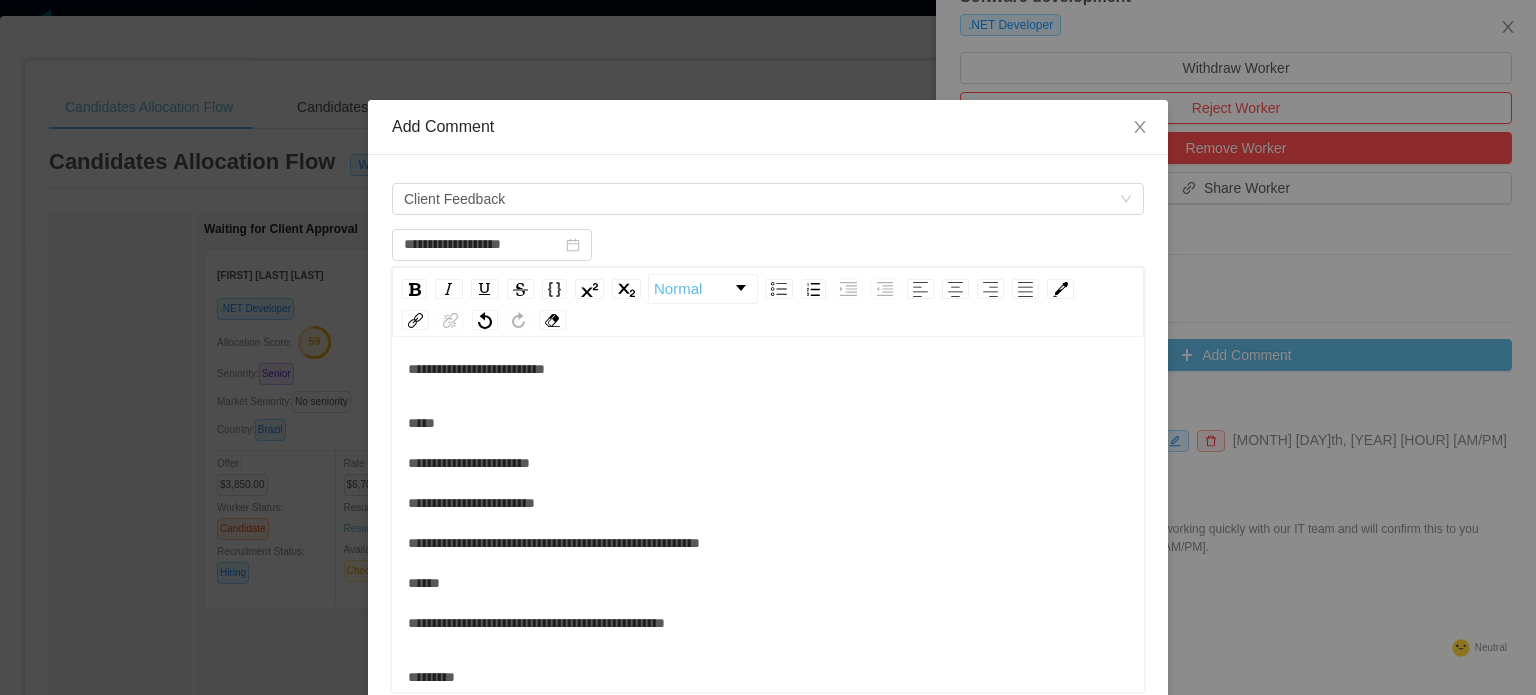 click on "**********" at bounding box center [768, 523] 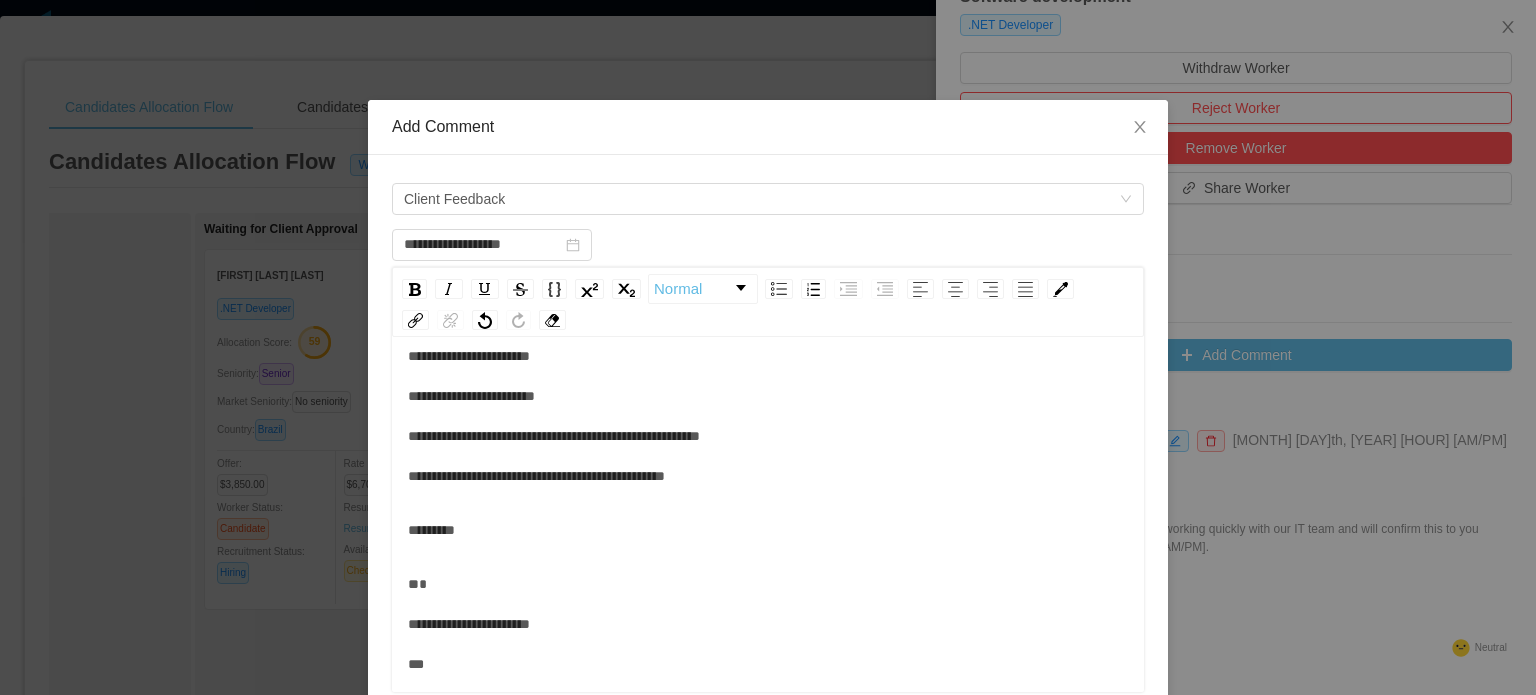 scroll, scrollTop: 224, scrollLeft: 0, axis: vertical 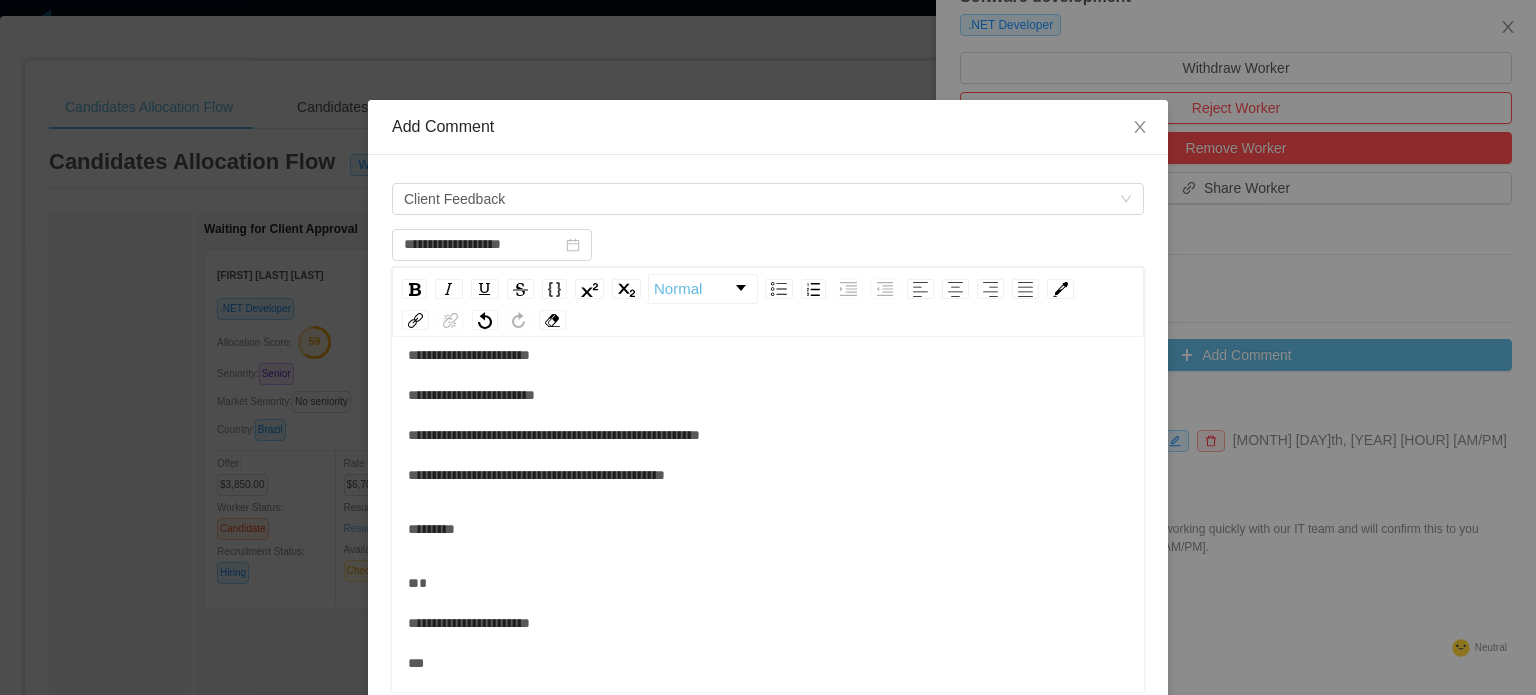click on "**********" at bounding box center [768, 395] 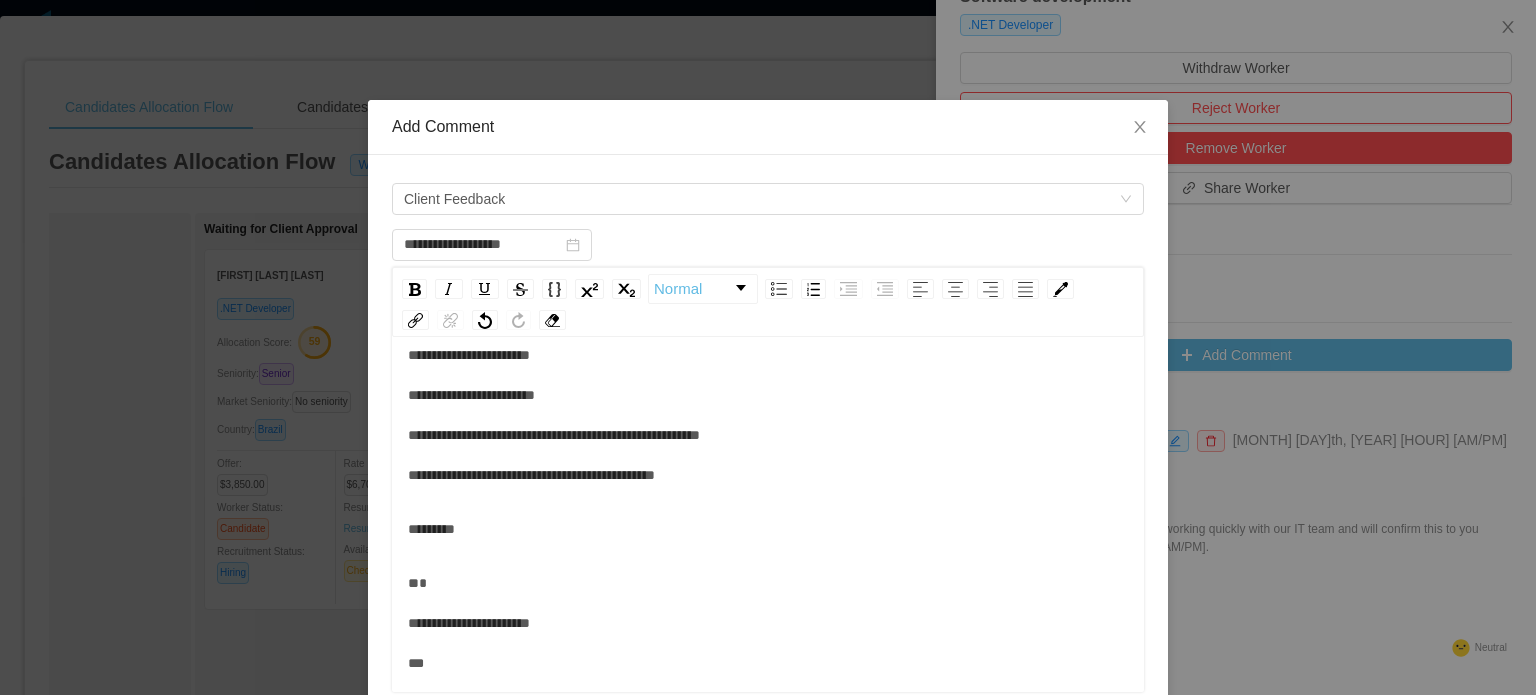 click on "**********" at bounding box center [768, 723] 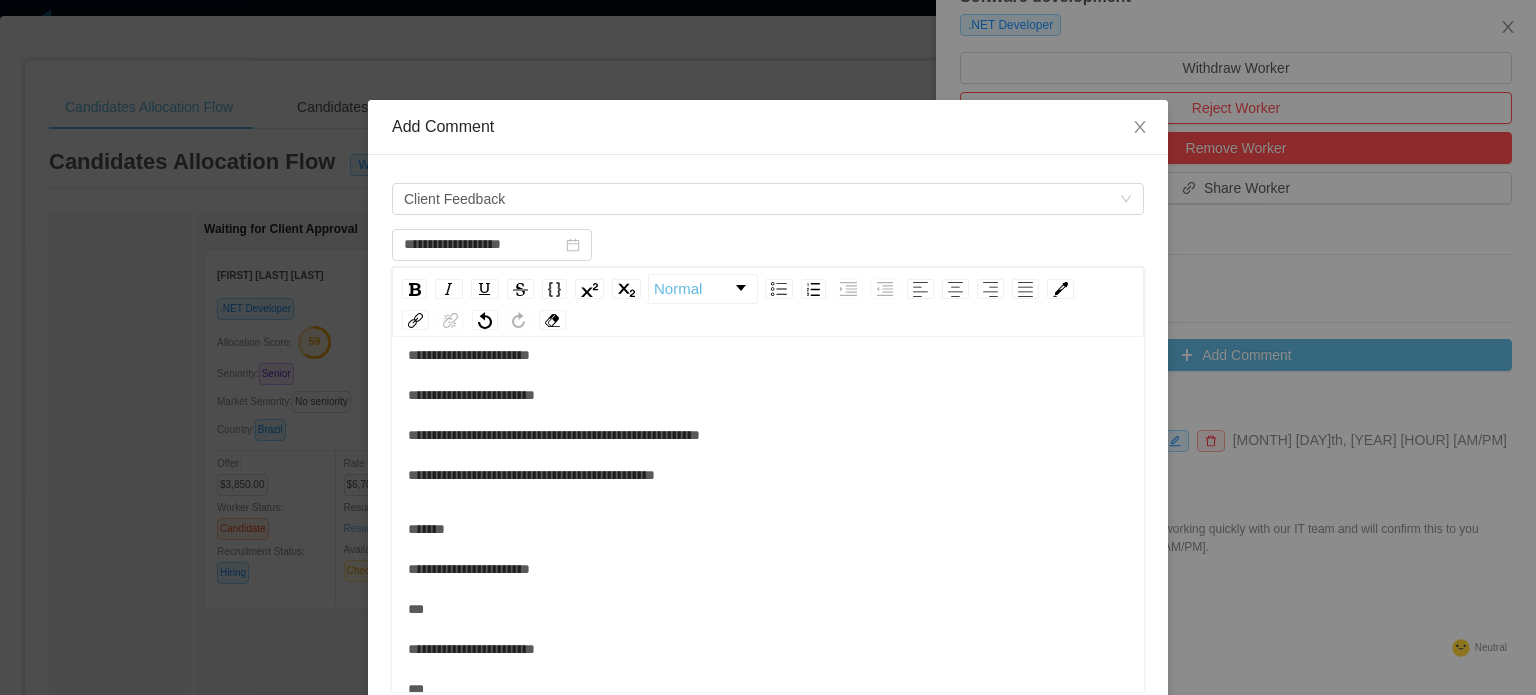click on "**********" at bounding box center (768, 669) 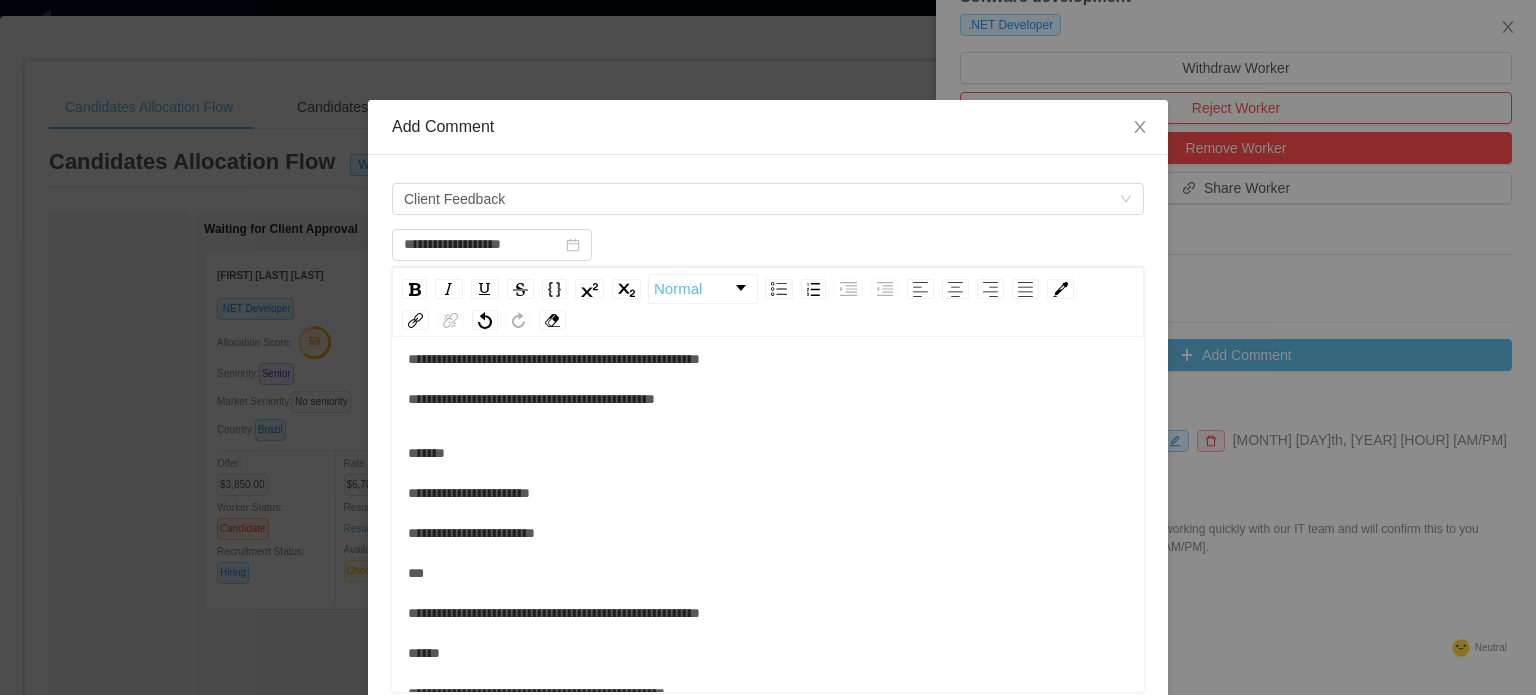 scroll, scrollTop: 308, scrollLeft: 0, axis: vertical 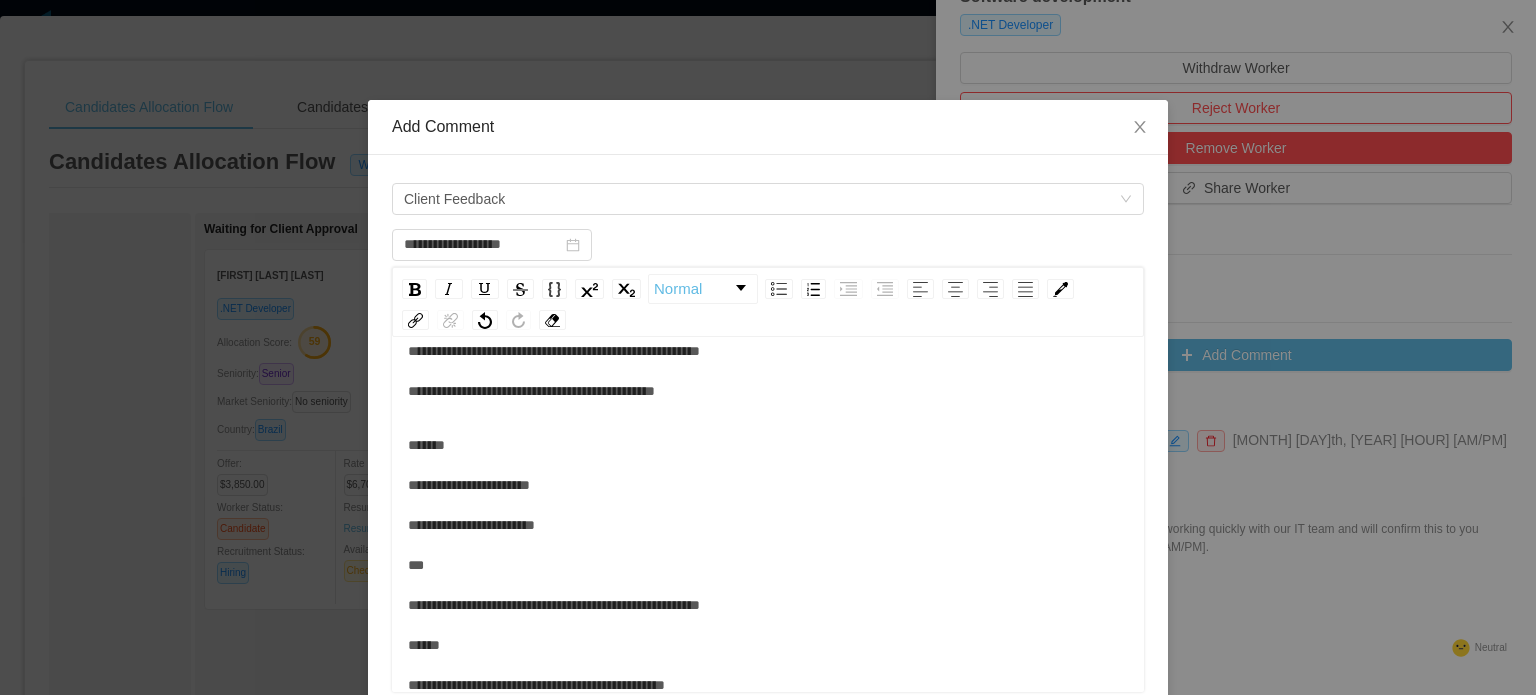 click on "**********" at bounding box center (768, 565) 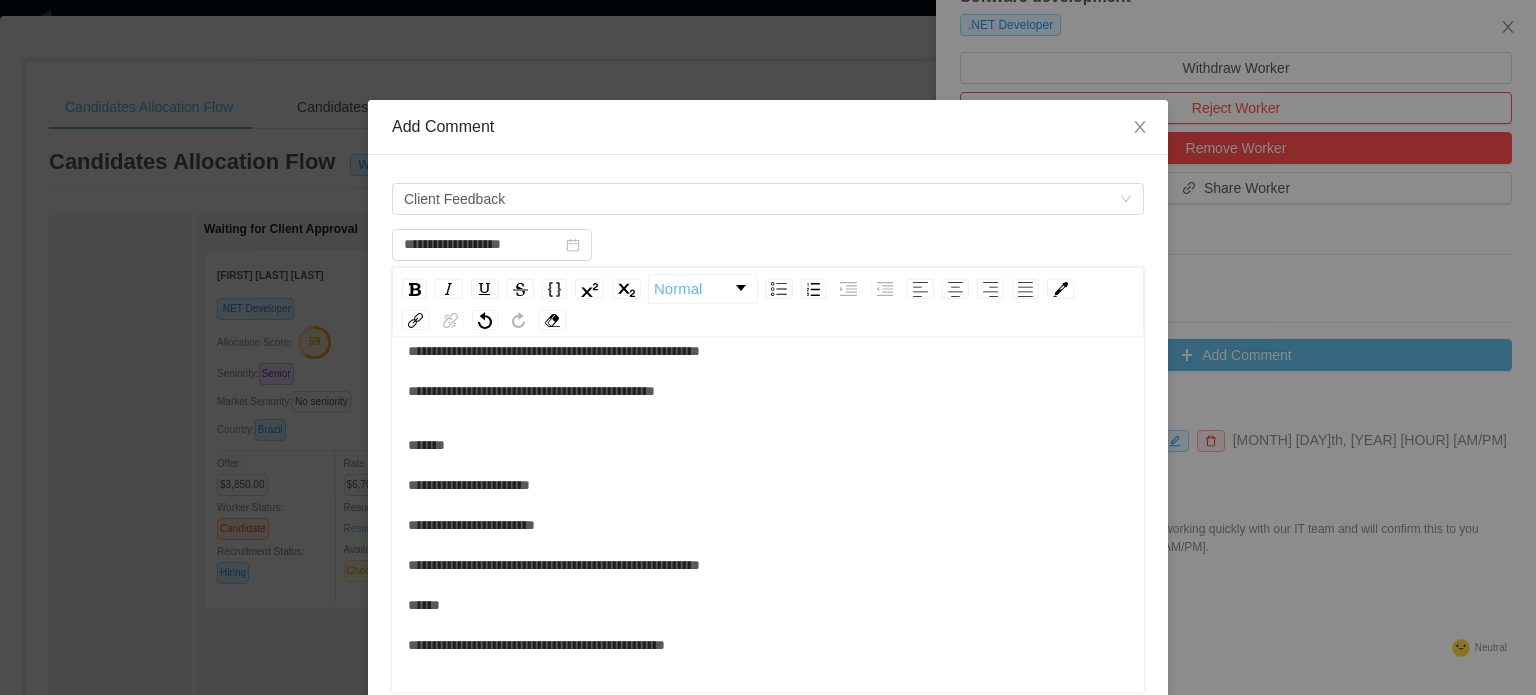 click on "**********" at bounding box center (768, 545) 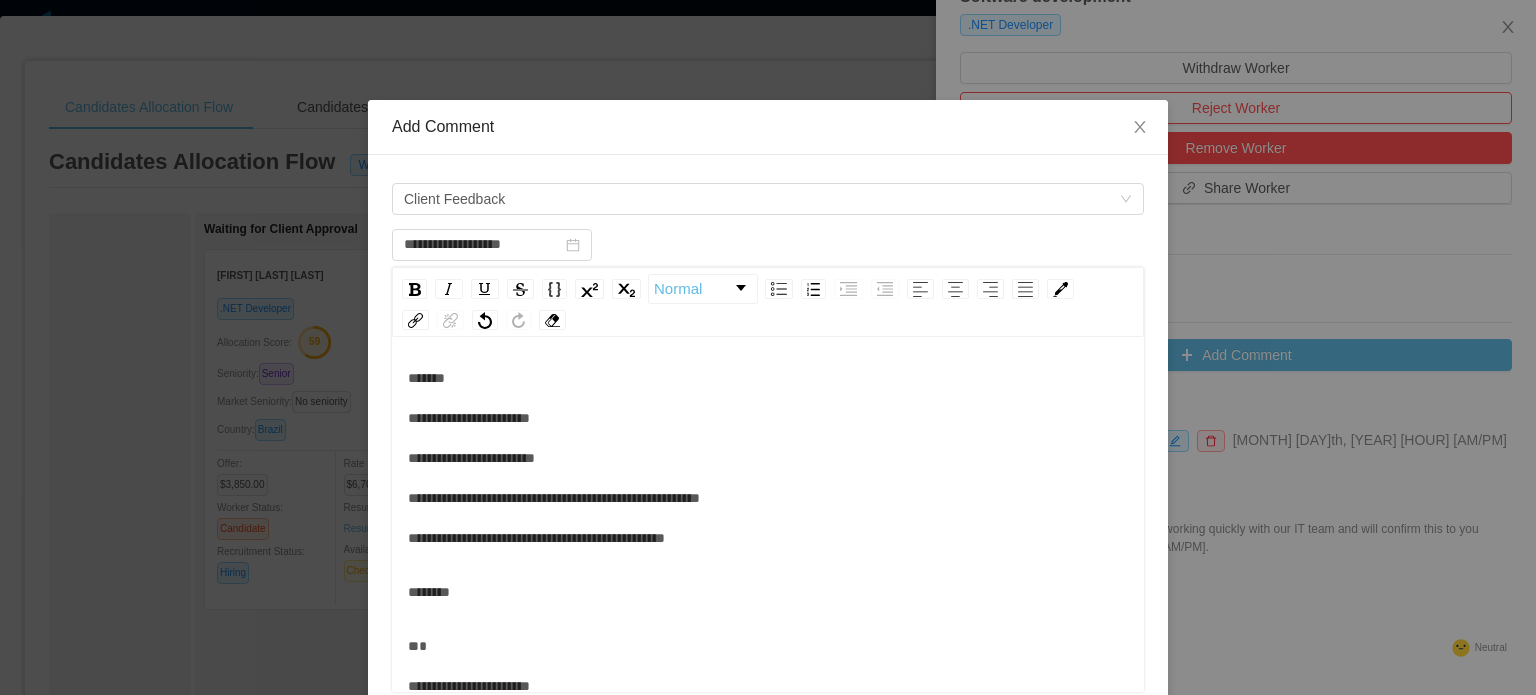 scroll, scrollTop: 376, scrollLeft: 0, axis: vertical 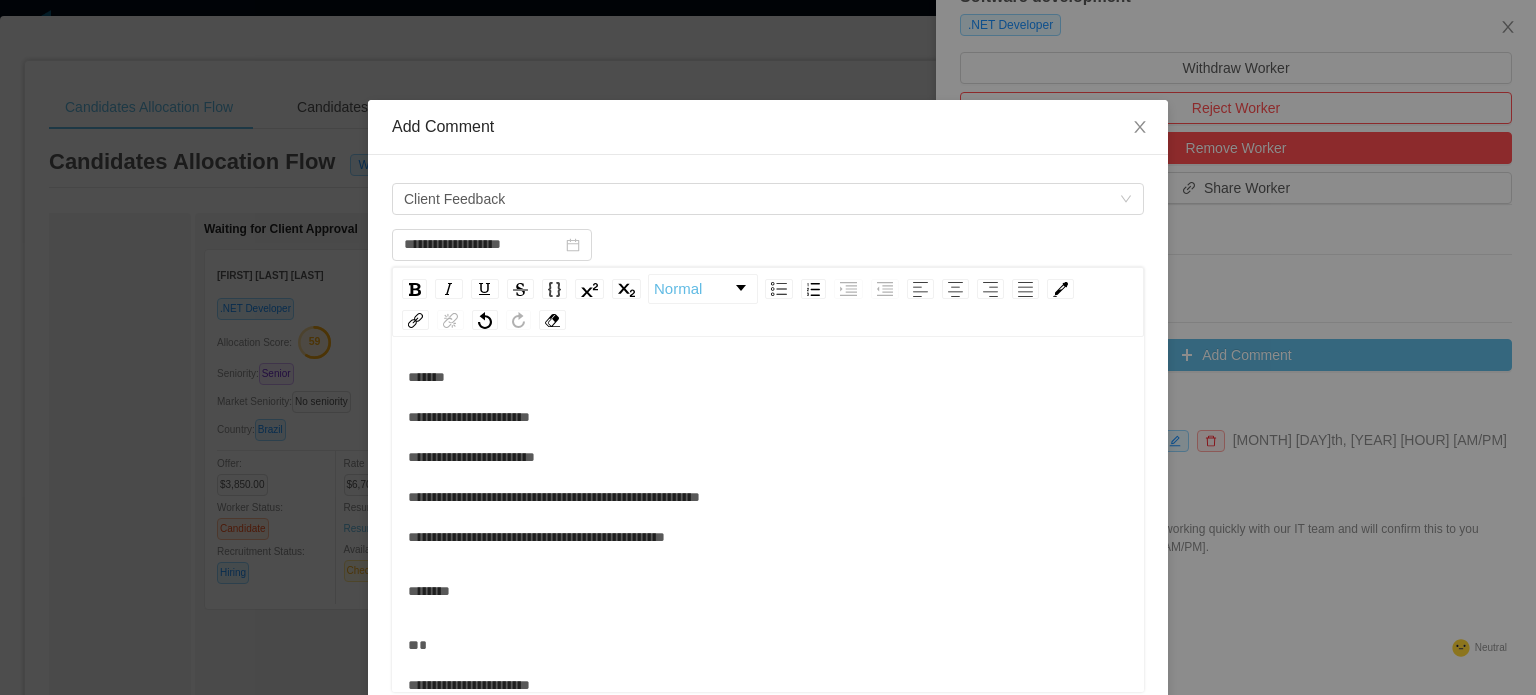 click on "**********" at bounding box center [768, 457] 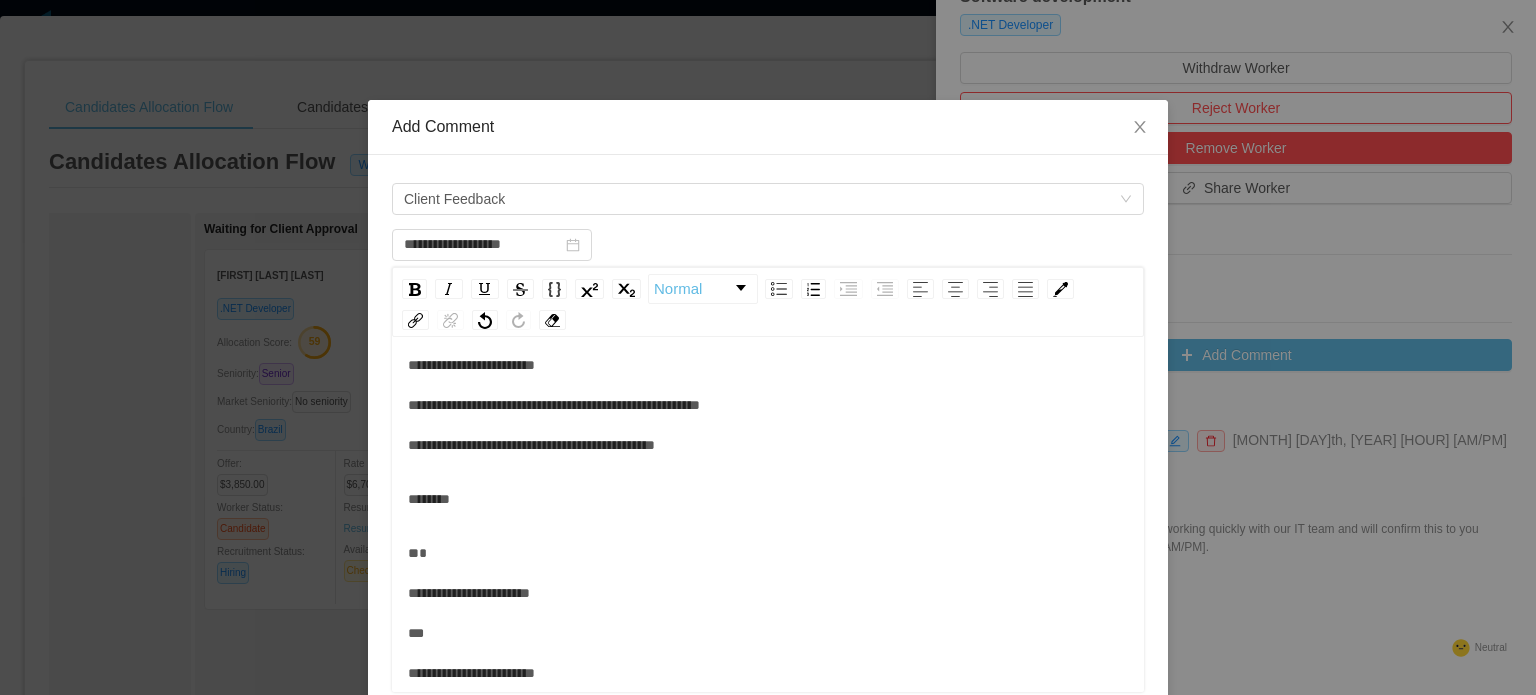 scroll, scrollTop: 471, scrollLeft: 0, axis: vertical 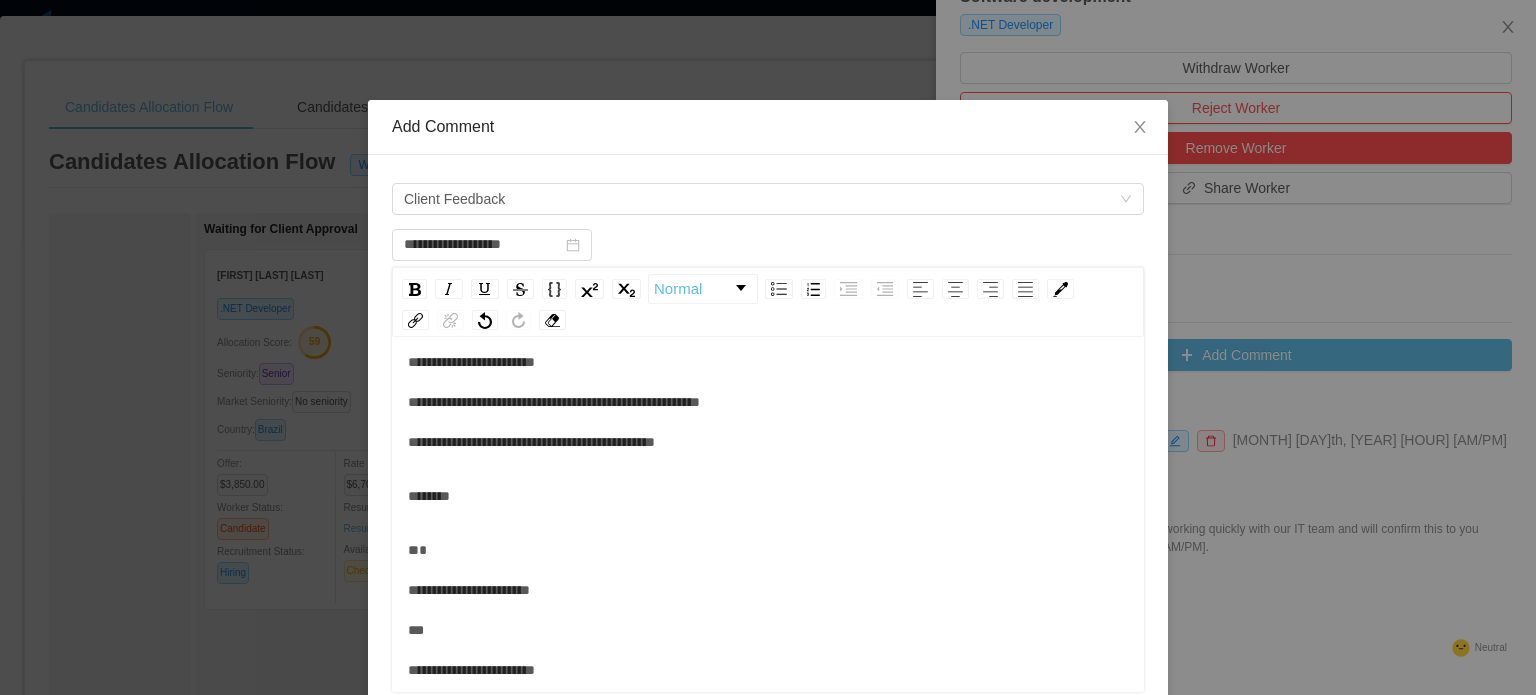 click on "**********" at bounding box center [554, 690] 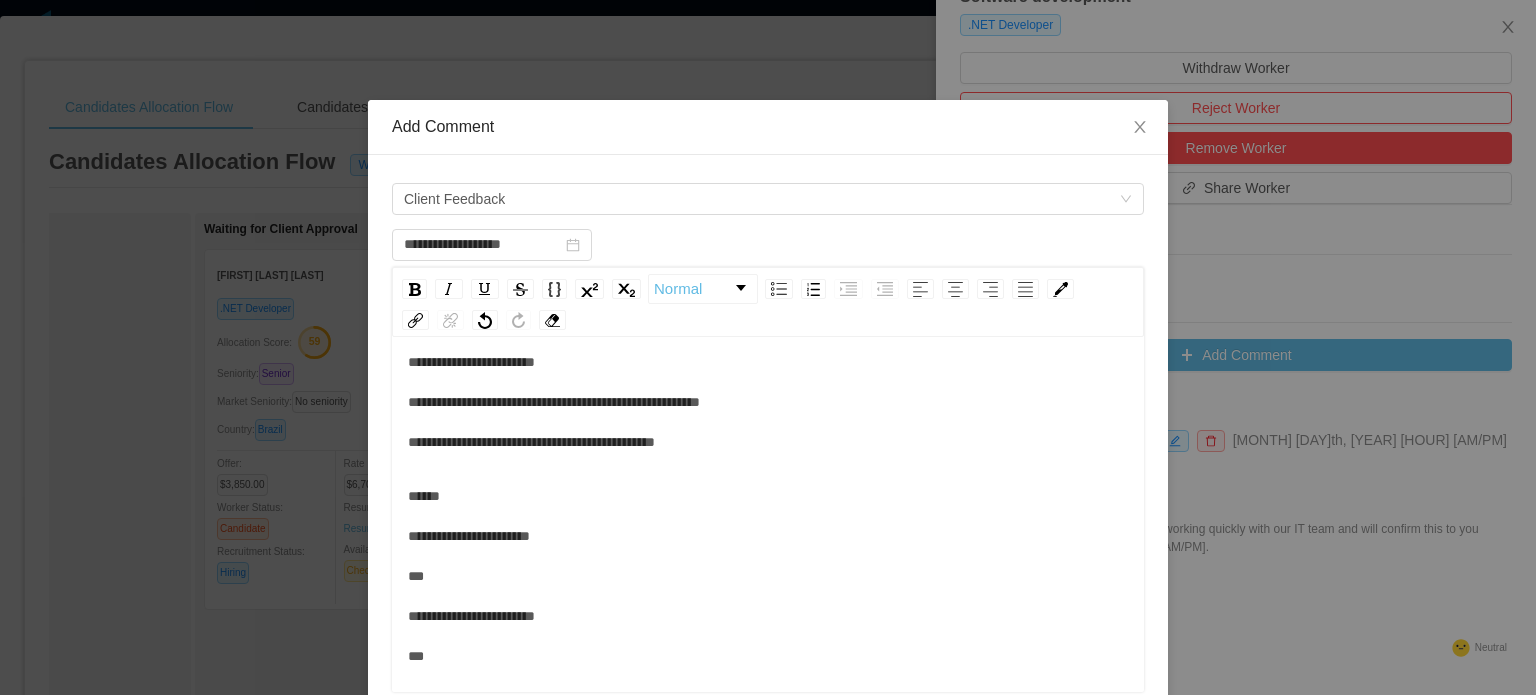 click on "**********" at bounding box center [768, 636] 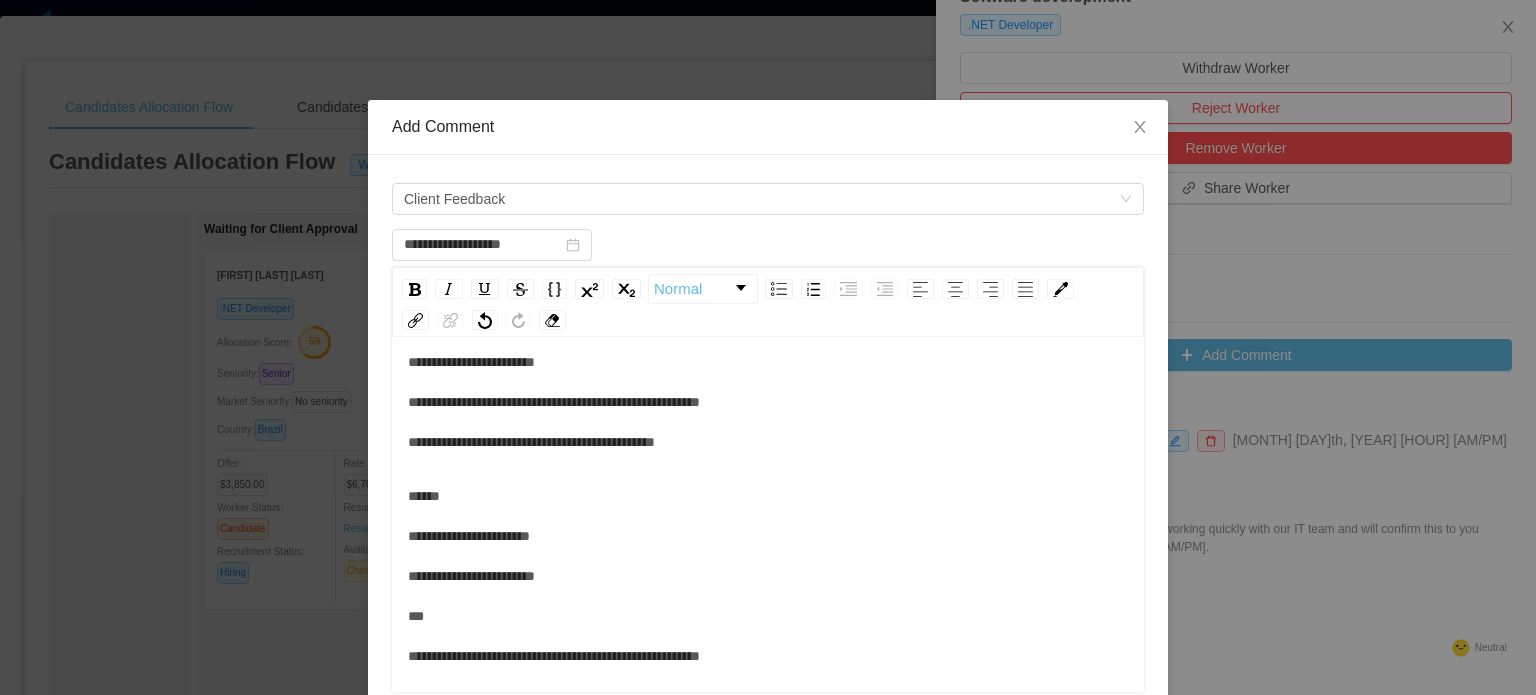 click on "**********" at bounding box center [768, 616] 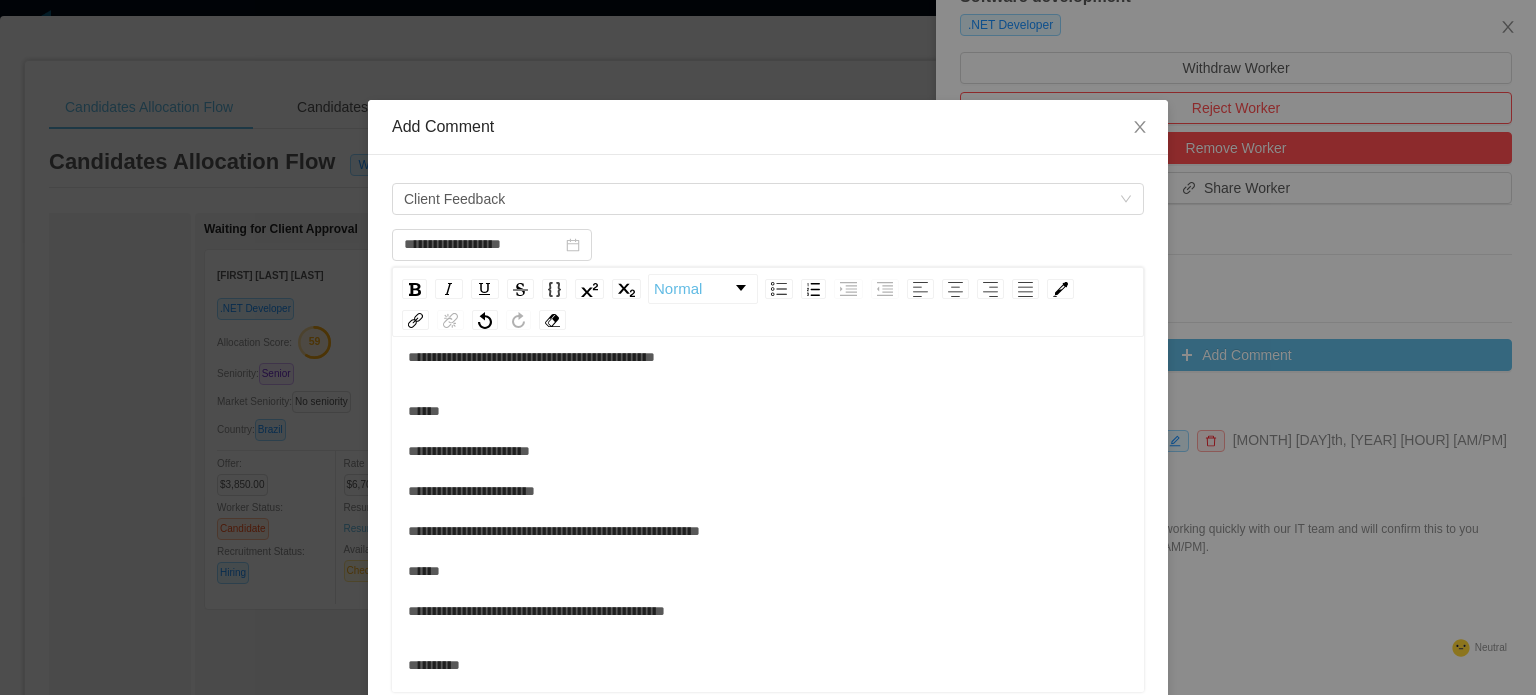 scroll, scrollTop: 559, scrollLeft: 0, axis: vertical 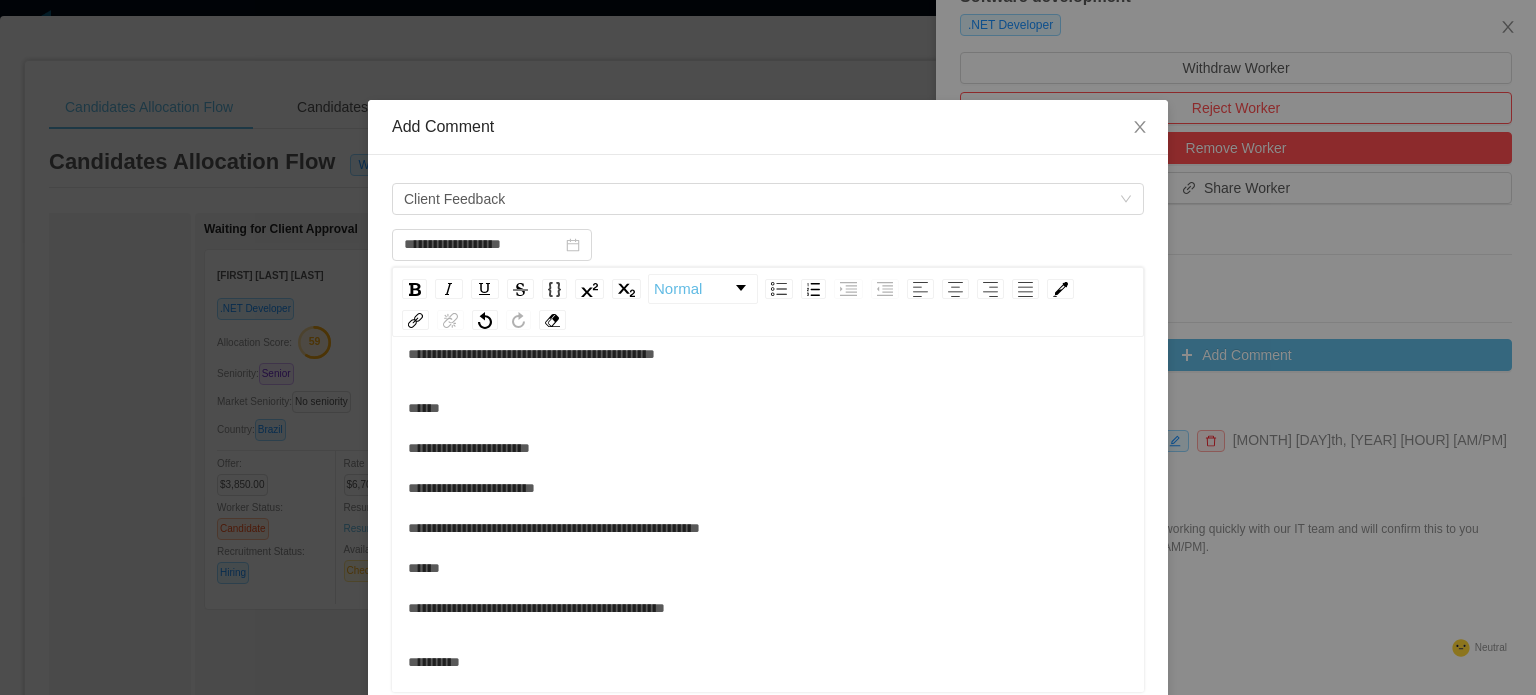 click on "**********" at bounding box center [768, 508] 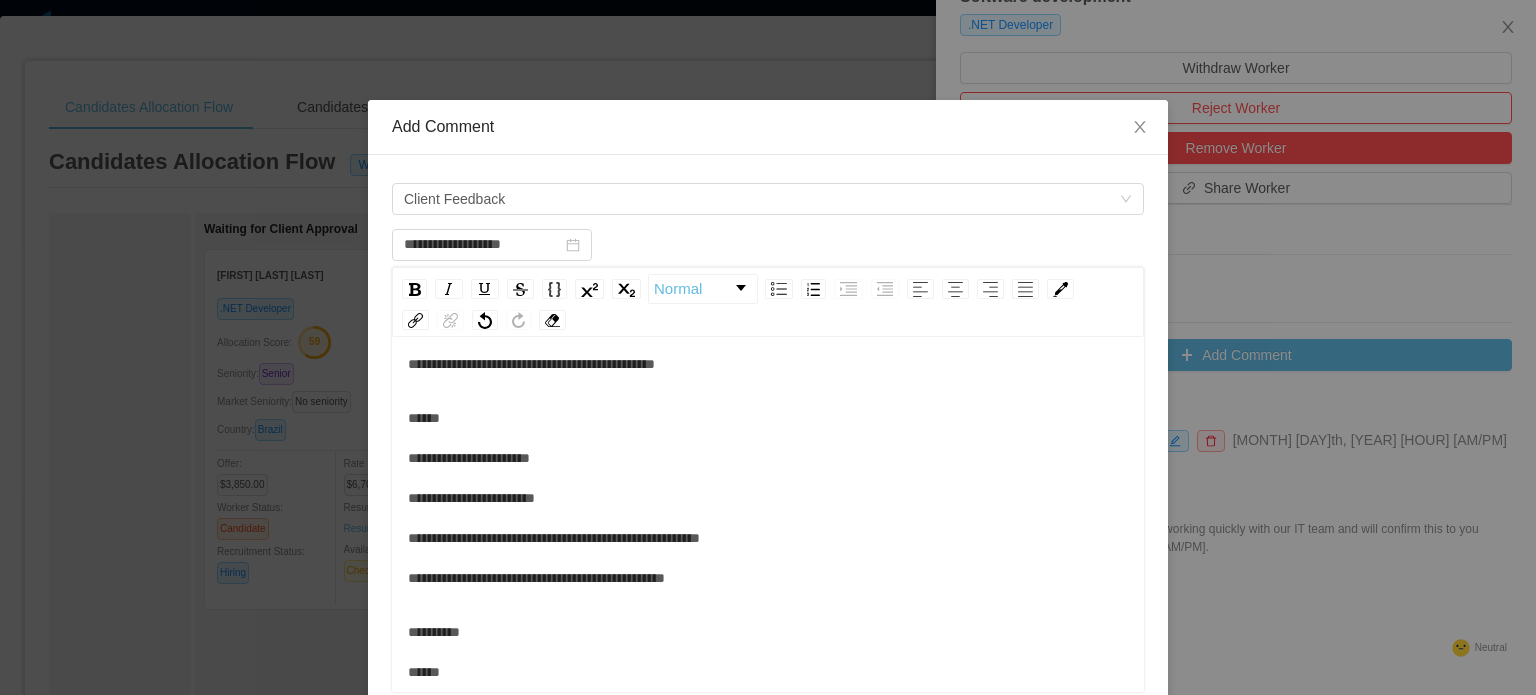click on "**********" at bounding box center (768, 498) 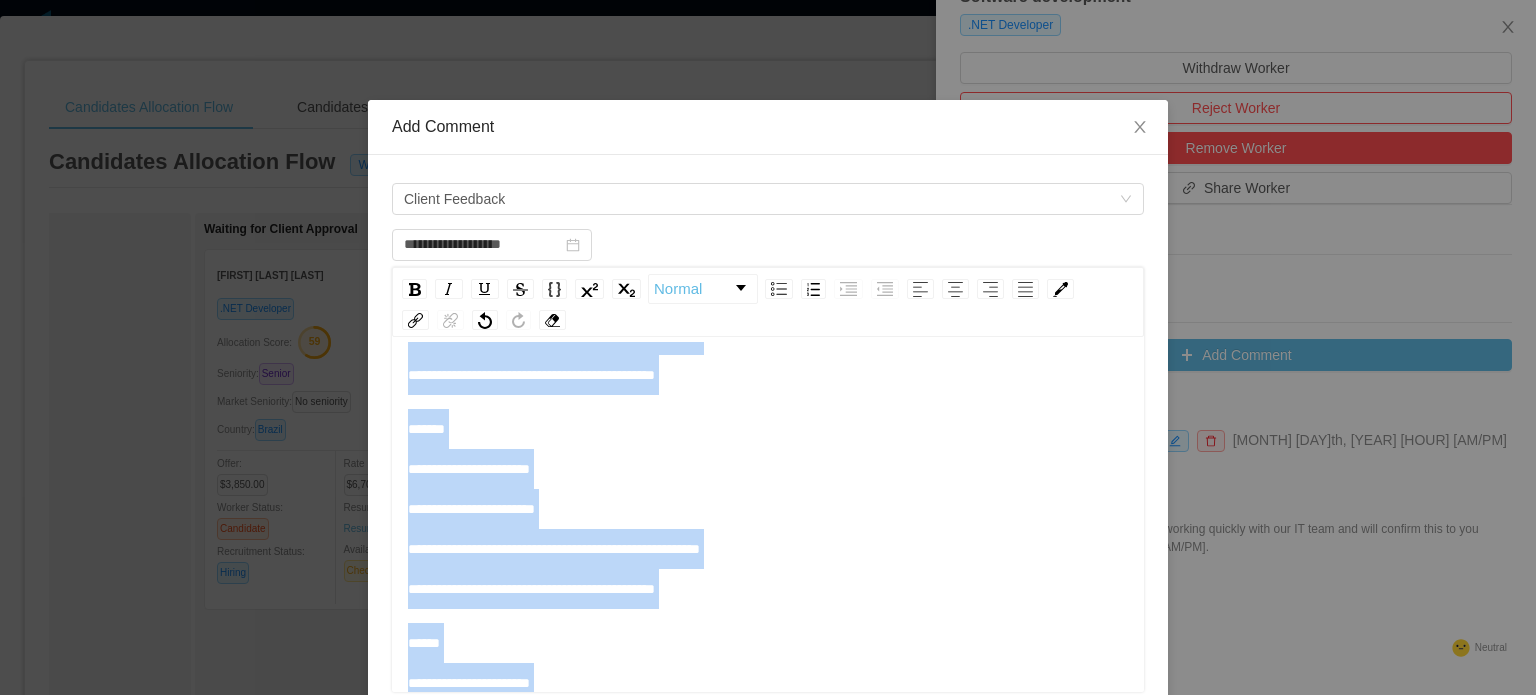 scroll, scrollTop: 0, scrollLeft: 0, axis: both 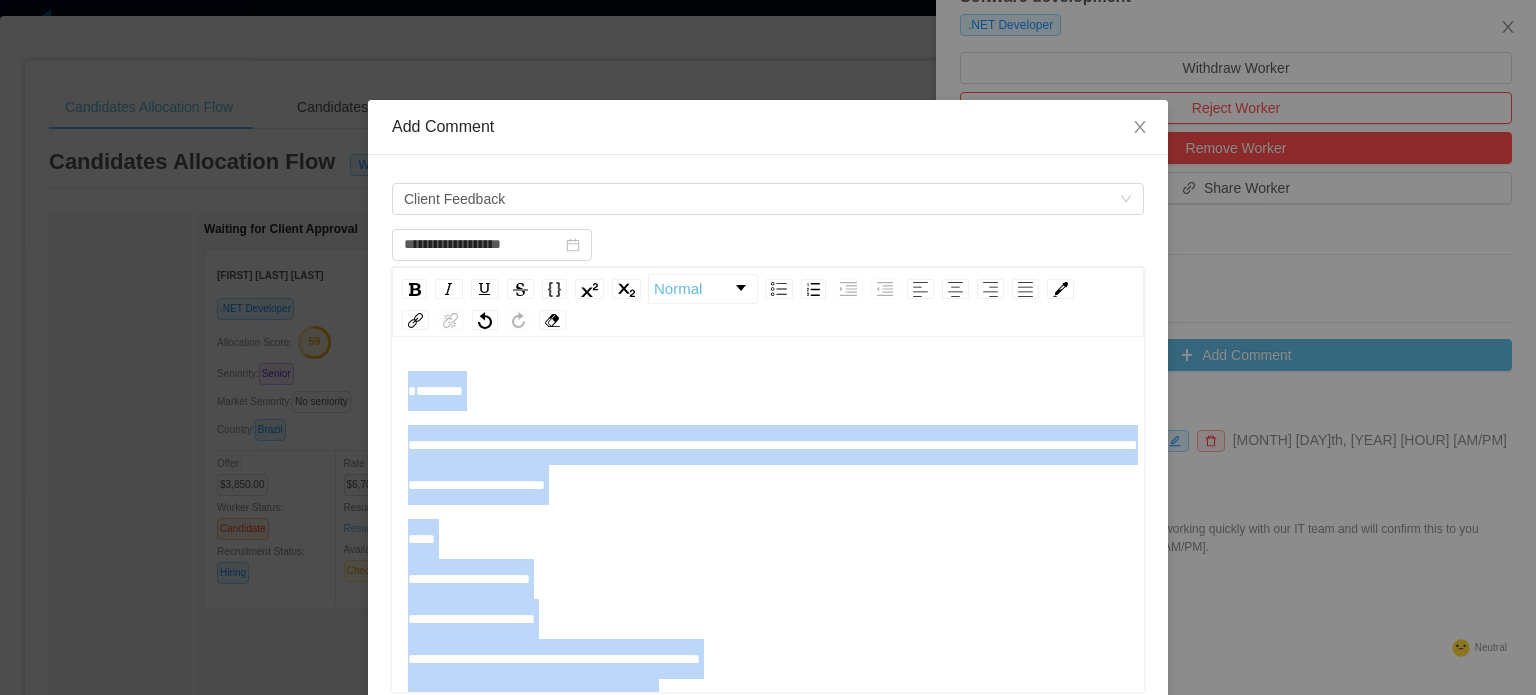 drag, startPoint x: 442, startPoint y: 656, endPoint x: 368, endPoint y: 296, distance: 367.52686 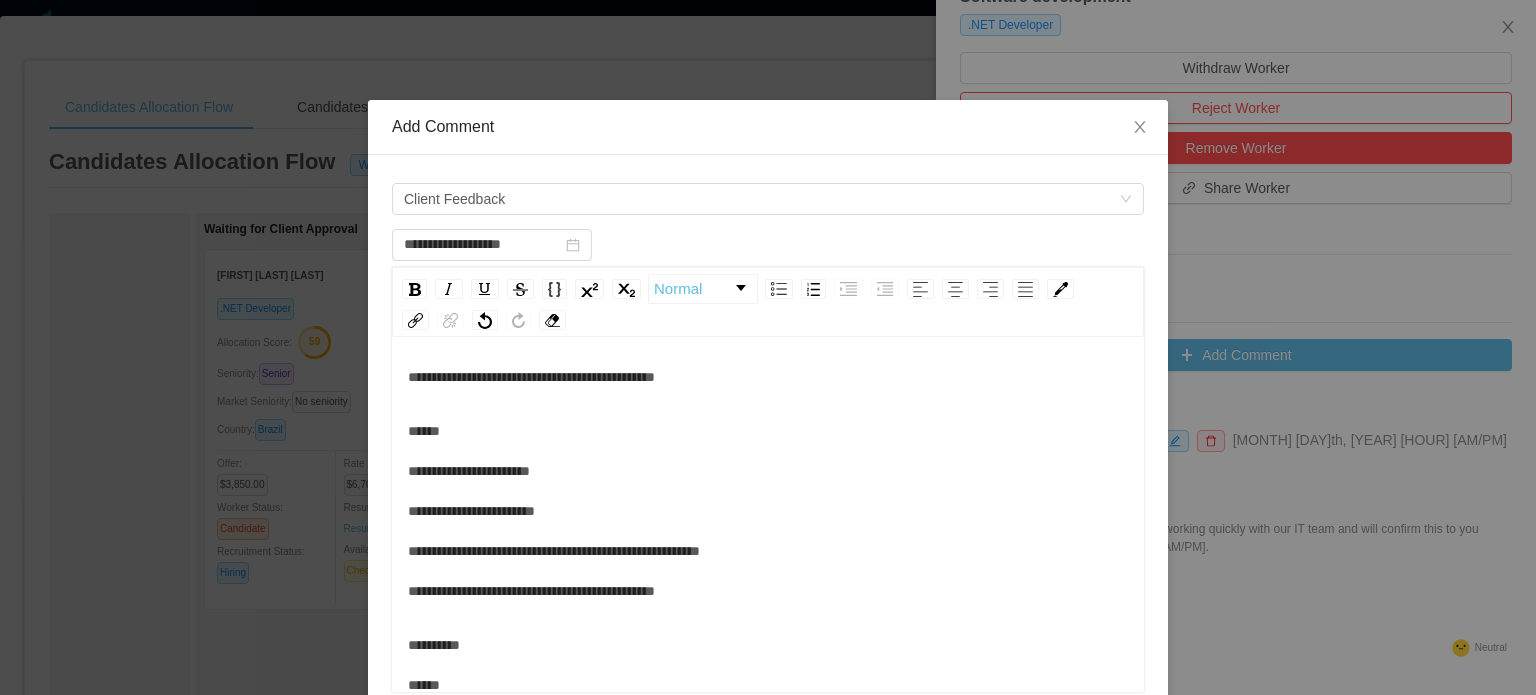 scroll, scrollTop: 588, scrollLeft: 0, axis: vertical 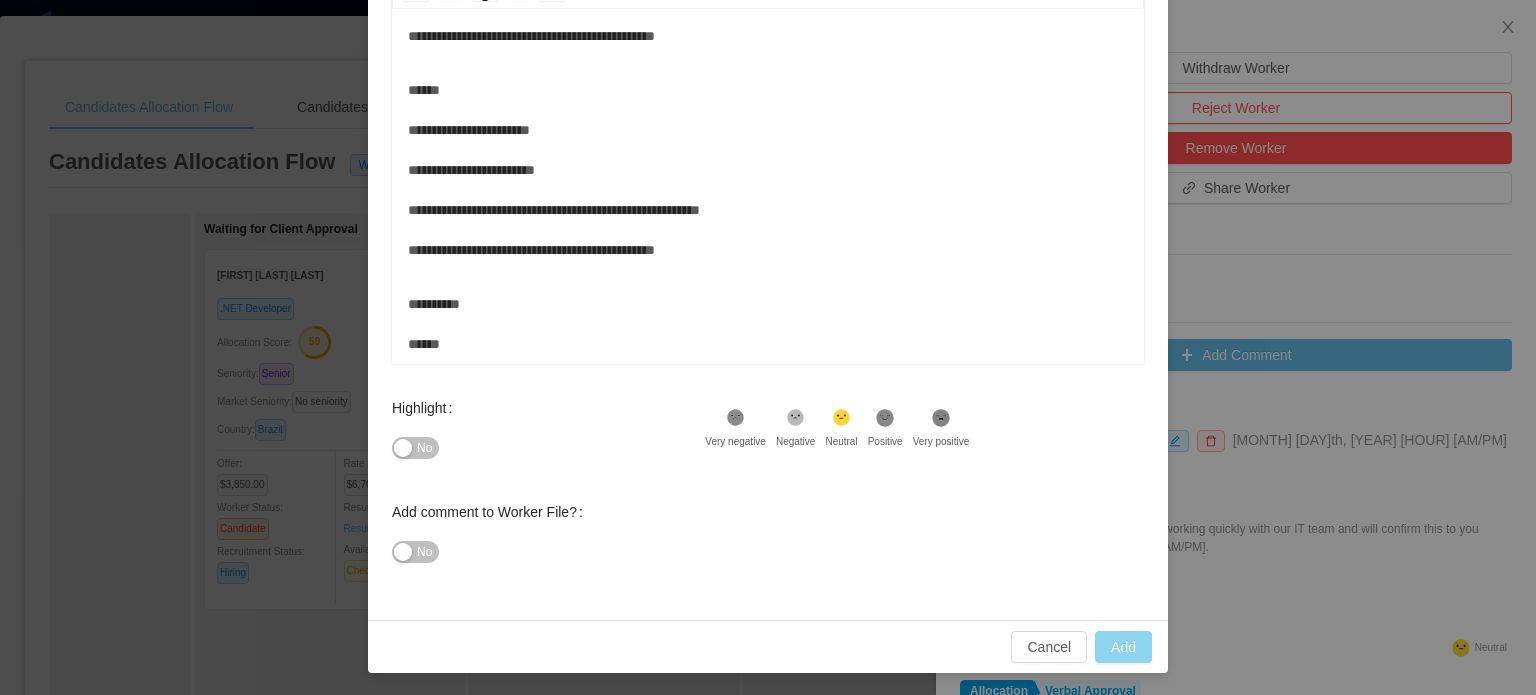 click on "Add" at bounding box center (1123, 647) 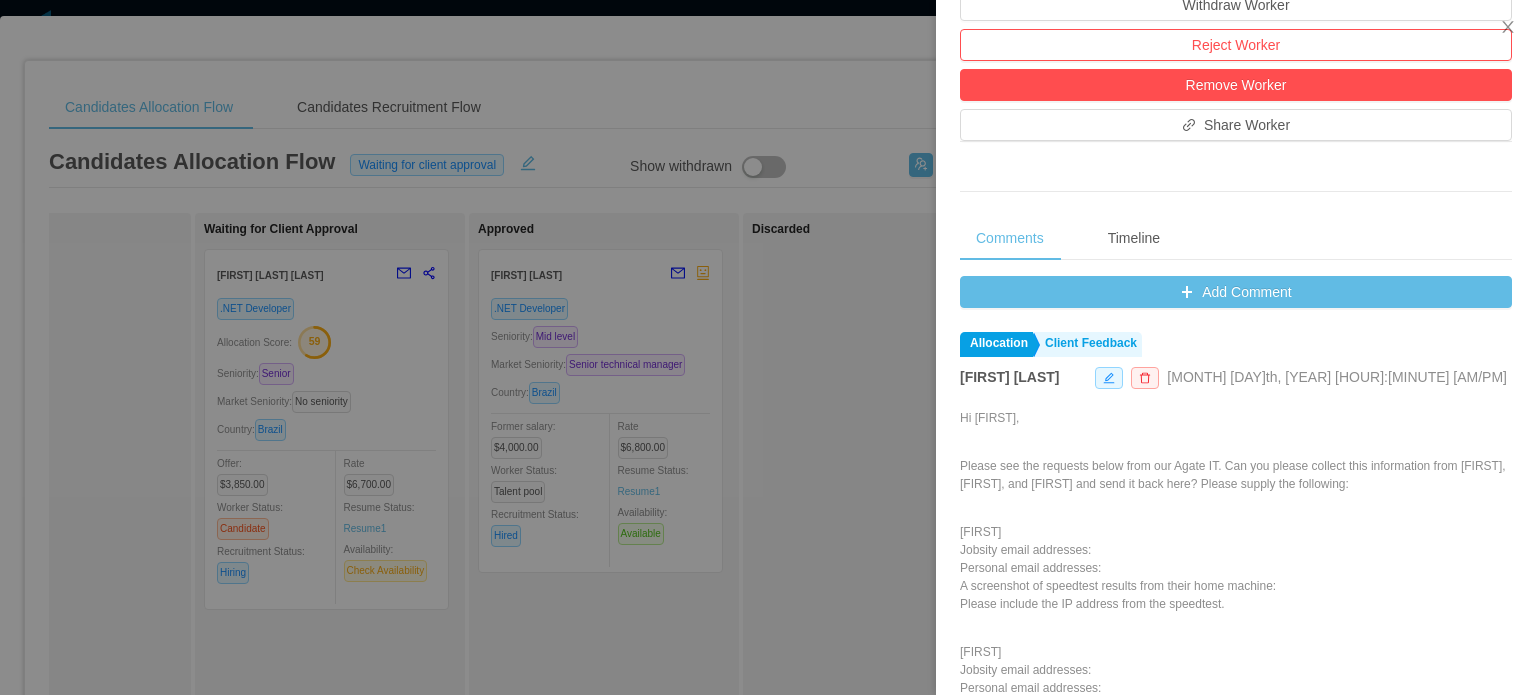 scroll, scrollTop: 692, scrollLeft: 0, axis: vertical 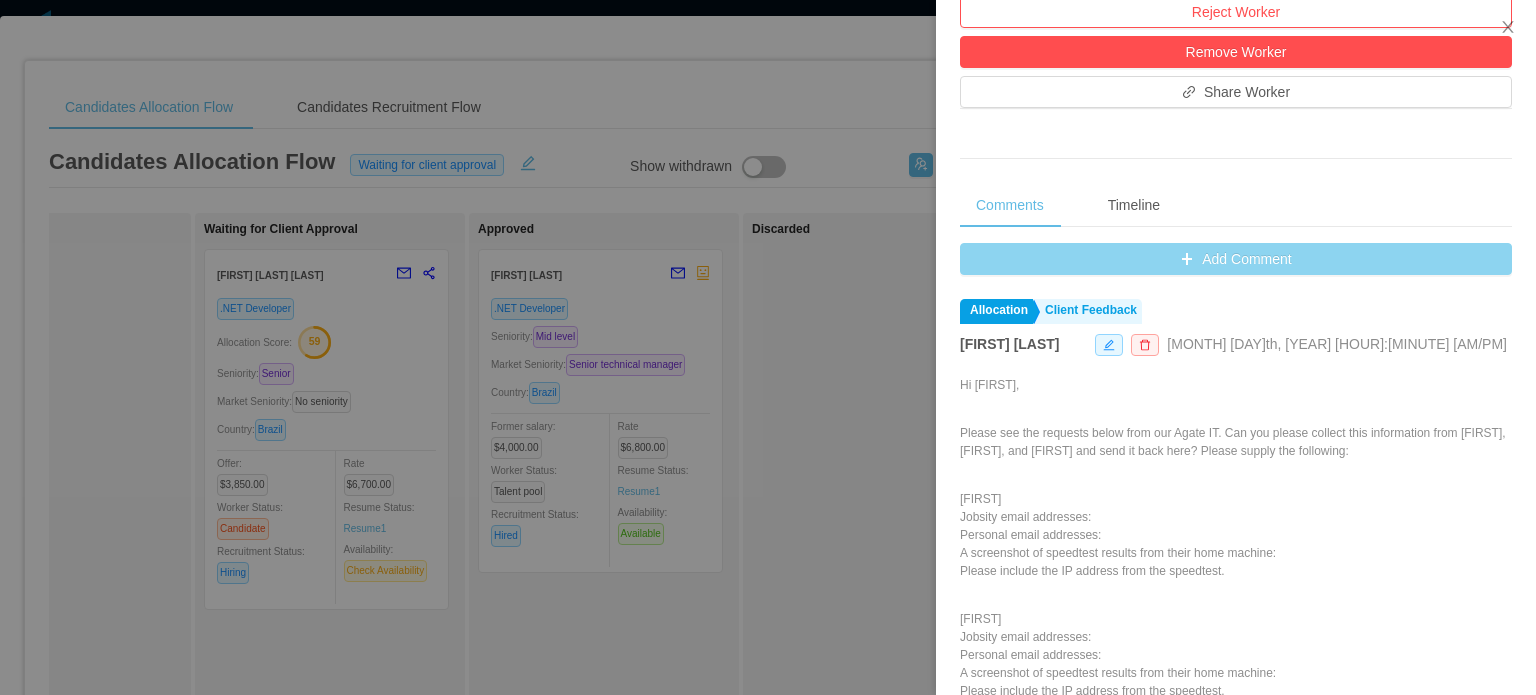 click on "Add Comment" at bounding box center [1236, 259] 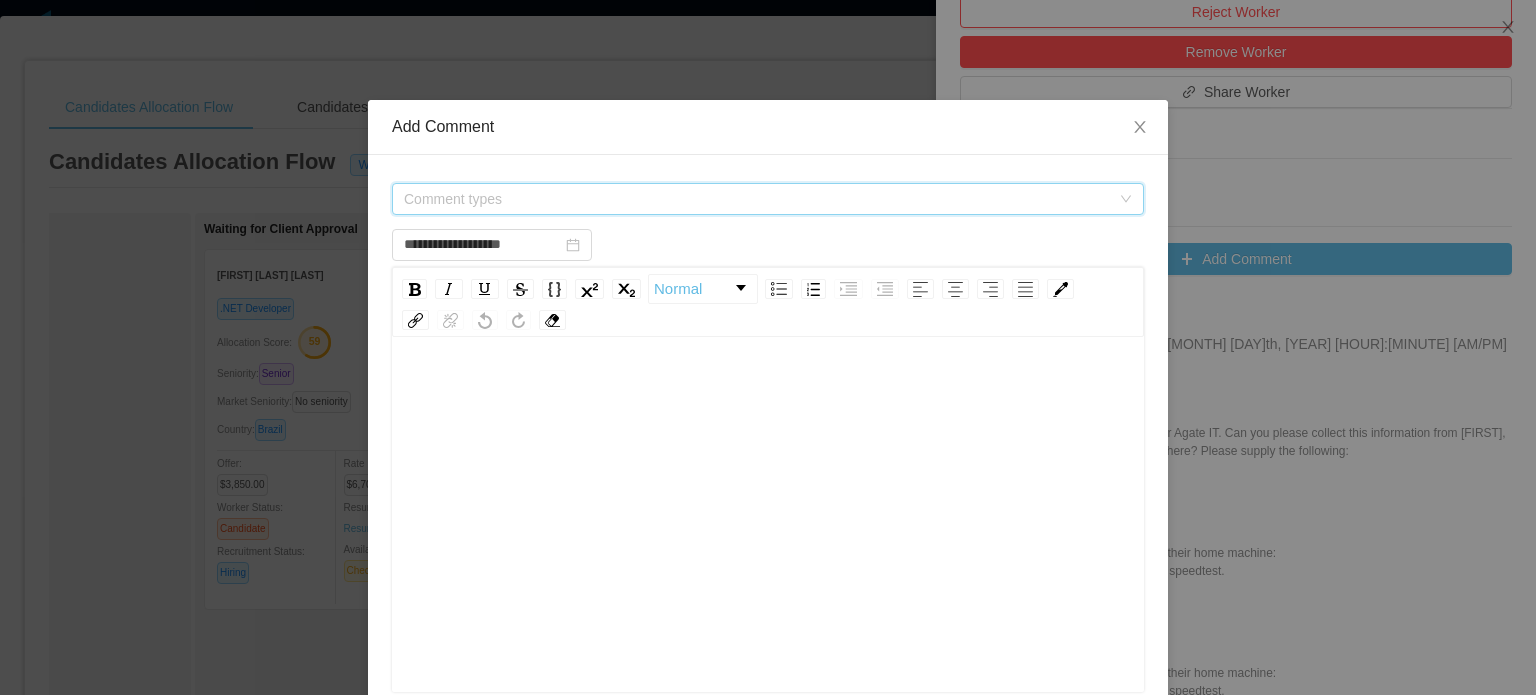 click on "Comment types" at bounding box center [757, 199] 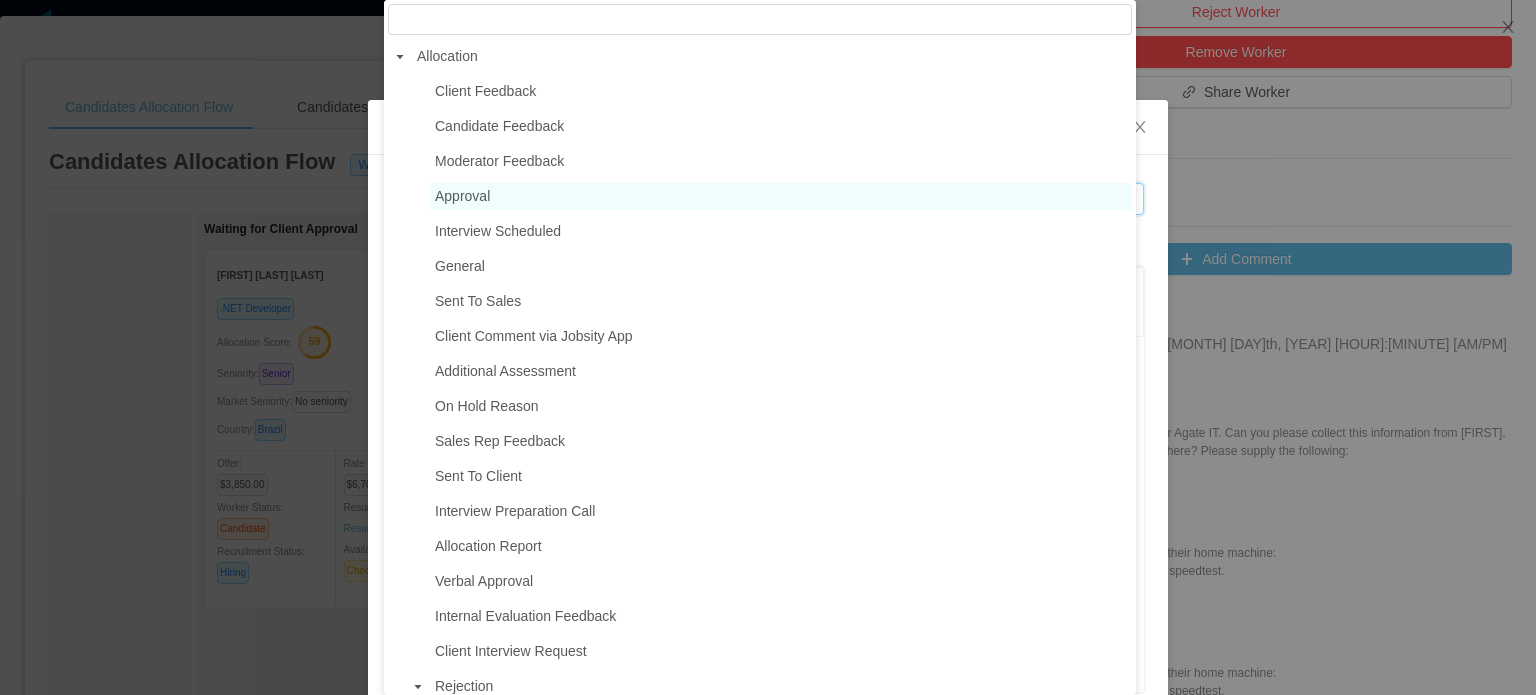 click on "Approval" at bounding box center [781, 196] 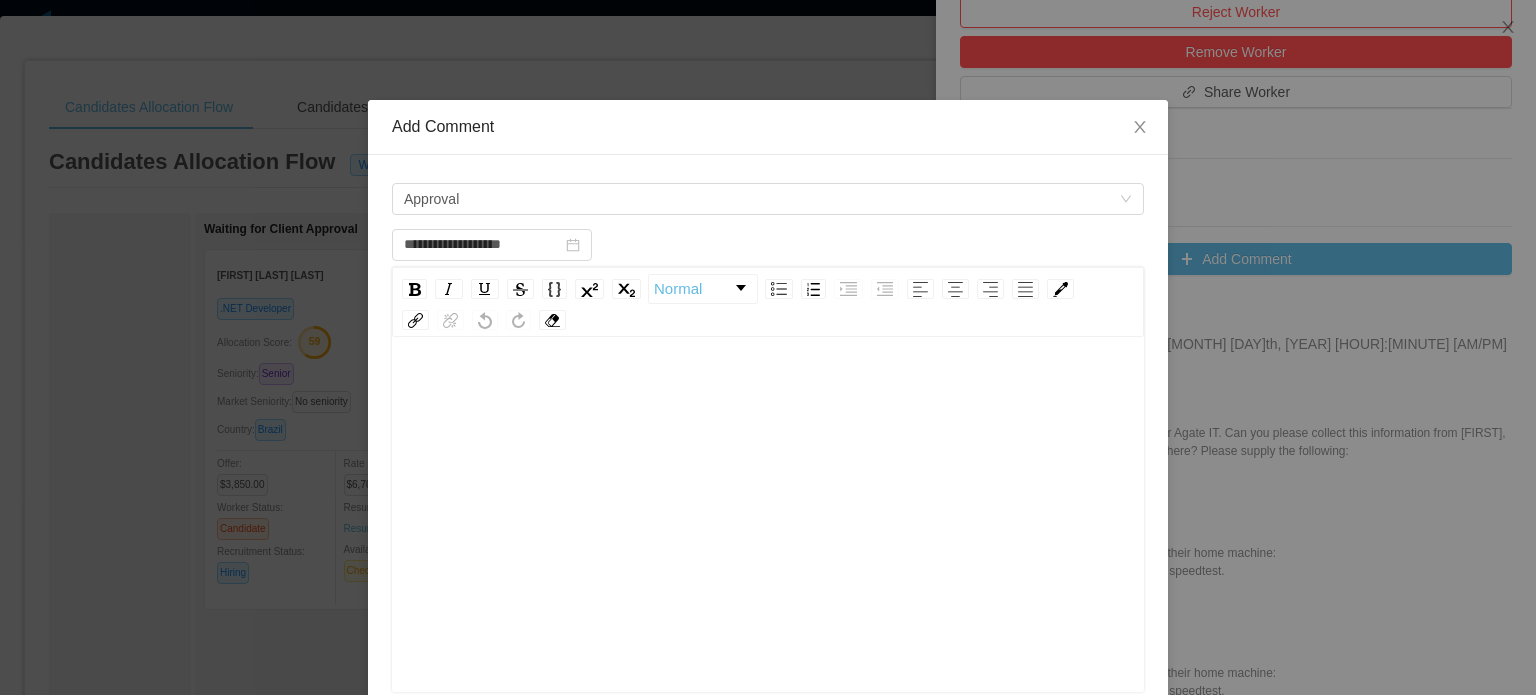 click at bounding box center [768, 391] 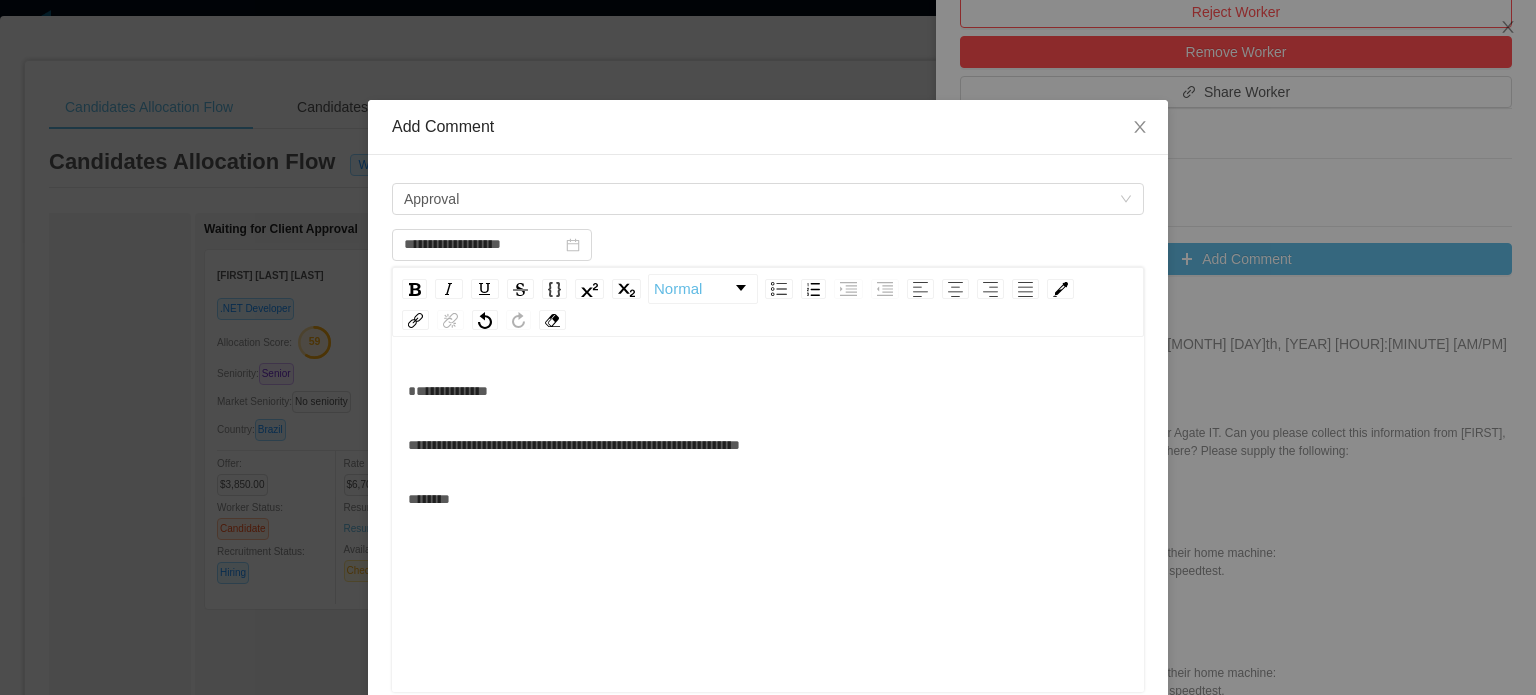 click on "**********" at bounding box center (768, 391) 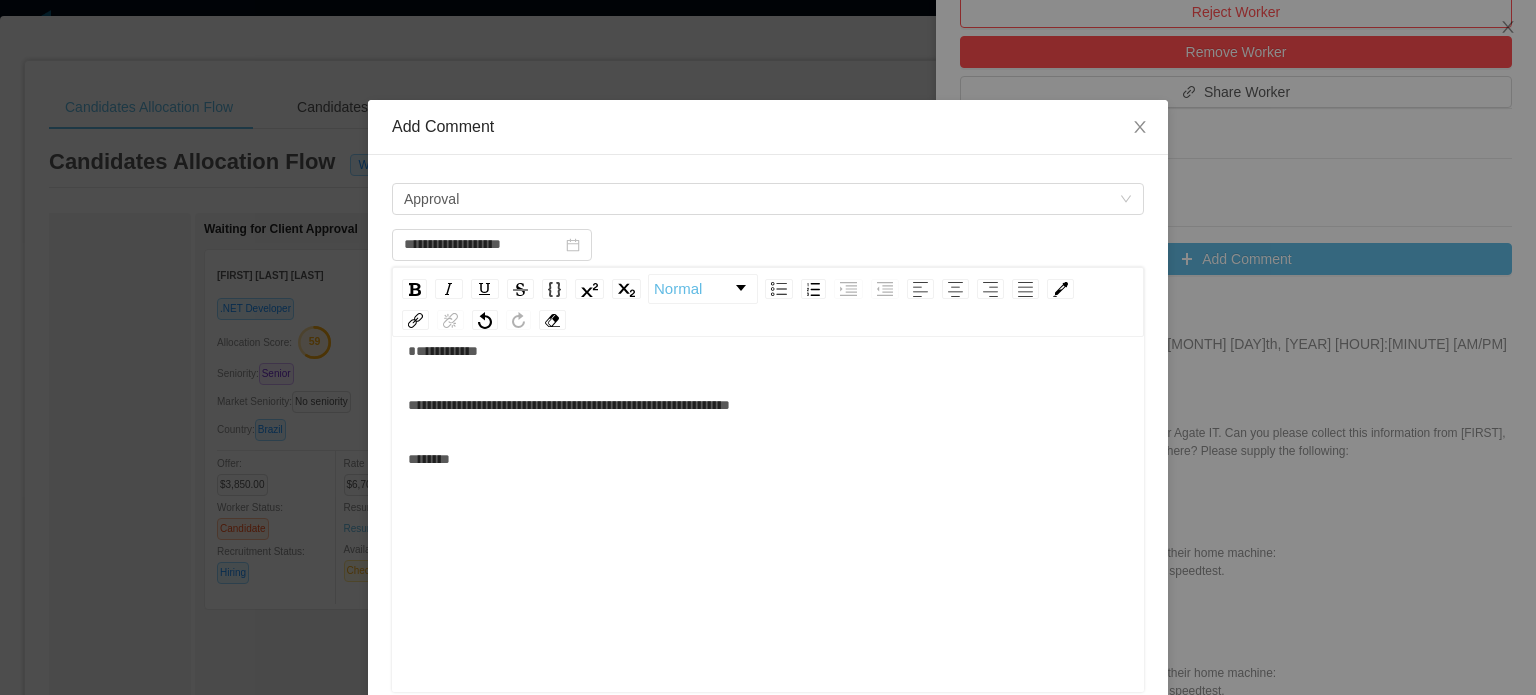 scroll, scrollTop: 44, scrollLeft: 0, axis: vertical 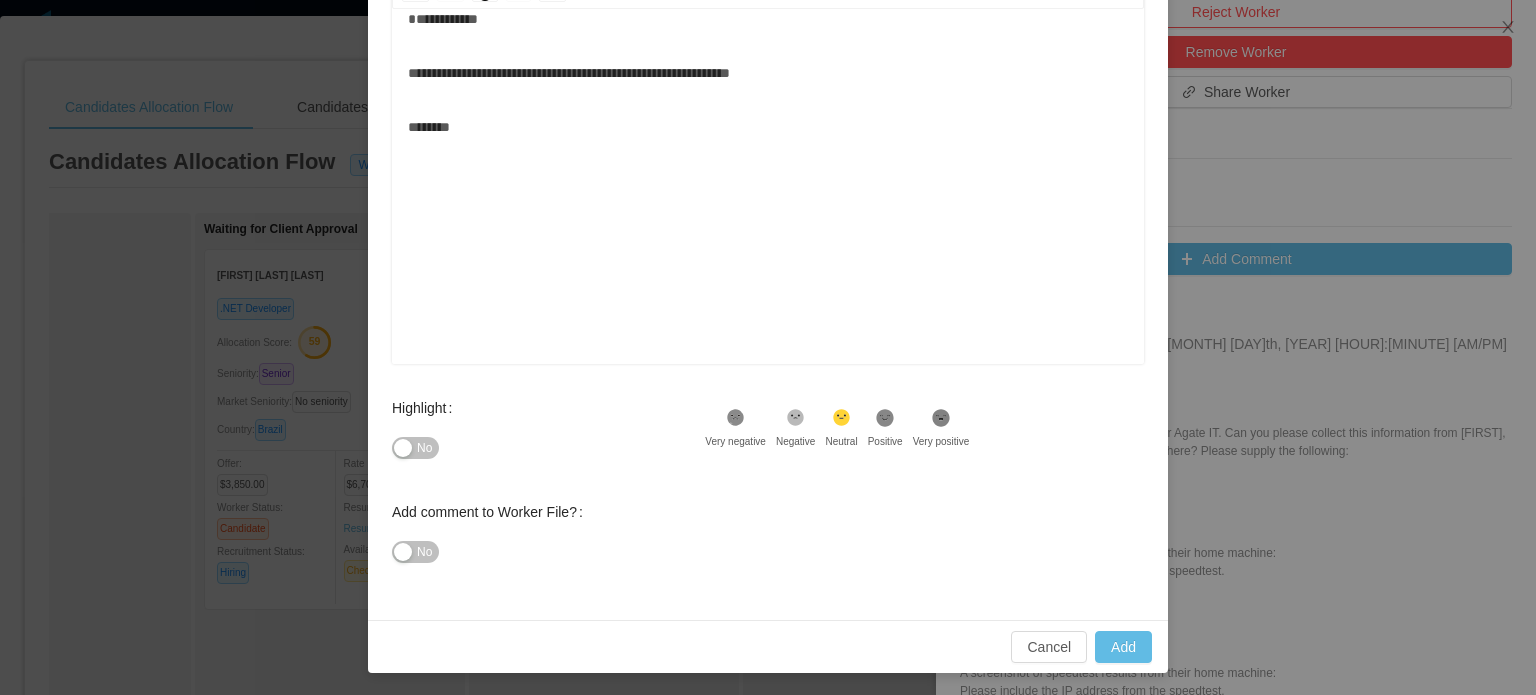 click 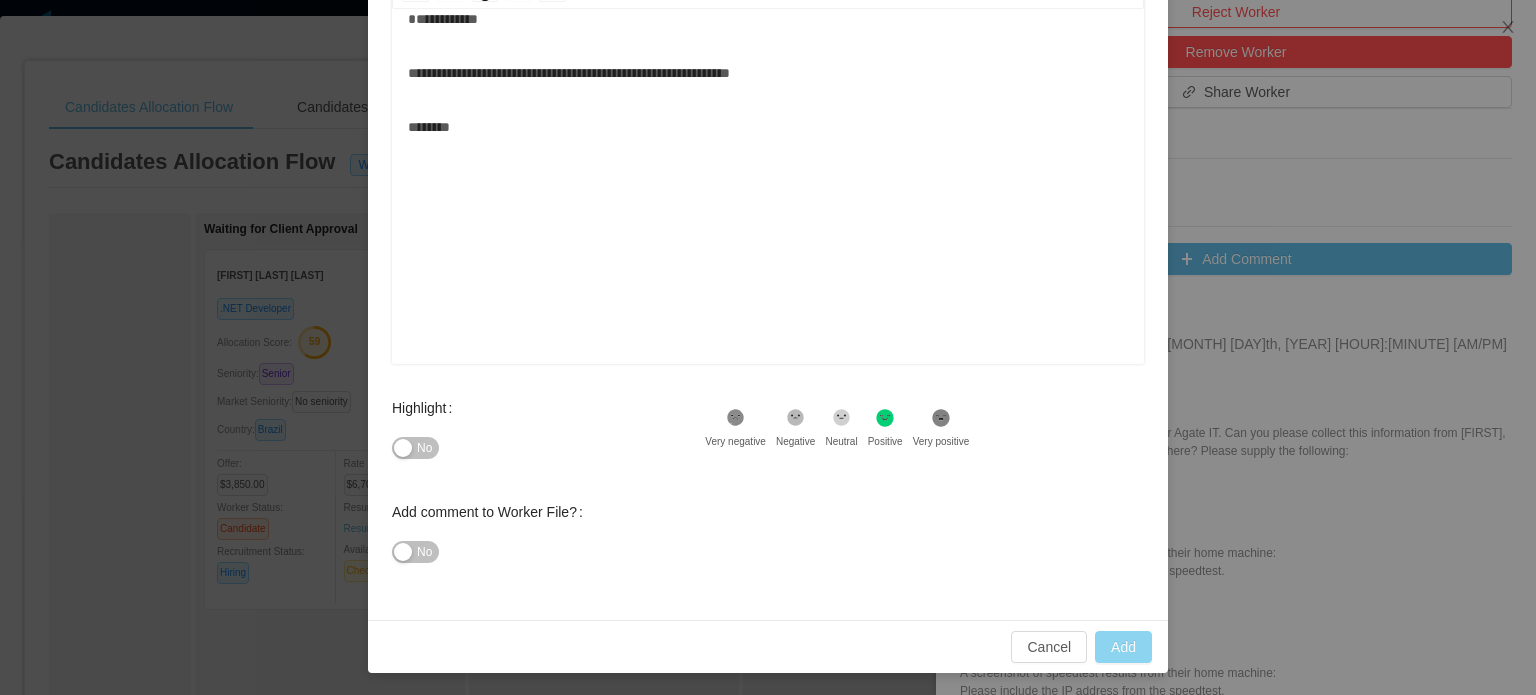 drag, startPoint x: 1107, startPoint y: 636, endPoint x: 1039, endPoint y: 440, distance: 207.46085 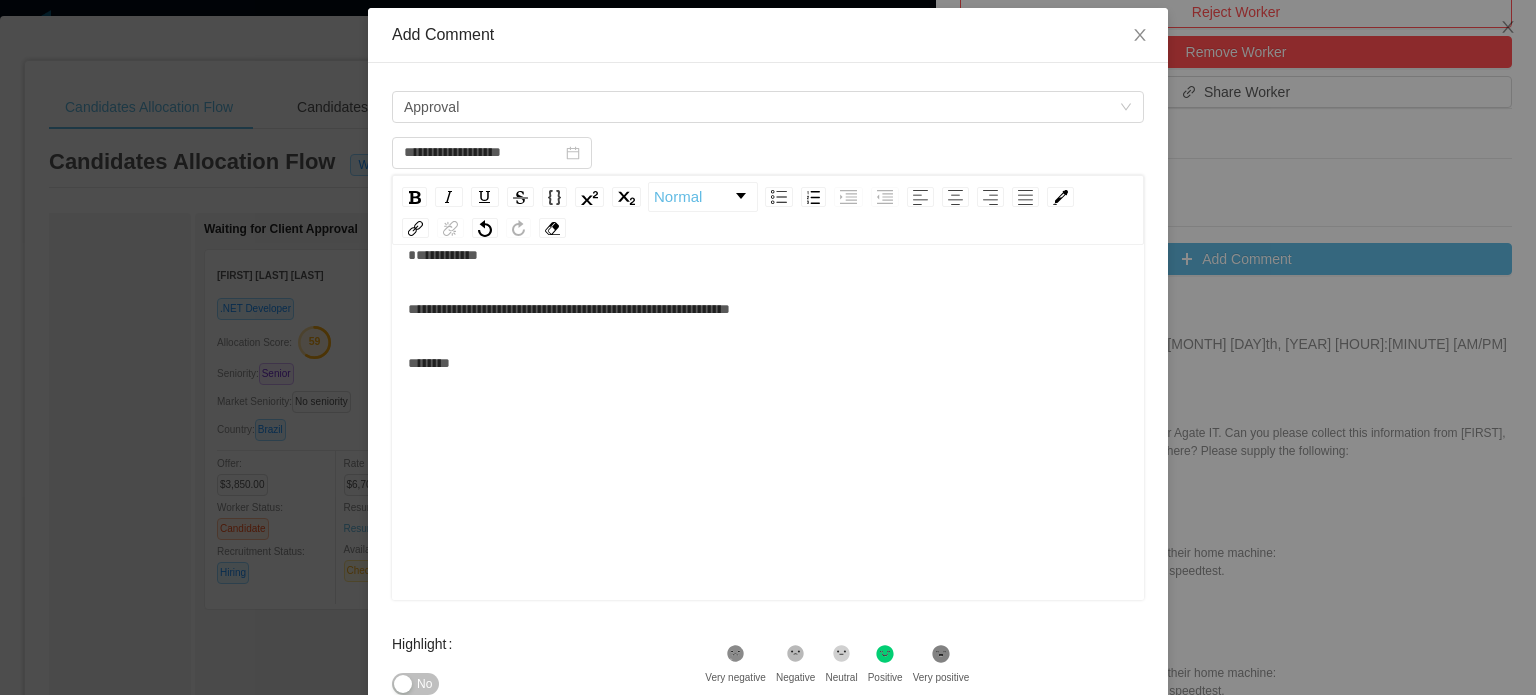 scroll, scrollTop: 88, scrollLeft: 0, axis: vertical 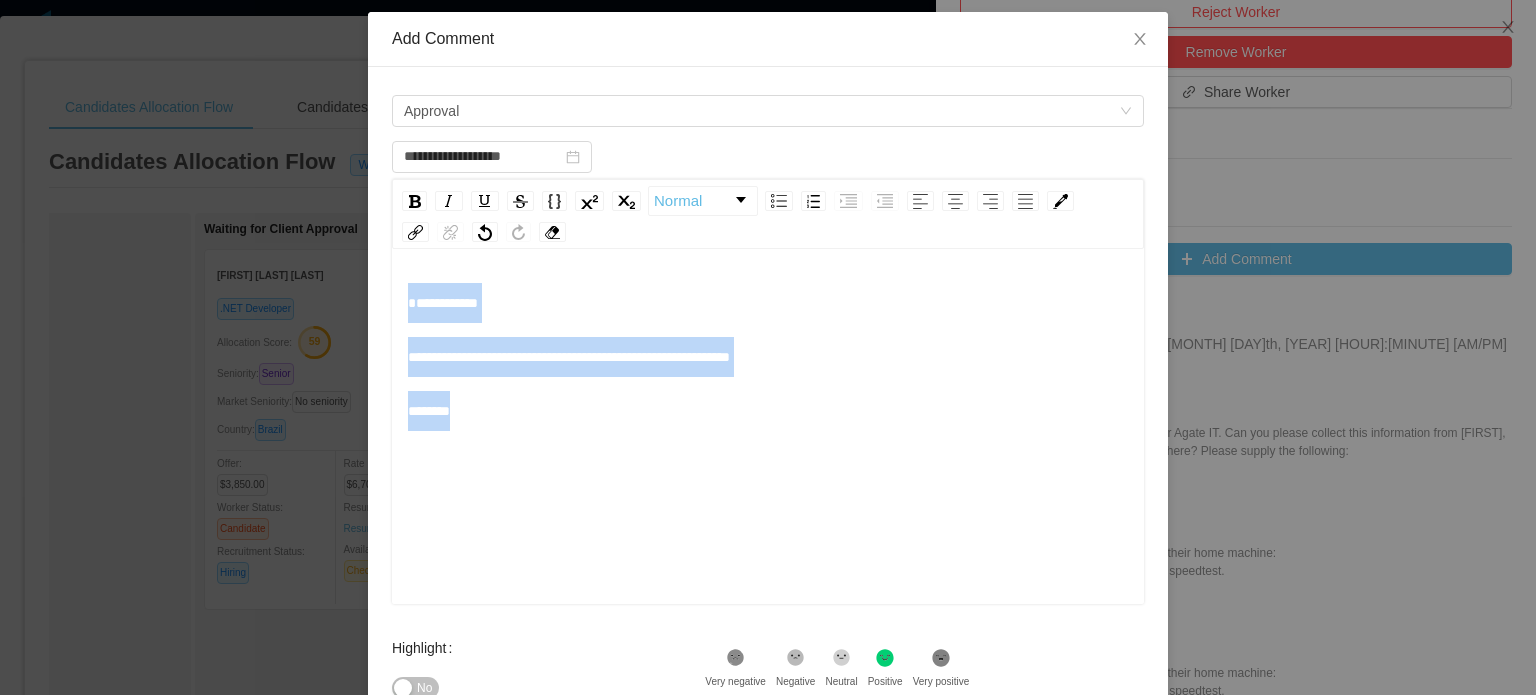 drag, startPoint x: 485, startPoint y: 407, endPoint x: 380, endPoint y: 191, distance: 240.16869 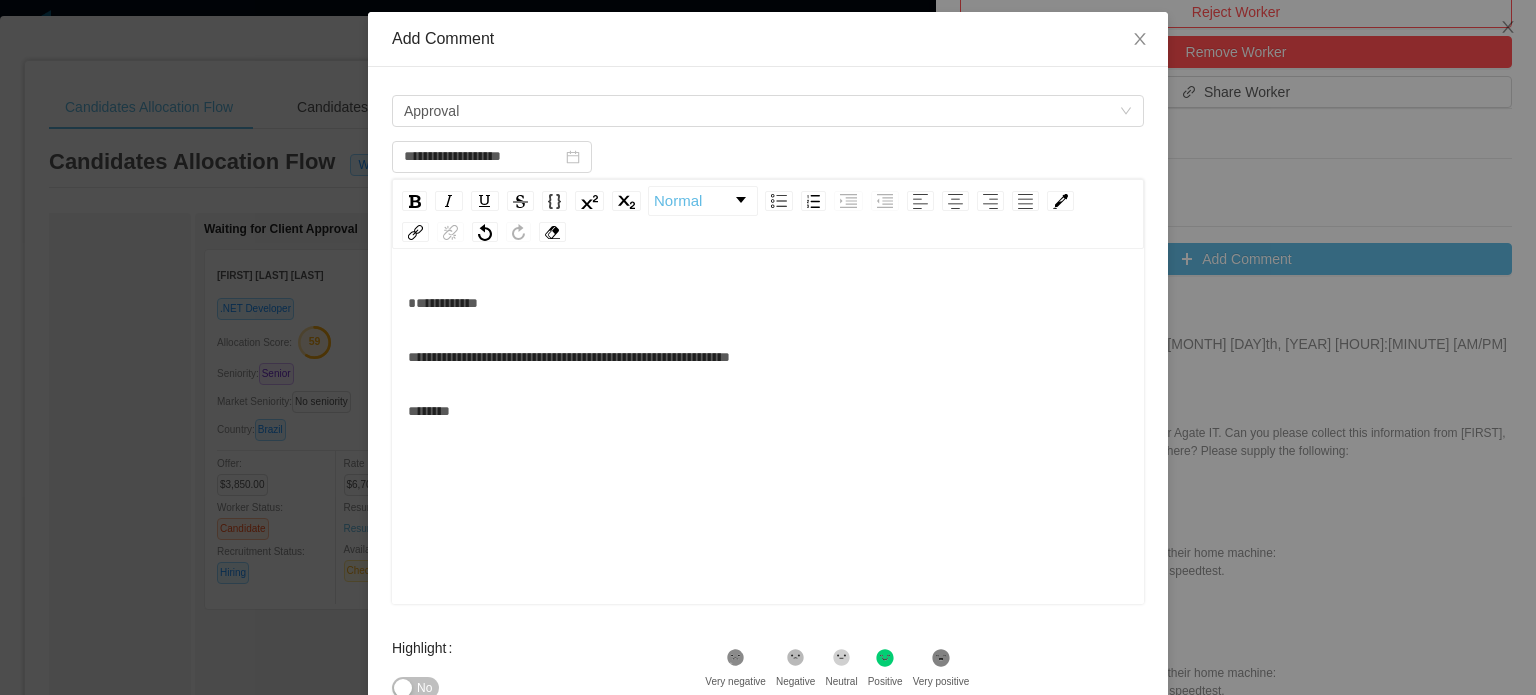 scroll, scrollTop: 44, scrollLeft: 0, axis: vertical 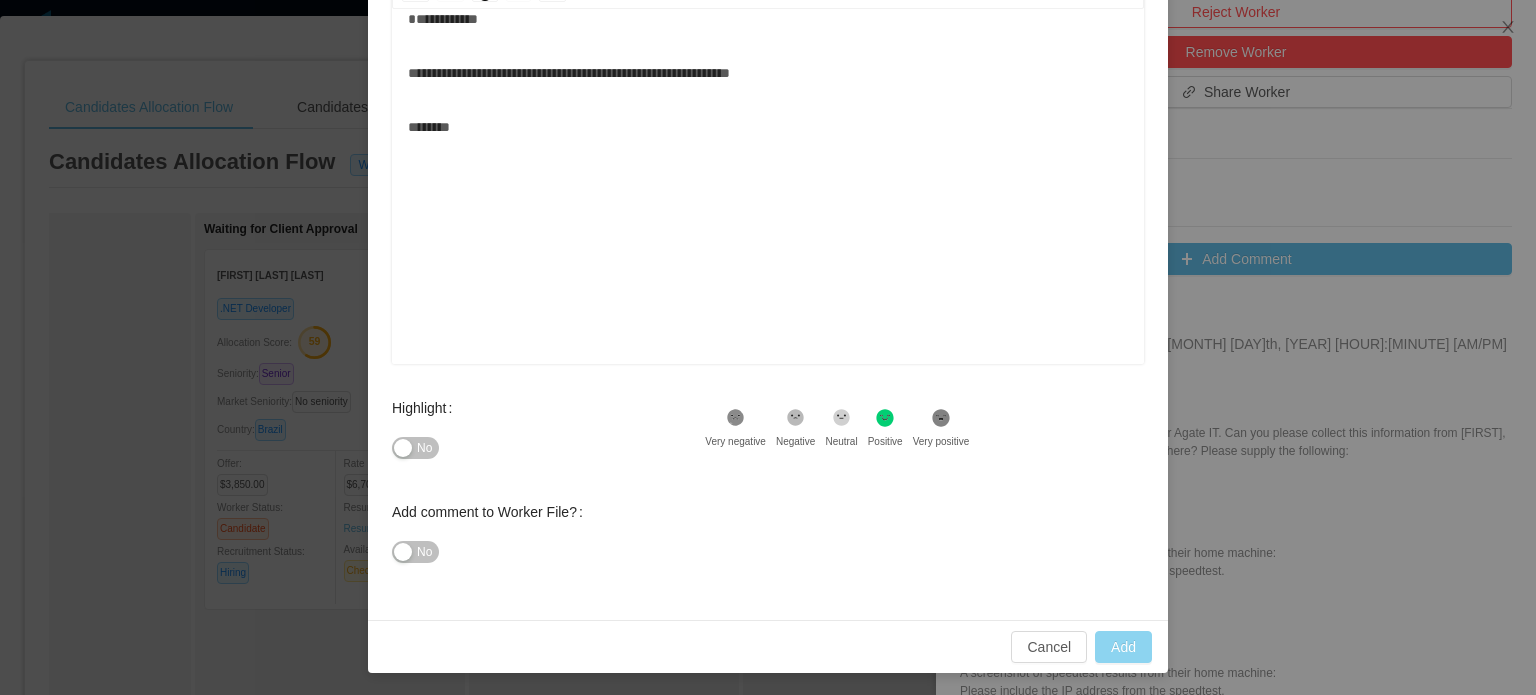 type on "**********" 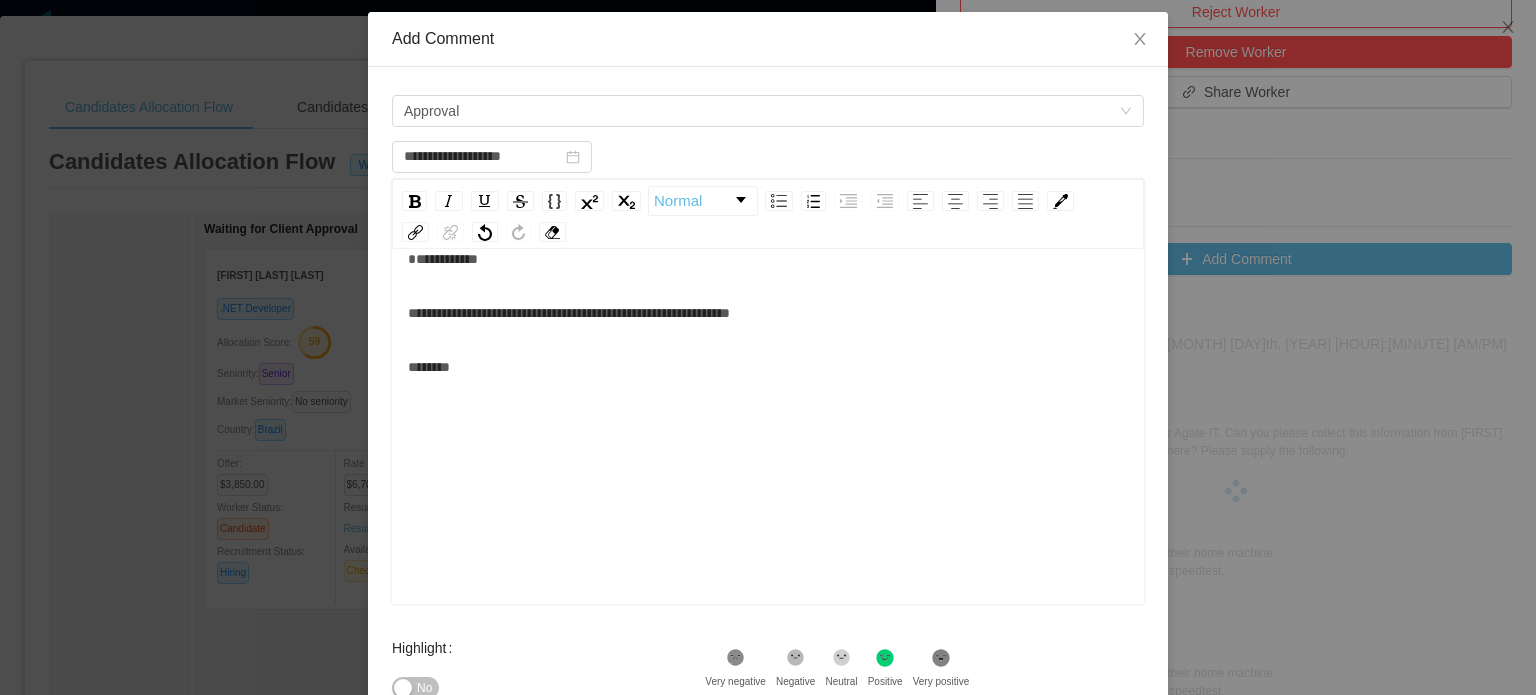 scroll, scrollTop: 90, scrollLeft: 0, axis: vertical 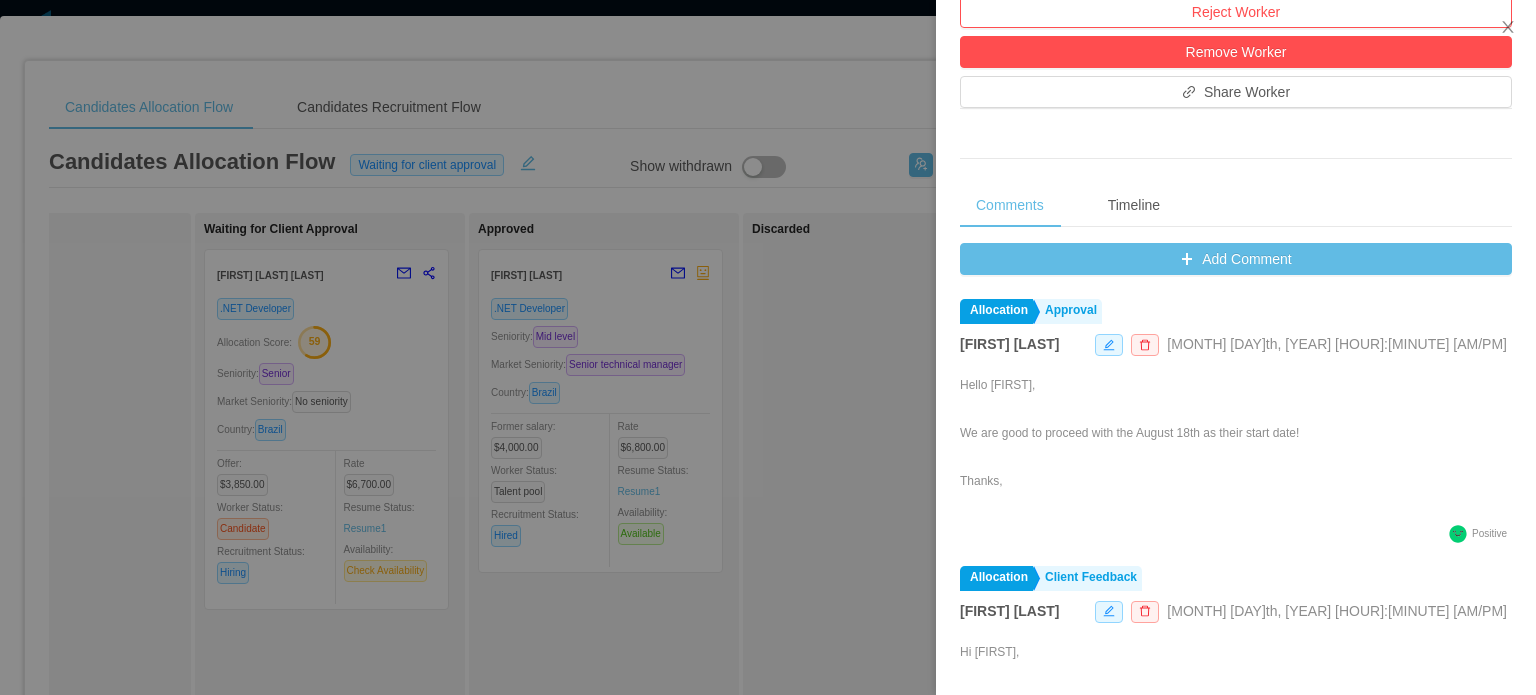 click at bounding box center [768, 347] 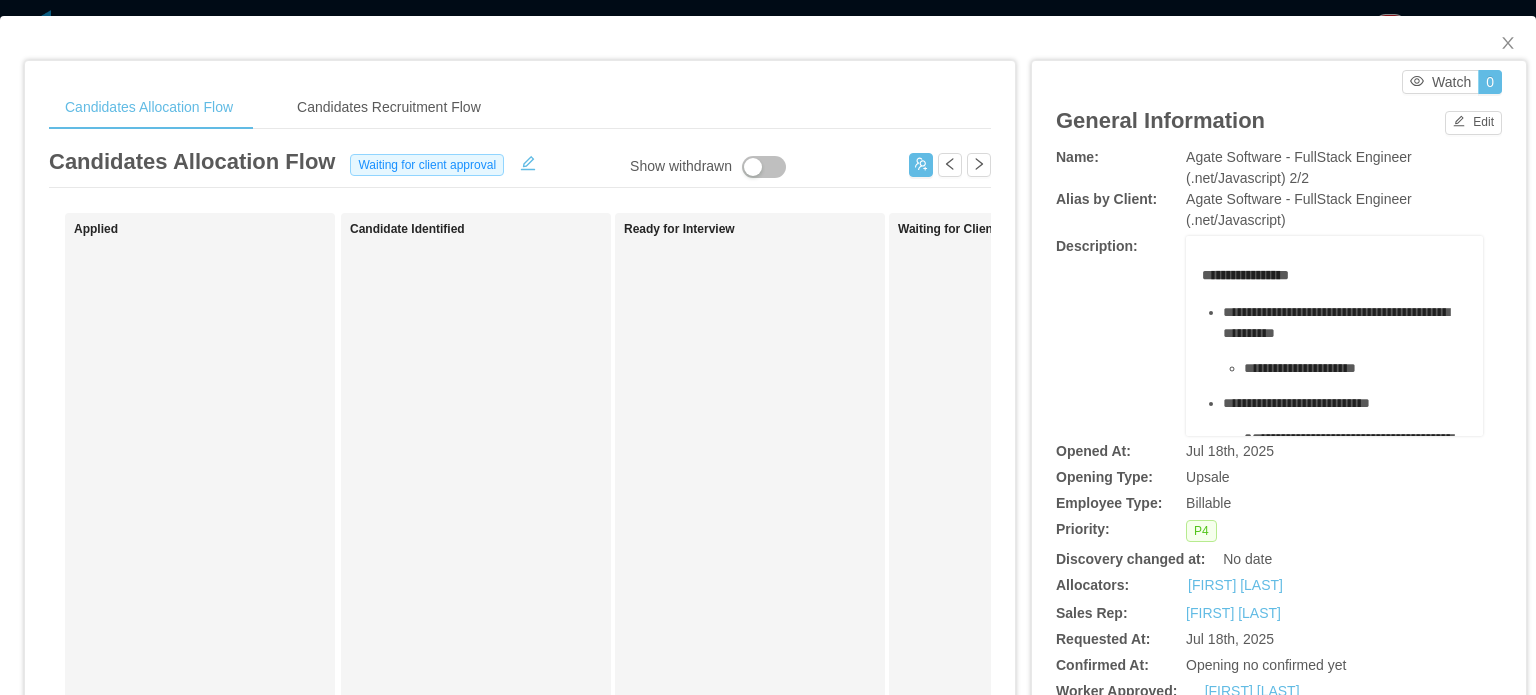 scroll, scrollTop: 0, scrollLeft: 0, axis: both 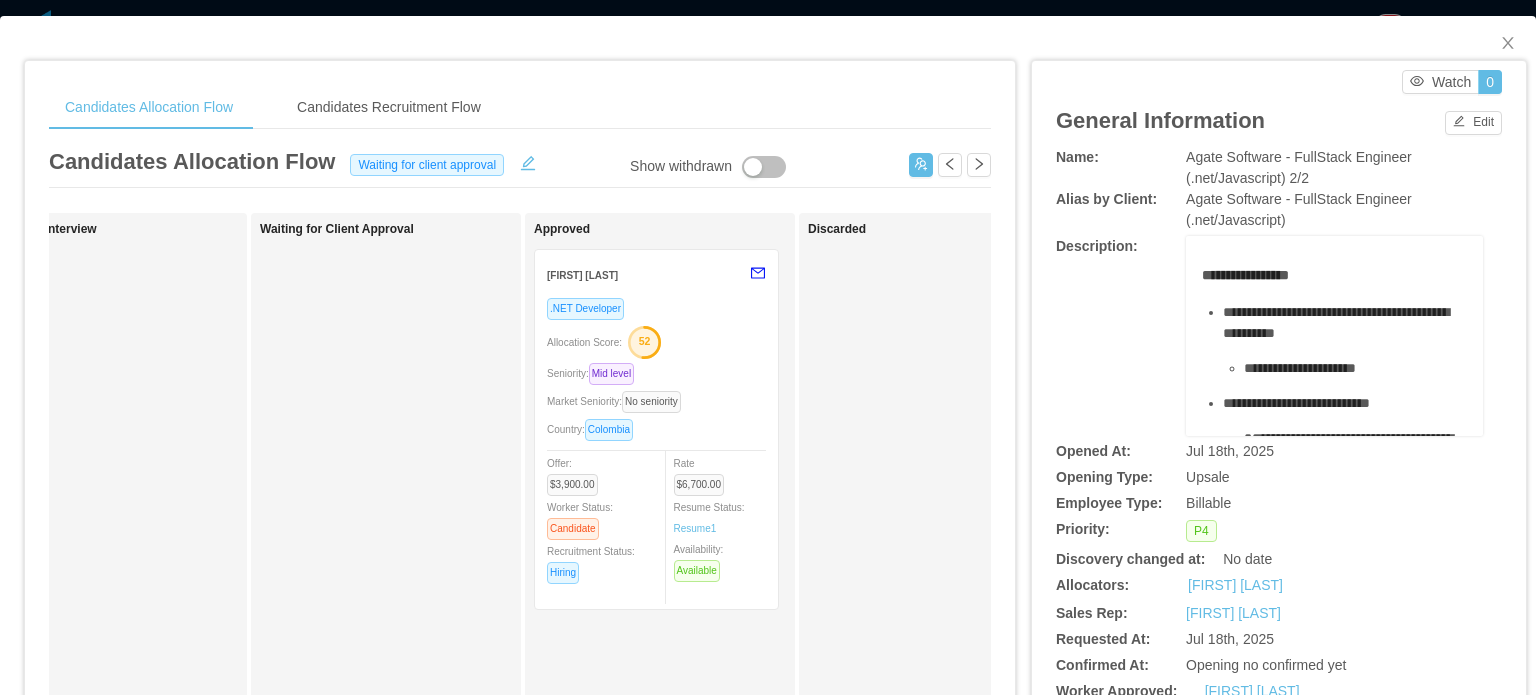 click on "Allocation Score:   52" at bounding box center (656, 341) 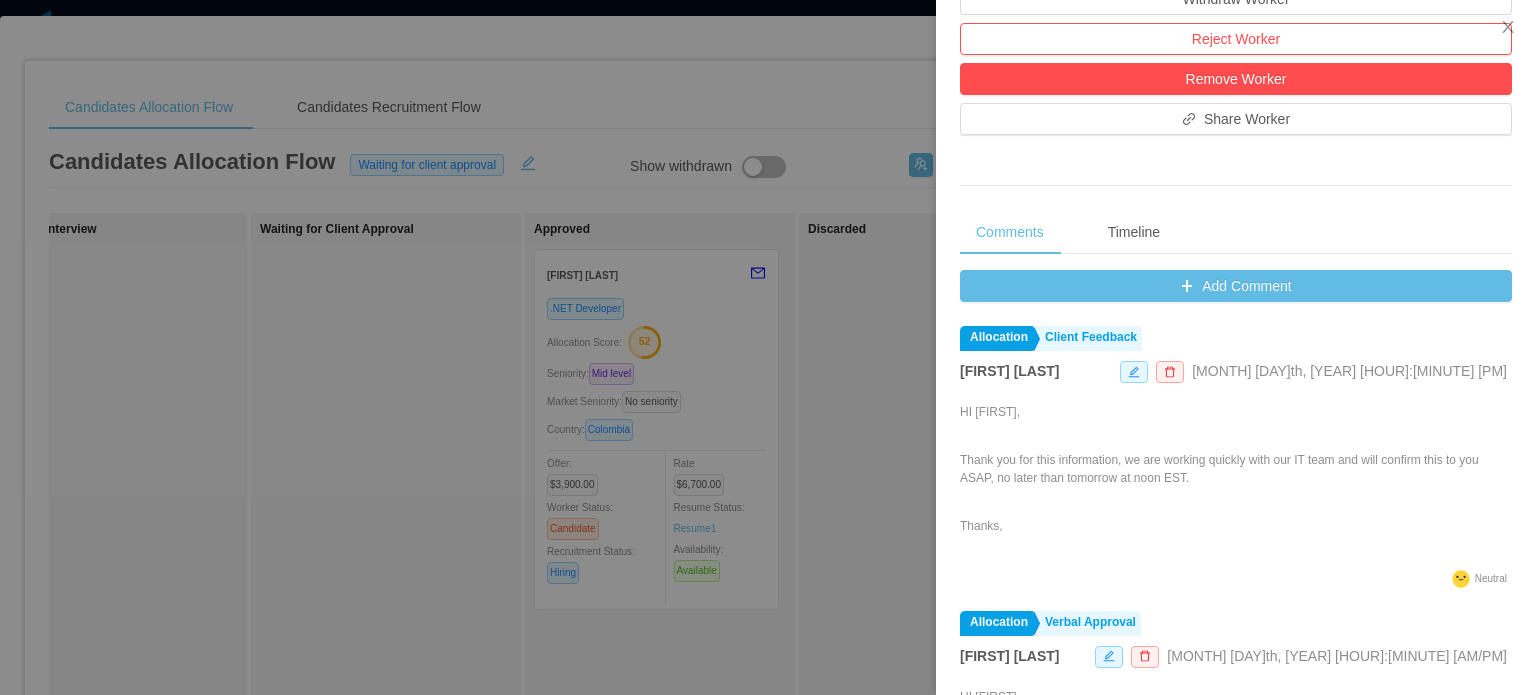 scroll, scrollTop: 628, scrollLeft: 0, axis: vertical 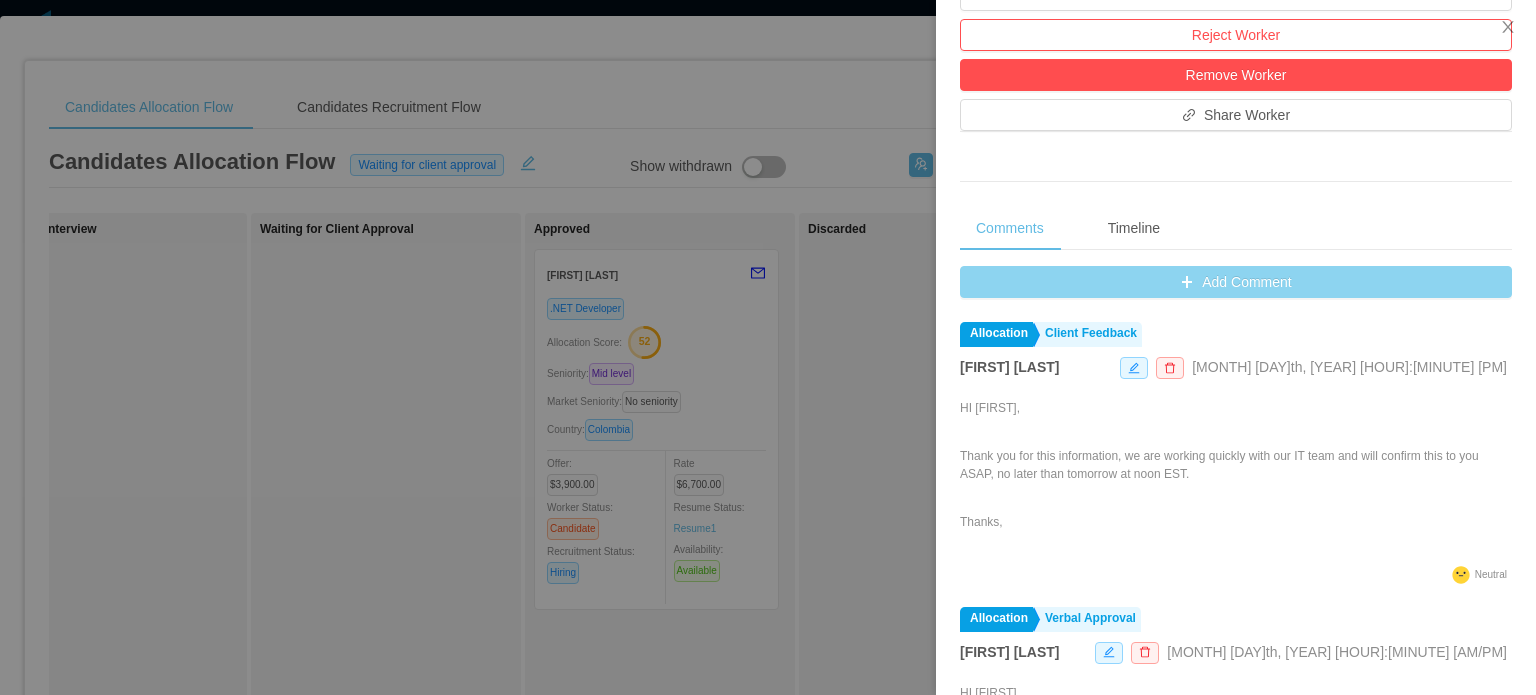 click on "Add Comment" at bounding box center (1236, 282) 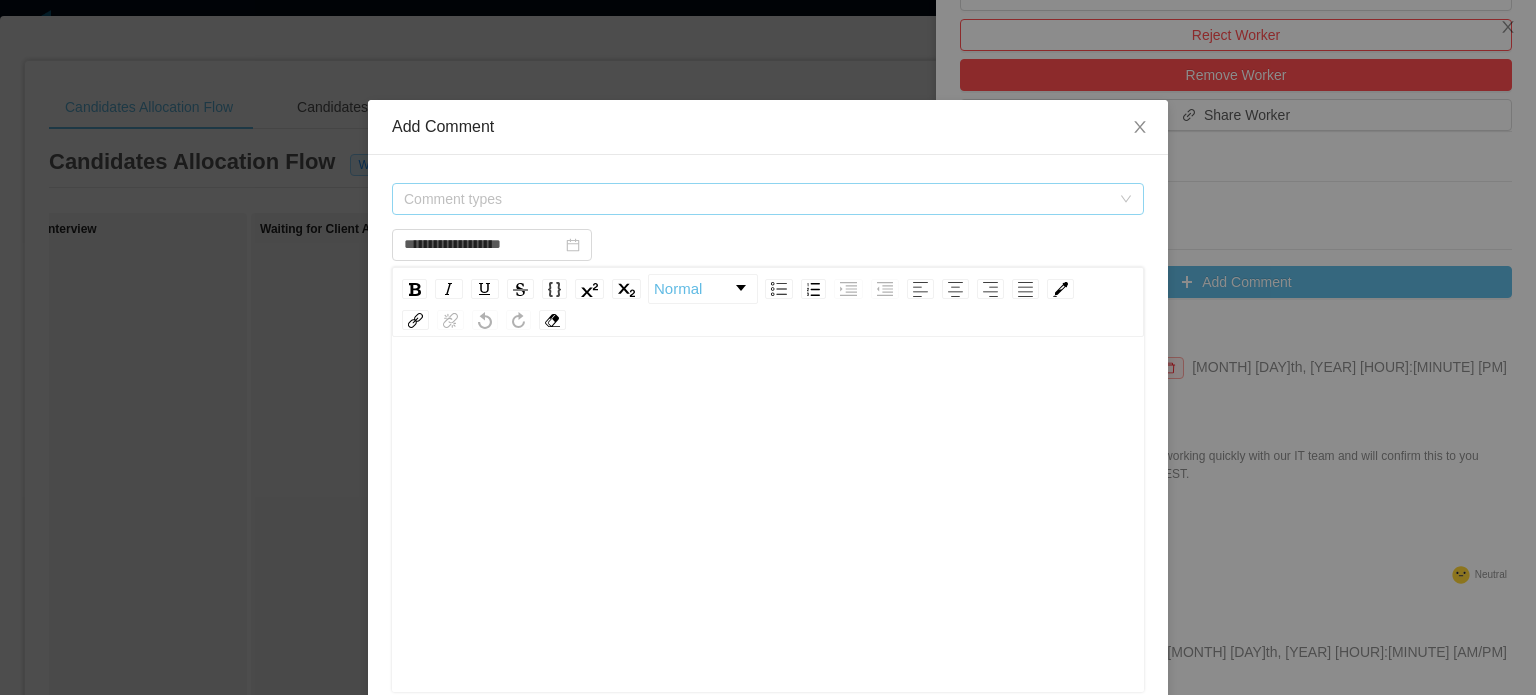 click on "Comment types" at bounding box center (757, 199) 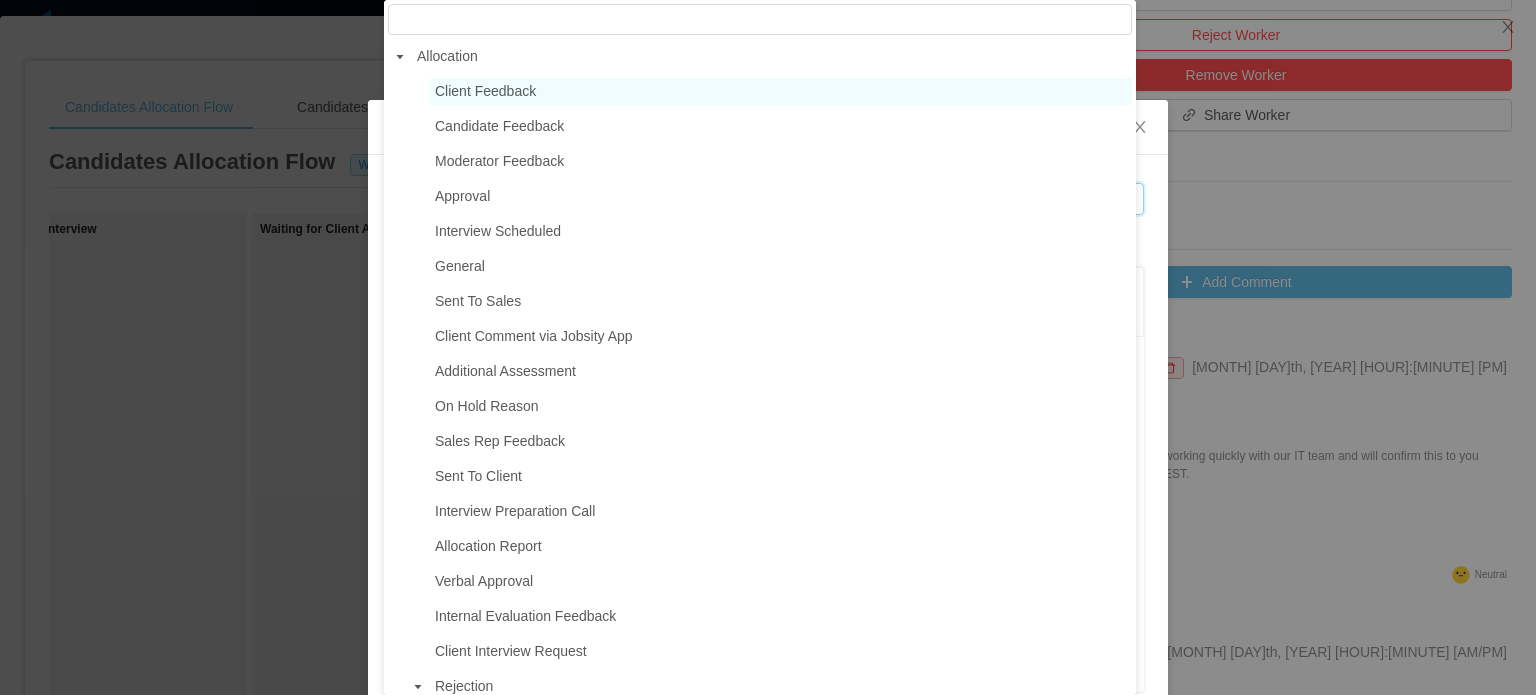 click on "Client Feedback" at bounding box center (485, 91) 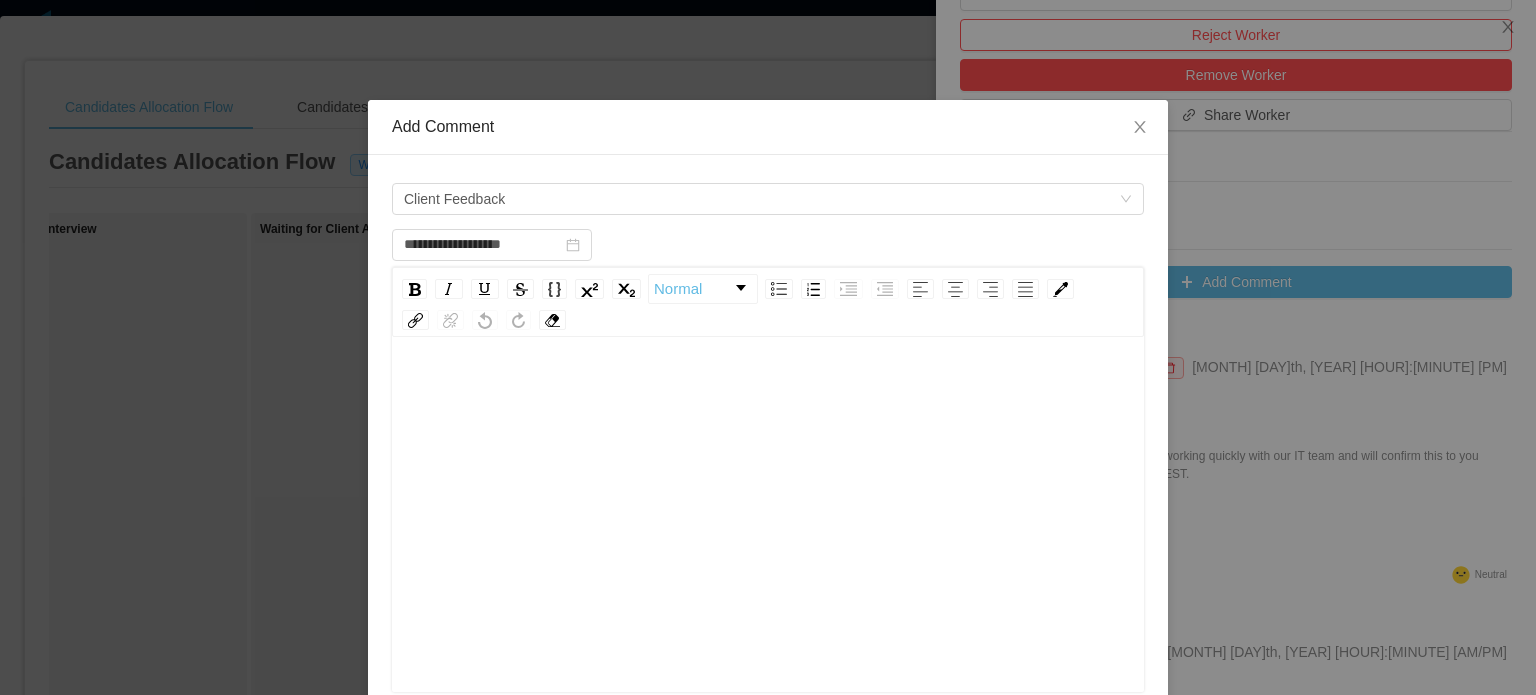 click at bounding box center [768, 391] 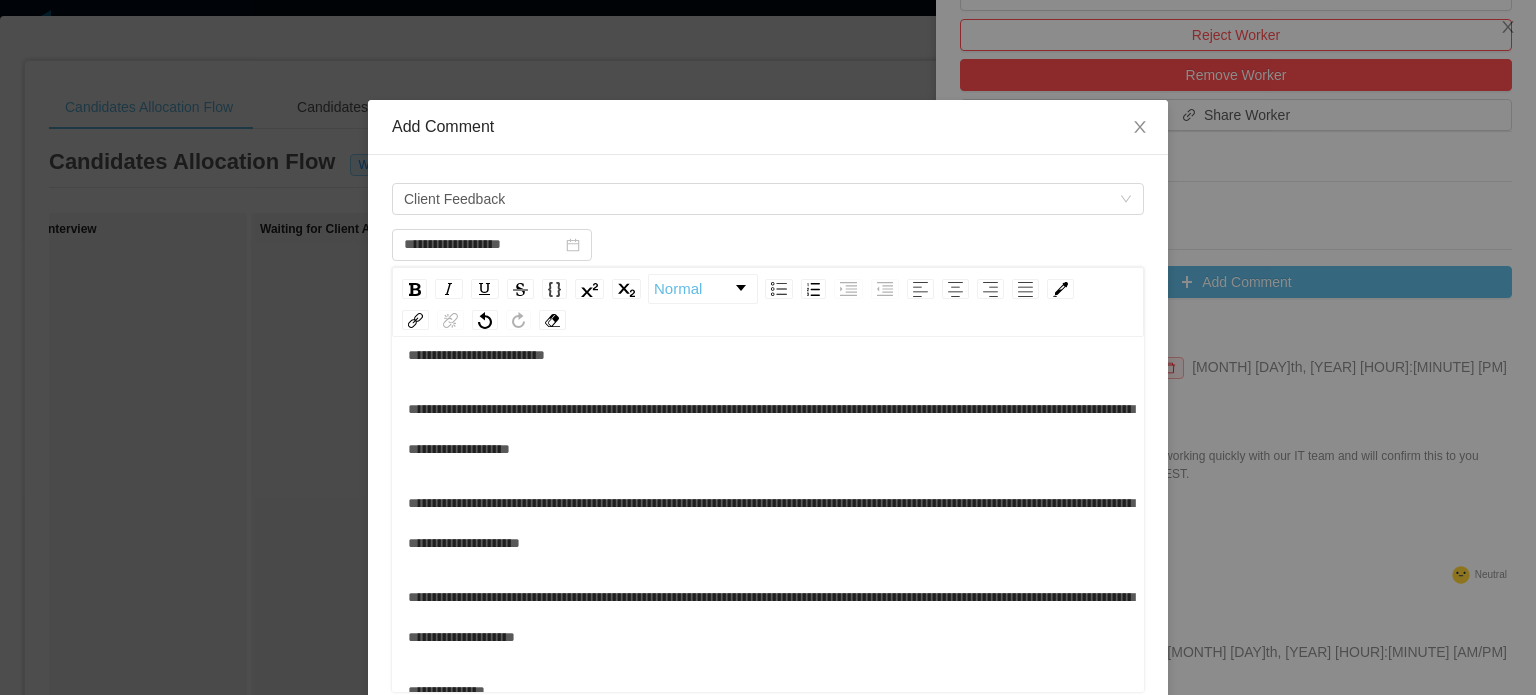 scroll, scrollTop: 202, scrollLeft: 0, axis: vertical 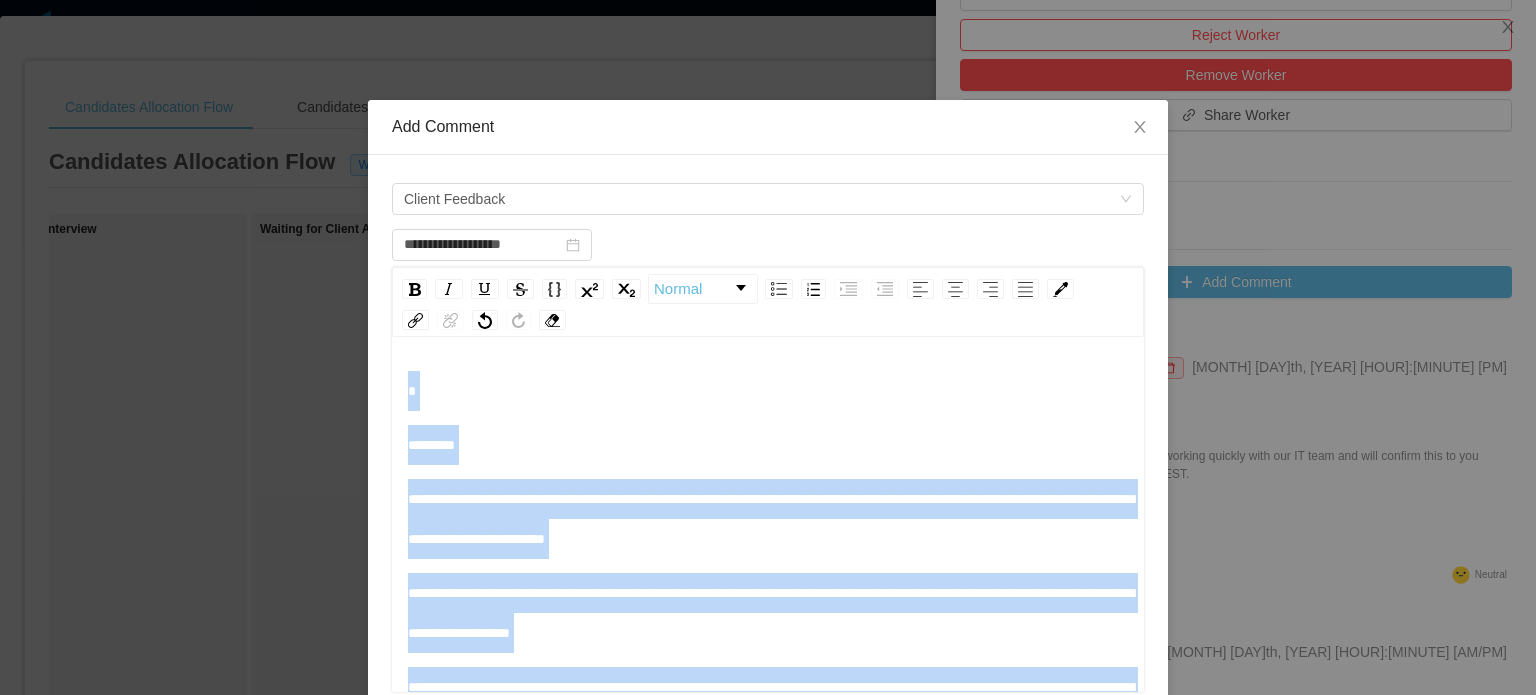 drag, startPoint x: 574, startPoint y: 334, endPoint x: 369, endPoint y: 63, distance: 339.8029 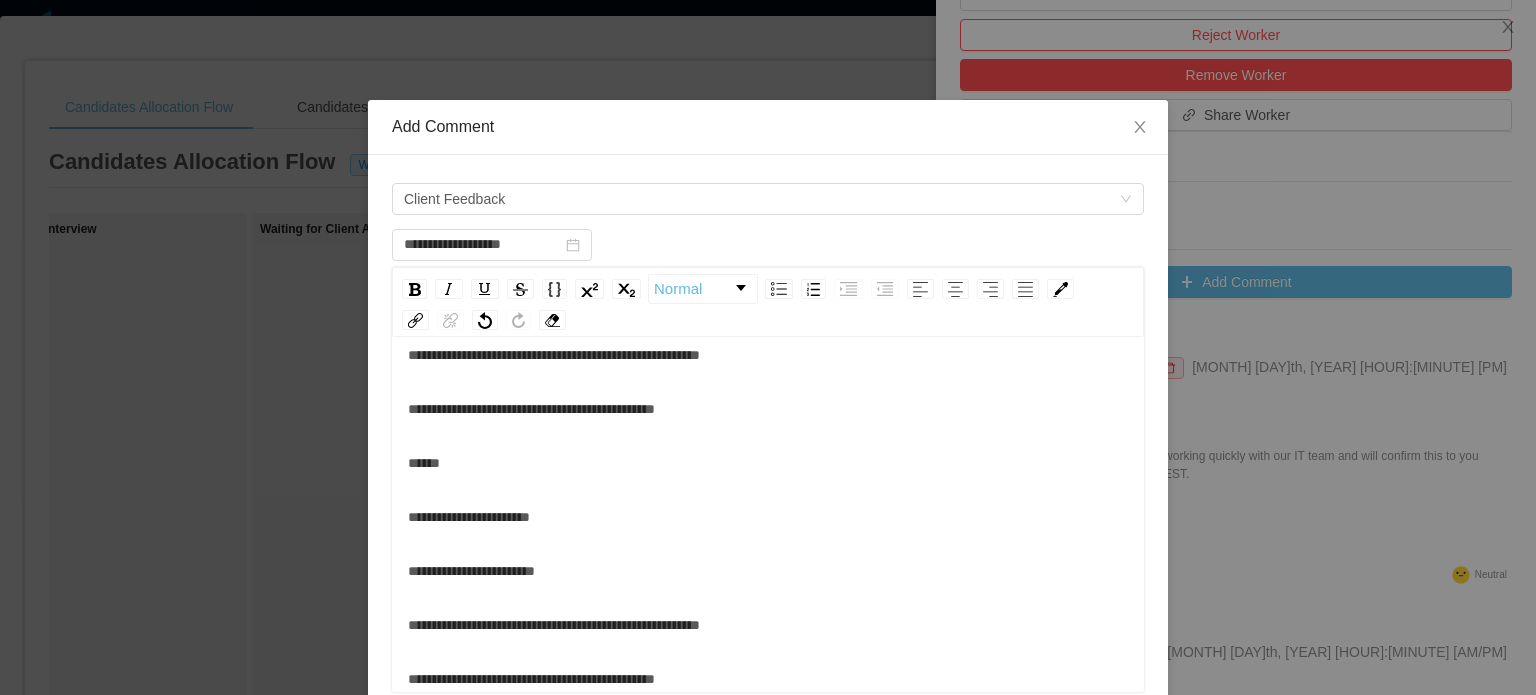scroll, scrollTop: 730, scrollLeft: 0, axis: vertical 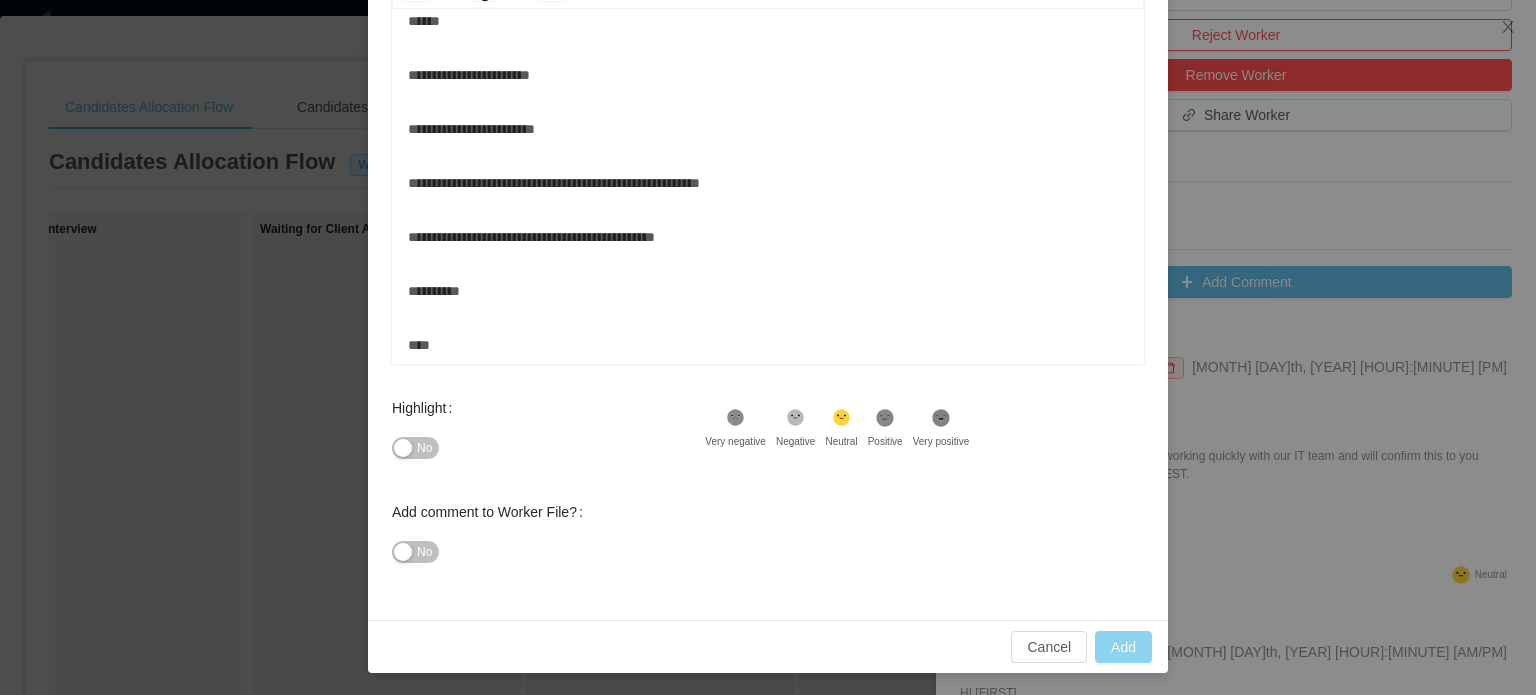 type on "**********" 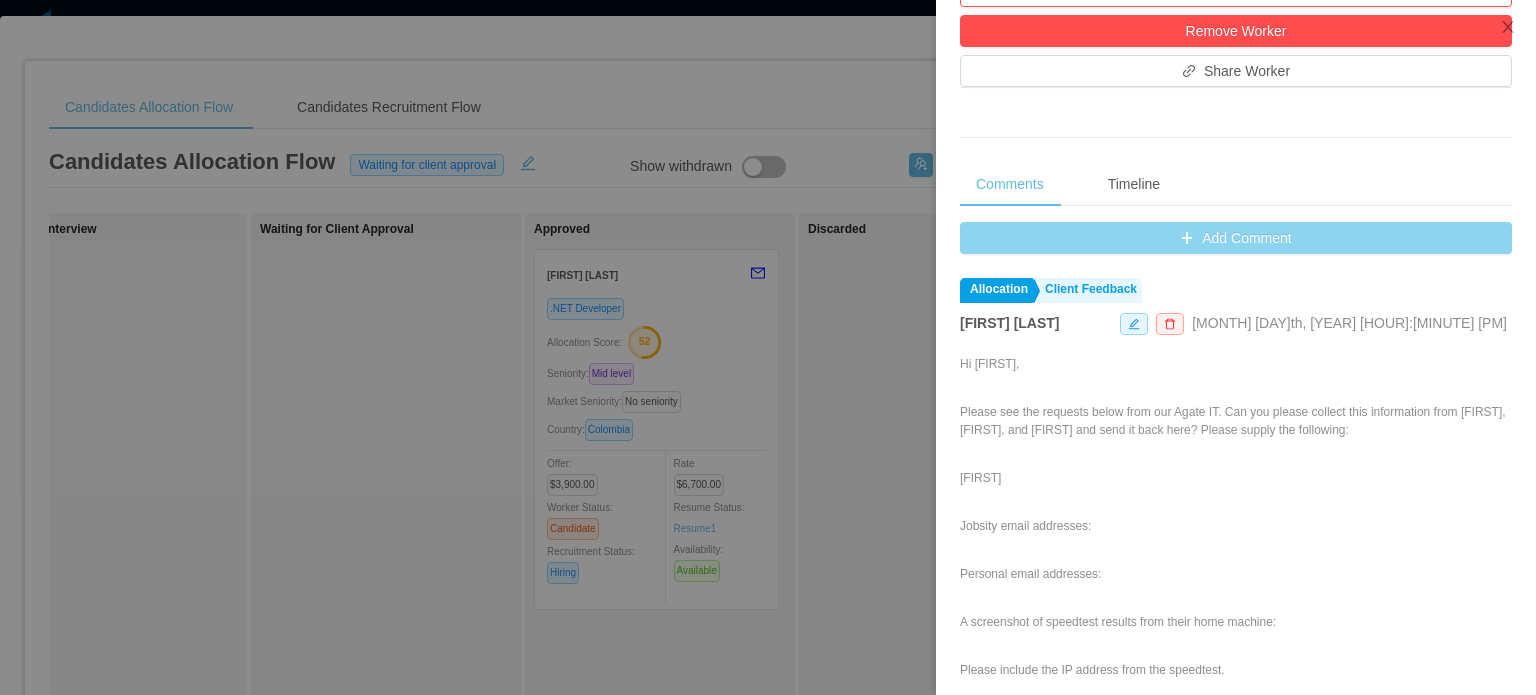 scroll, scrollTop: 676, scrollLeft: 0, axis: vertical 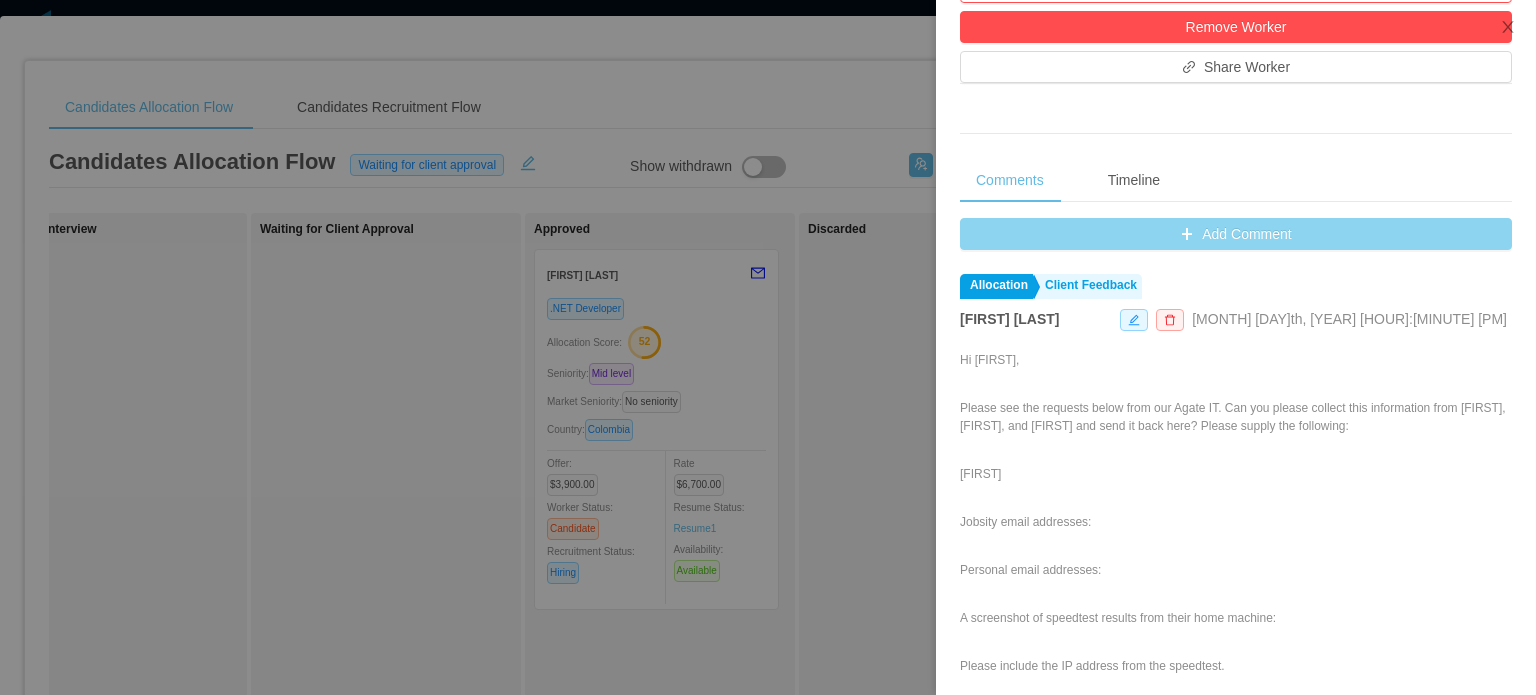 click on "Add Comment" at bounding box center [1236, 234] 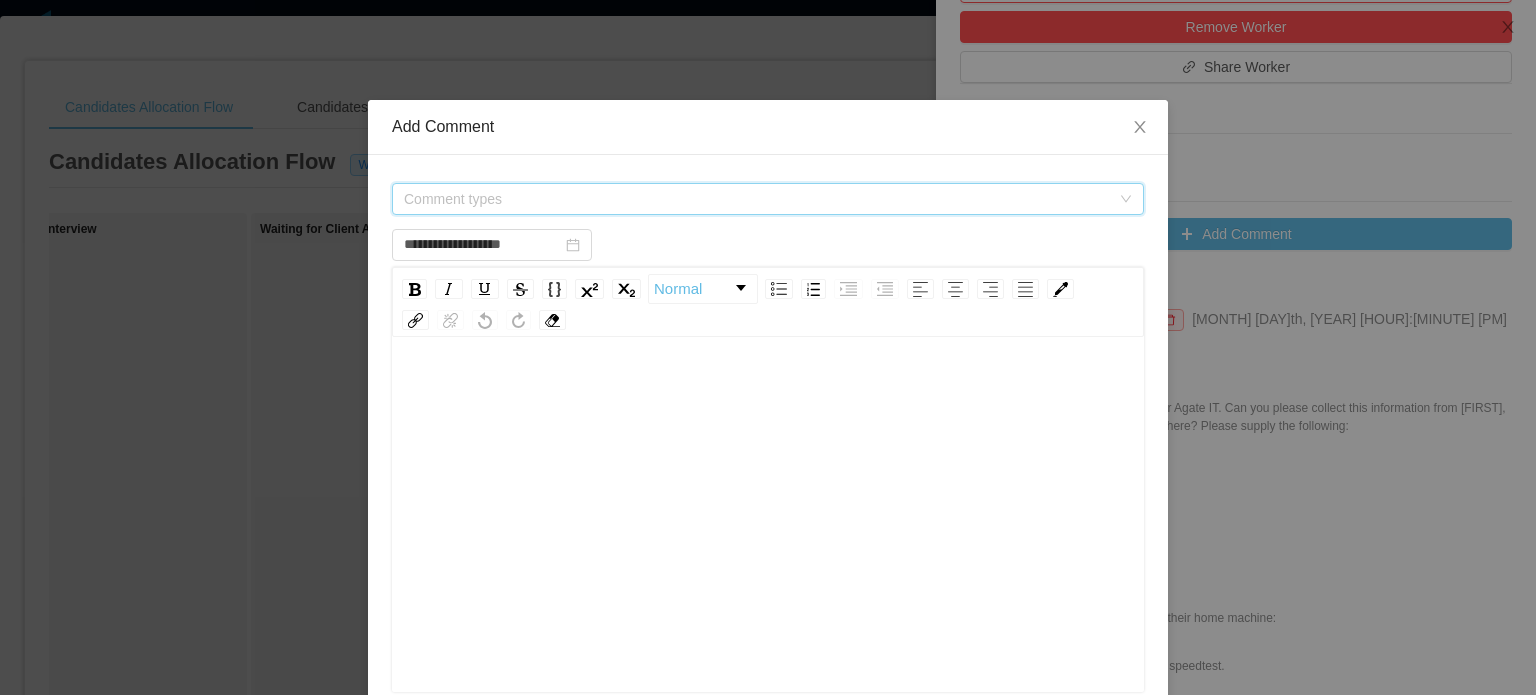 click on "Comment types" at bounding box center [761, 199] 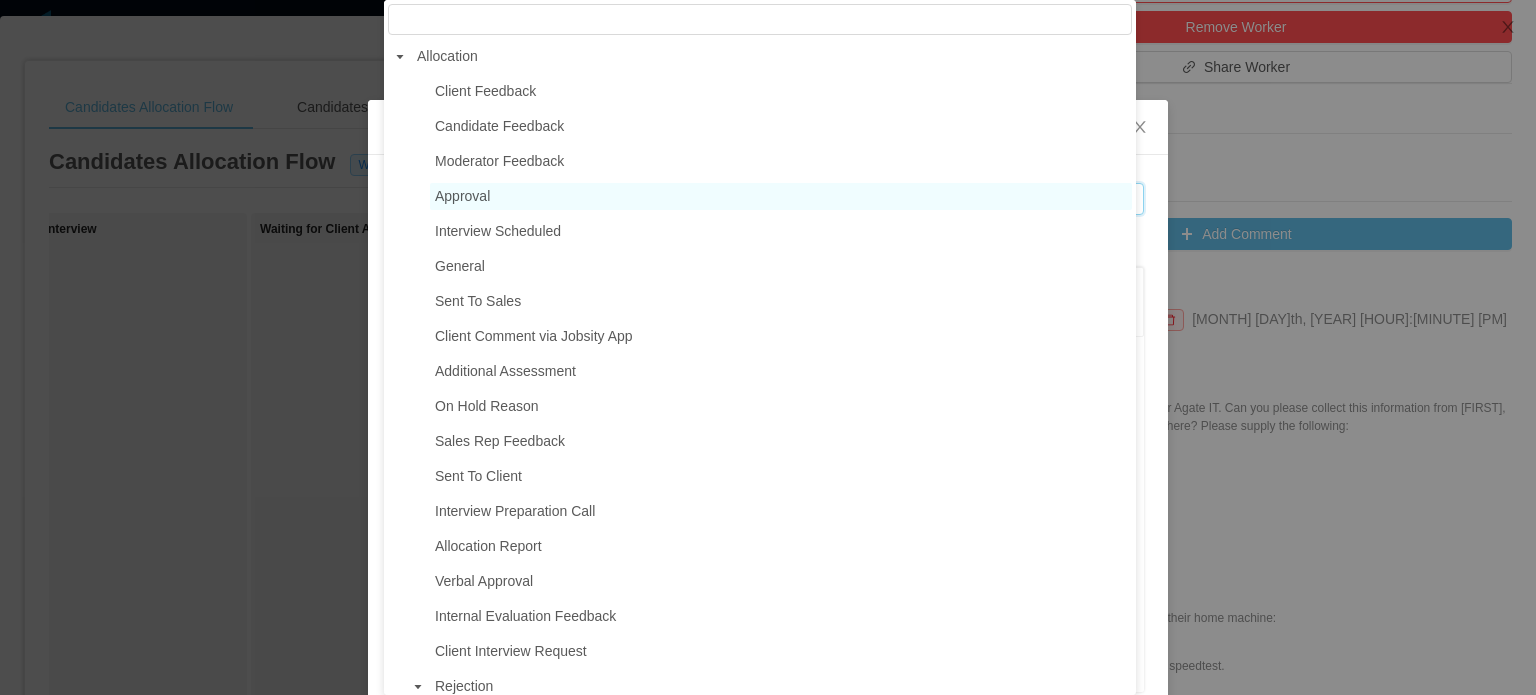 click on "Approval" at bounding box center [781, 196] 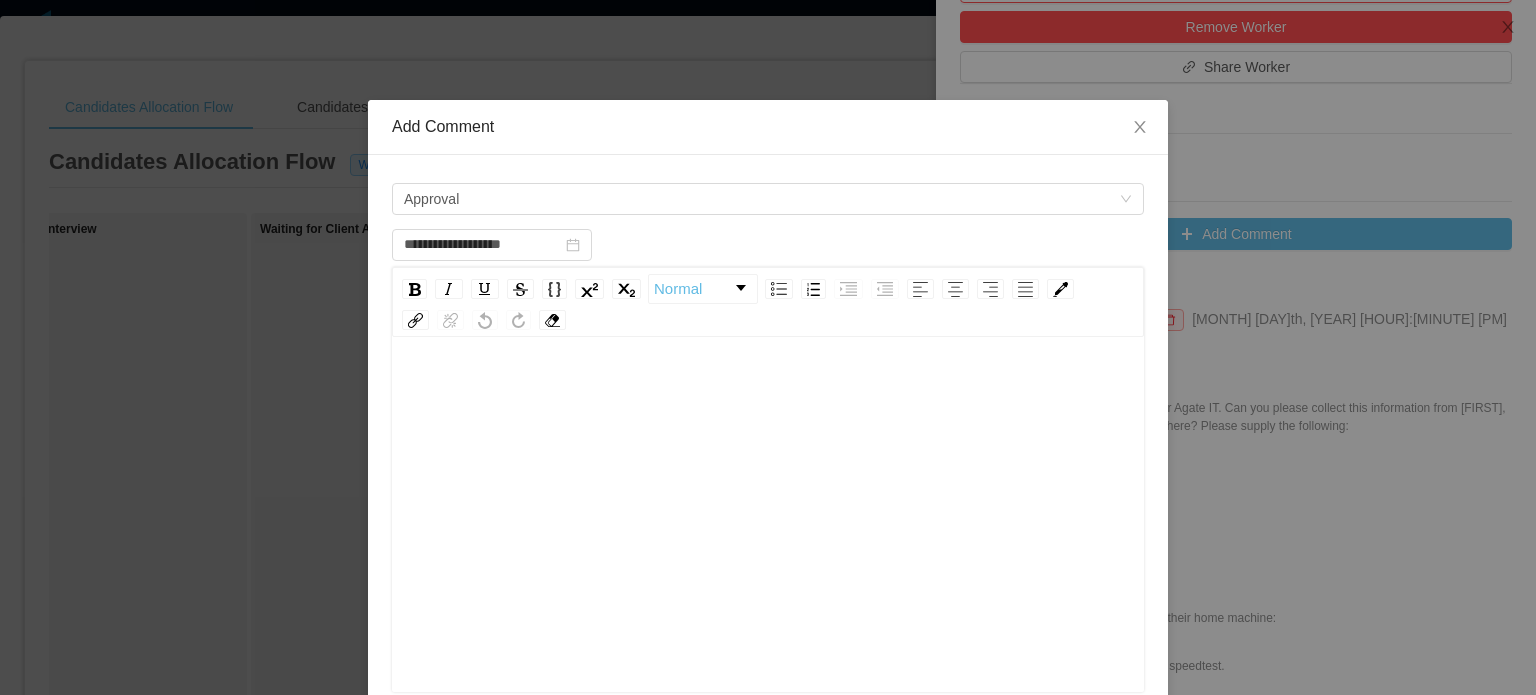 click at bounding box center (768, 391) 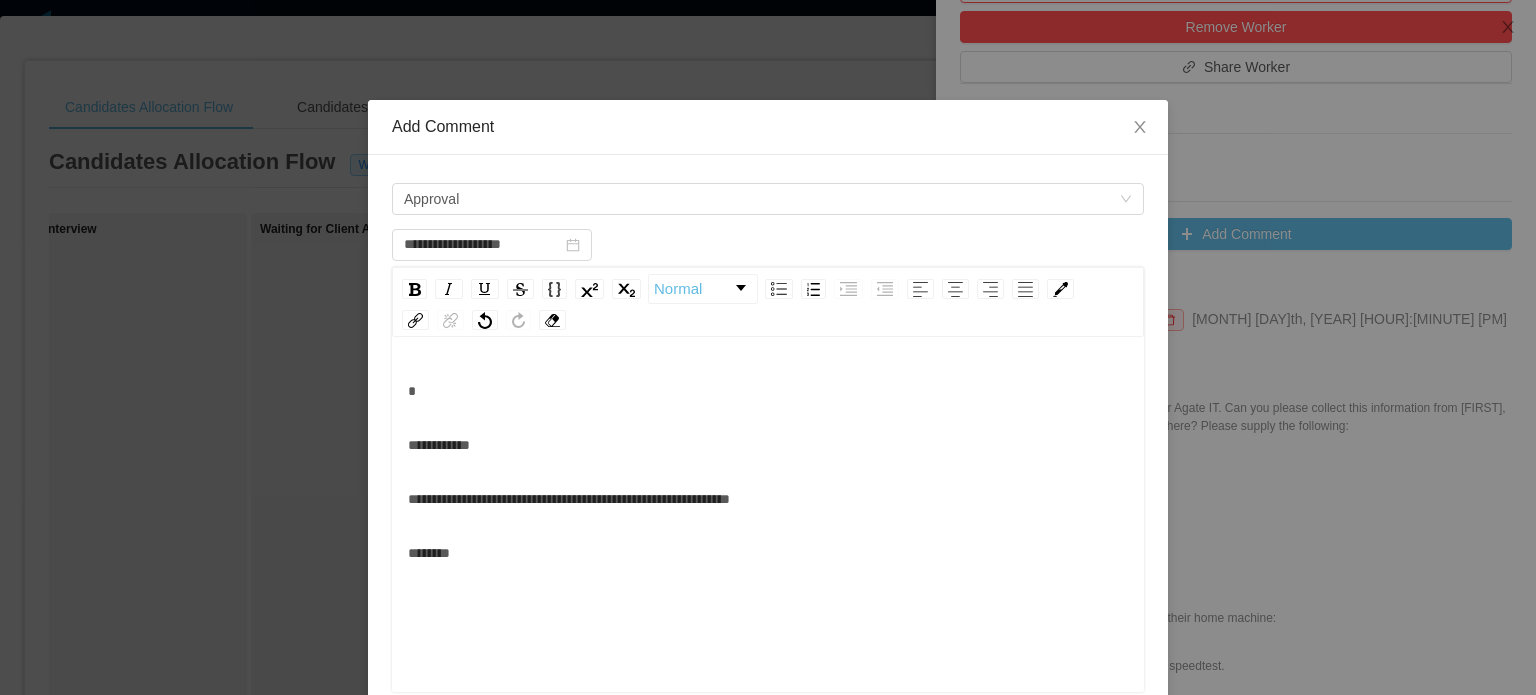 click on "**********" at bounding box center (439, 445) 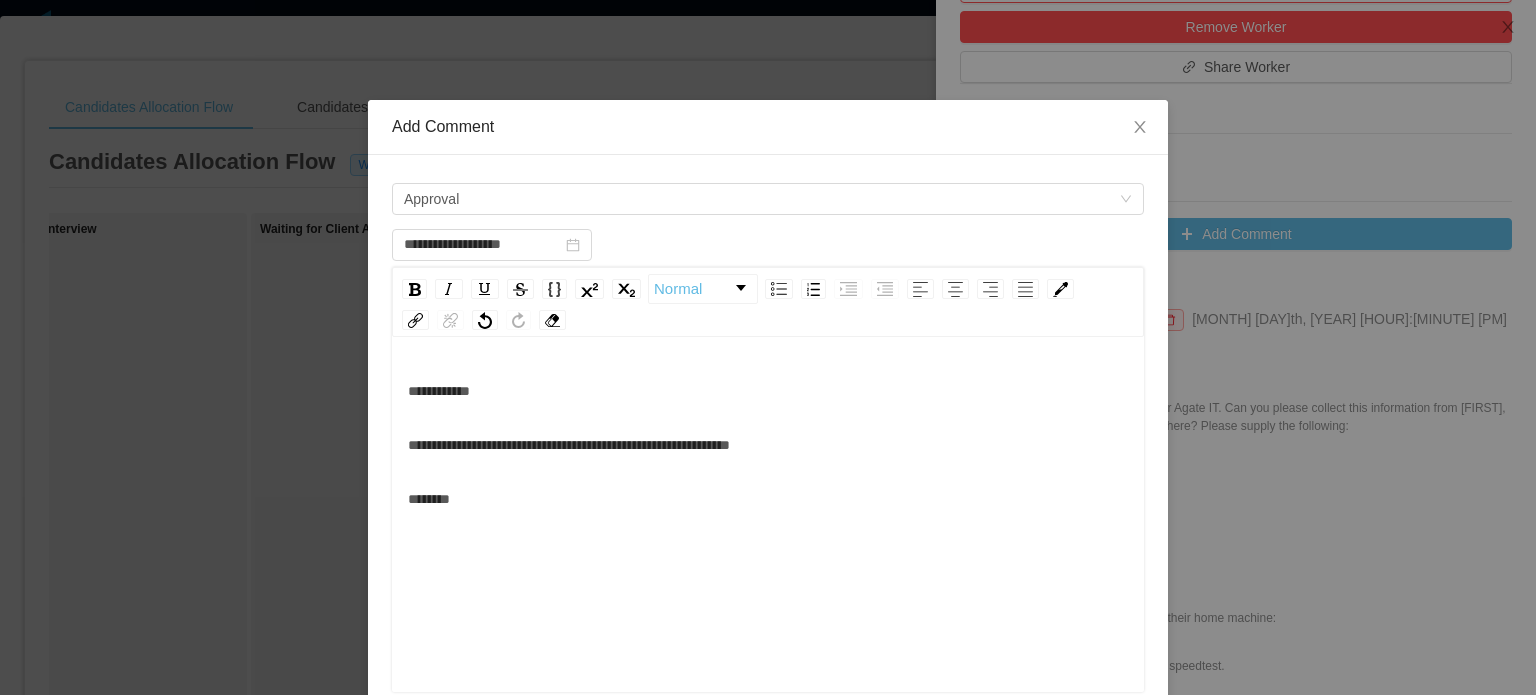scroll, scrollTop: 44, scrollLeft: 0, axis: vertical 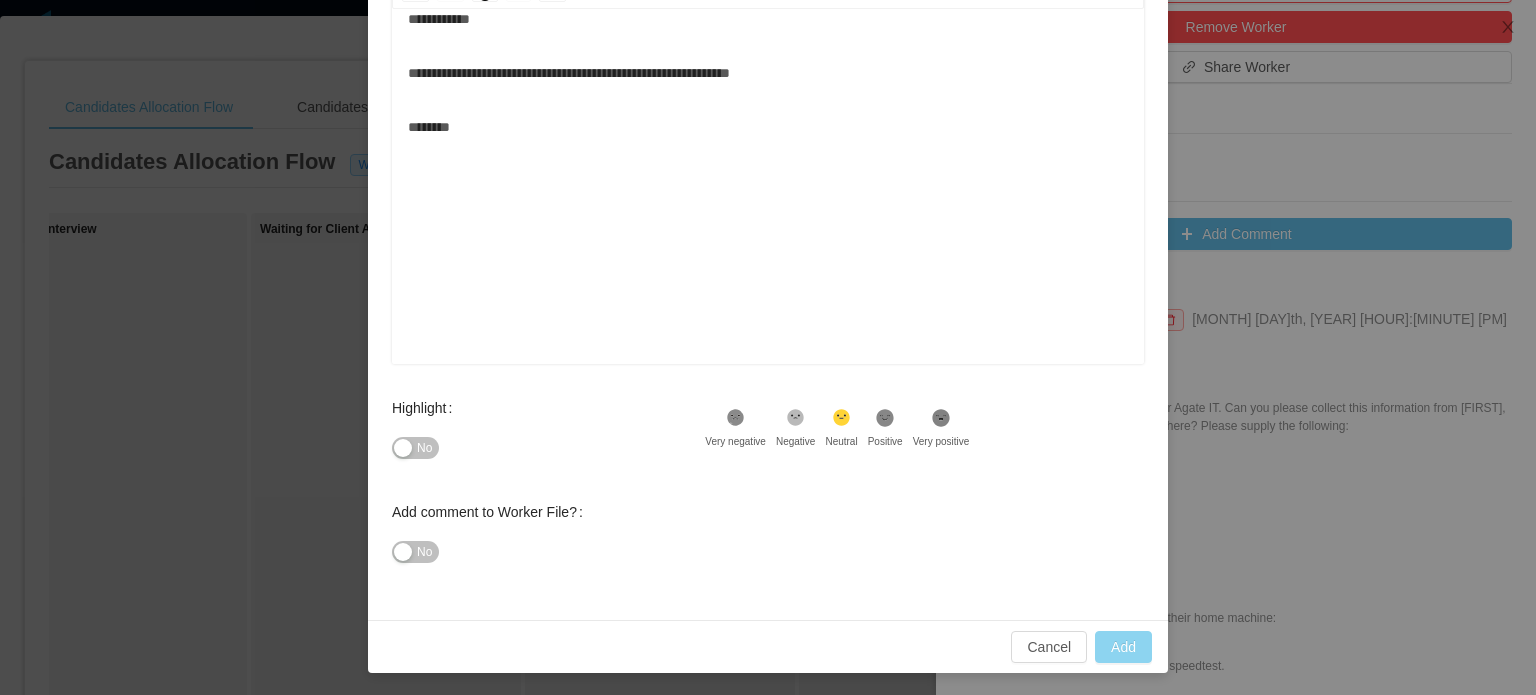 type on "**********" 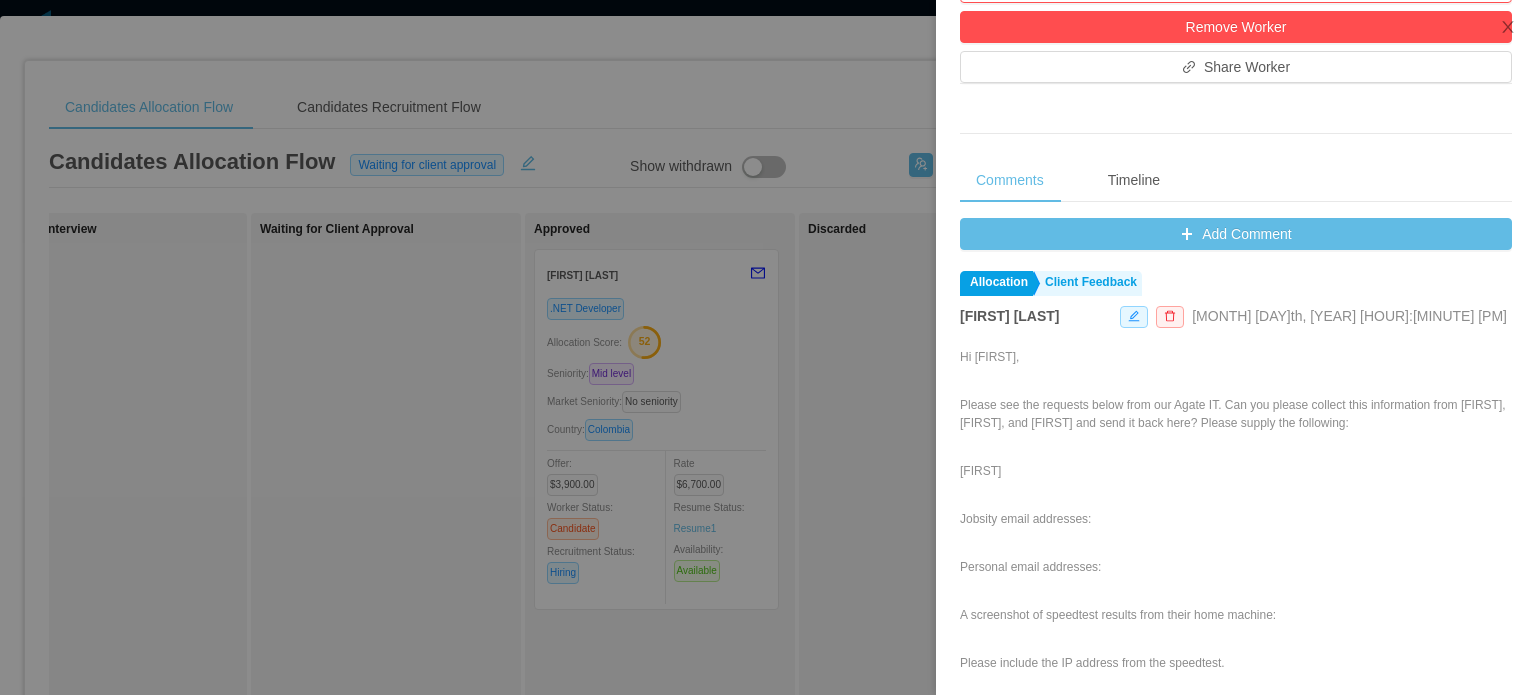 scroll, scrollTop: 0, scrollLeft: 0, axis: both 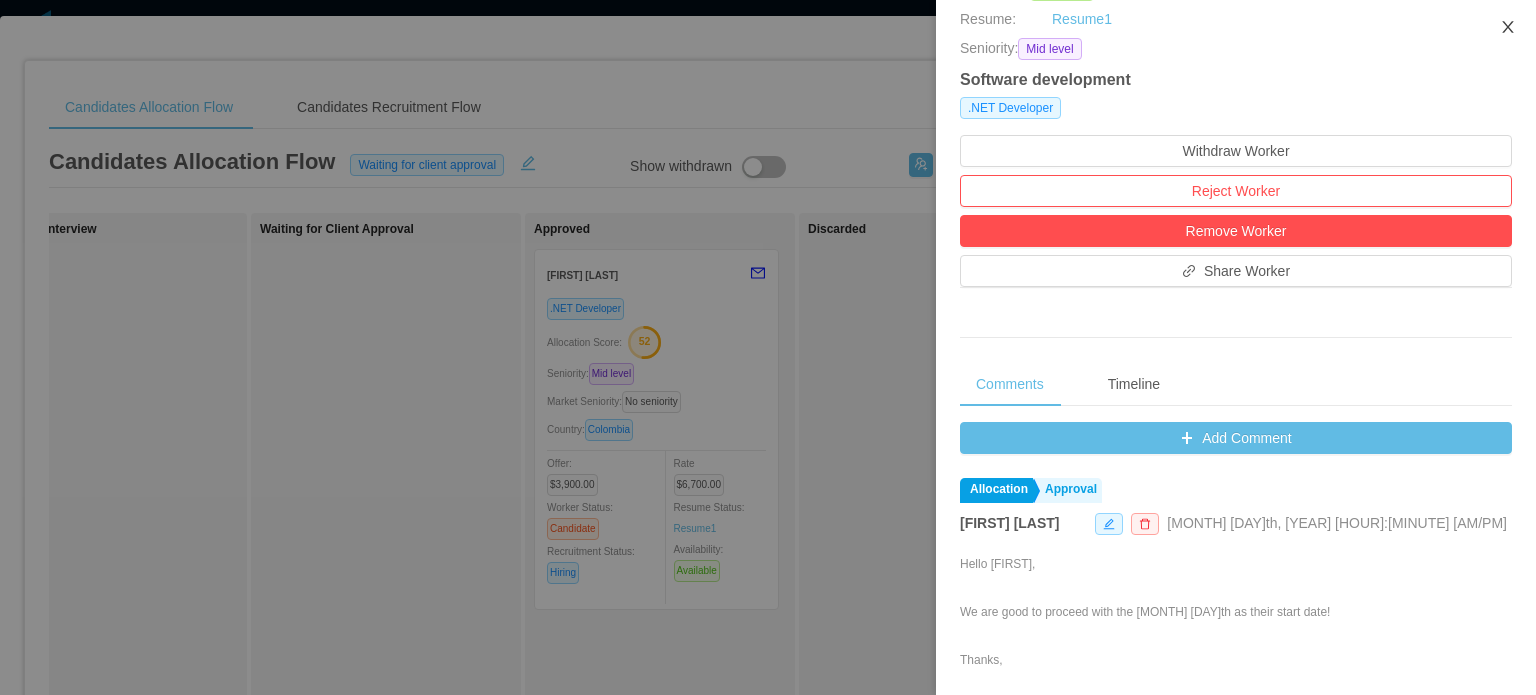 click 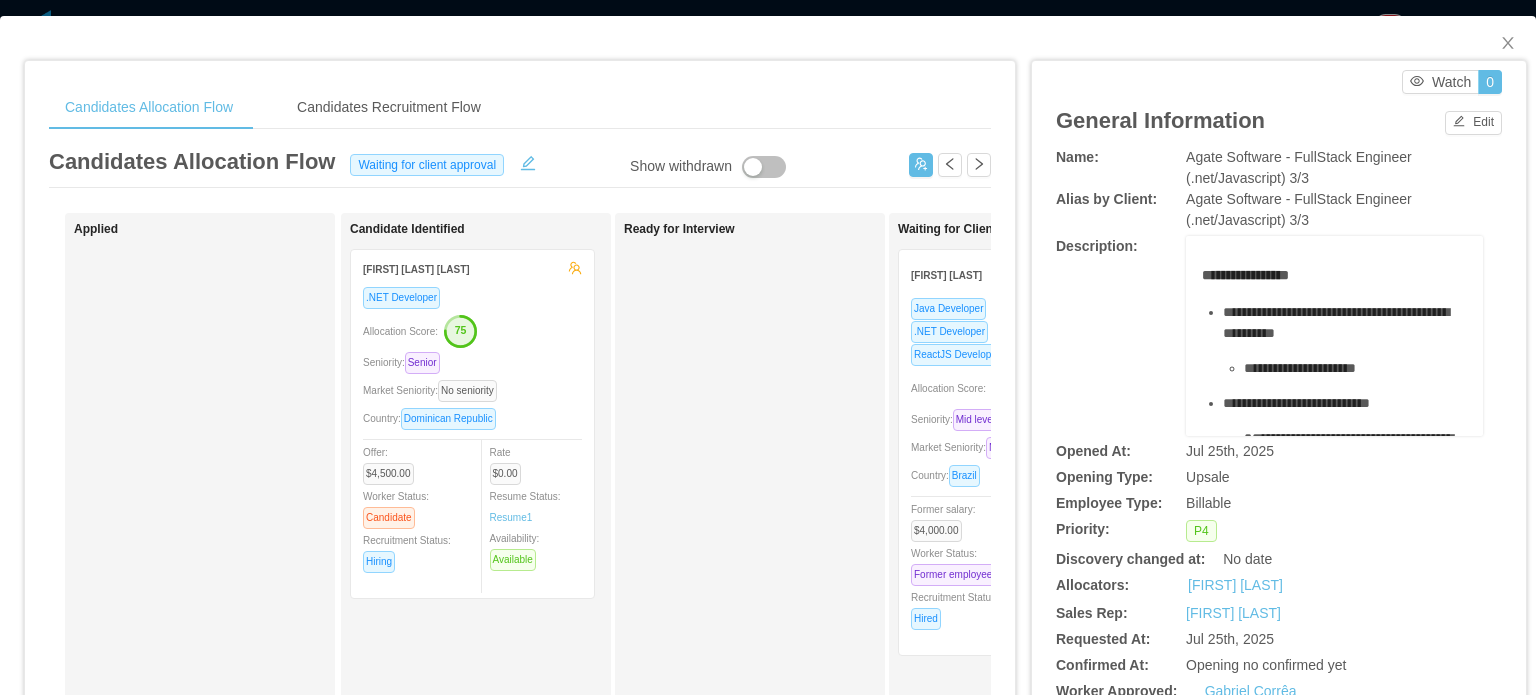 scroll, scrollTop: 0, scrollLeft: 0, axis: both 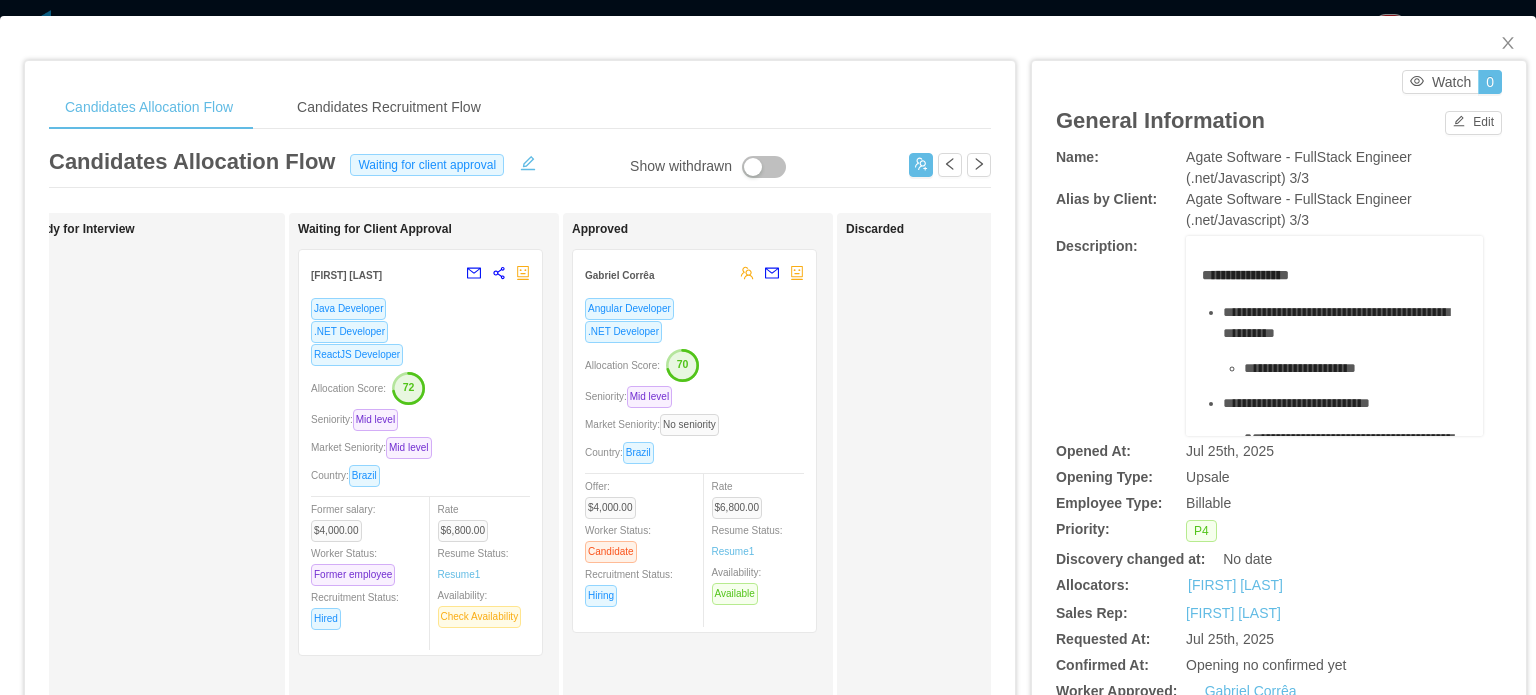 click on ".NET Developer" at bounding box center [694, 331] 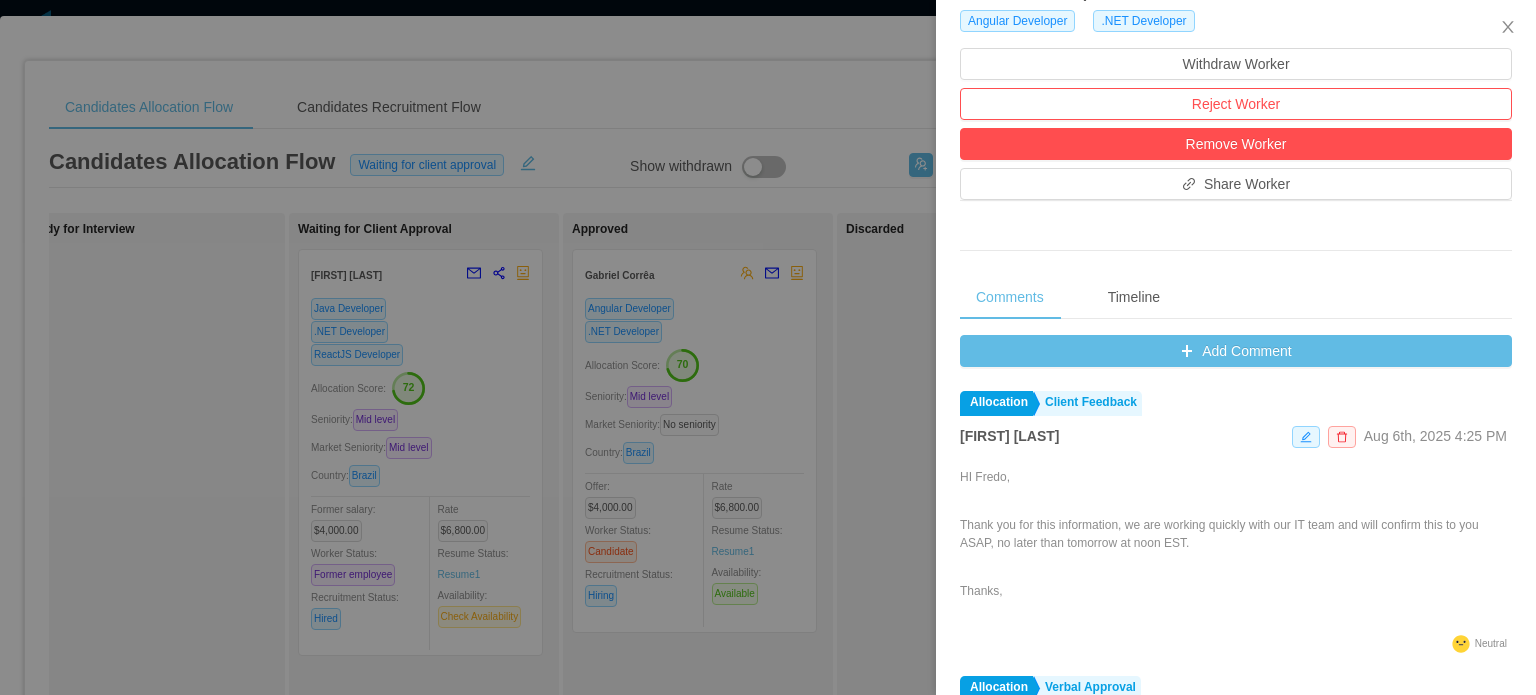 scroll, scrollTop: 560, scrollLeft: 0, axis: vertical 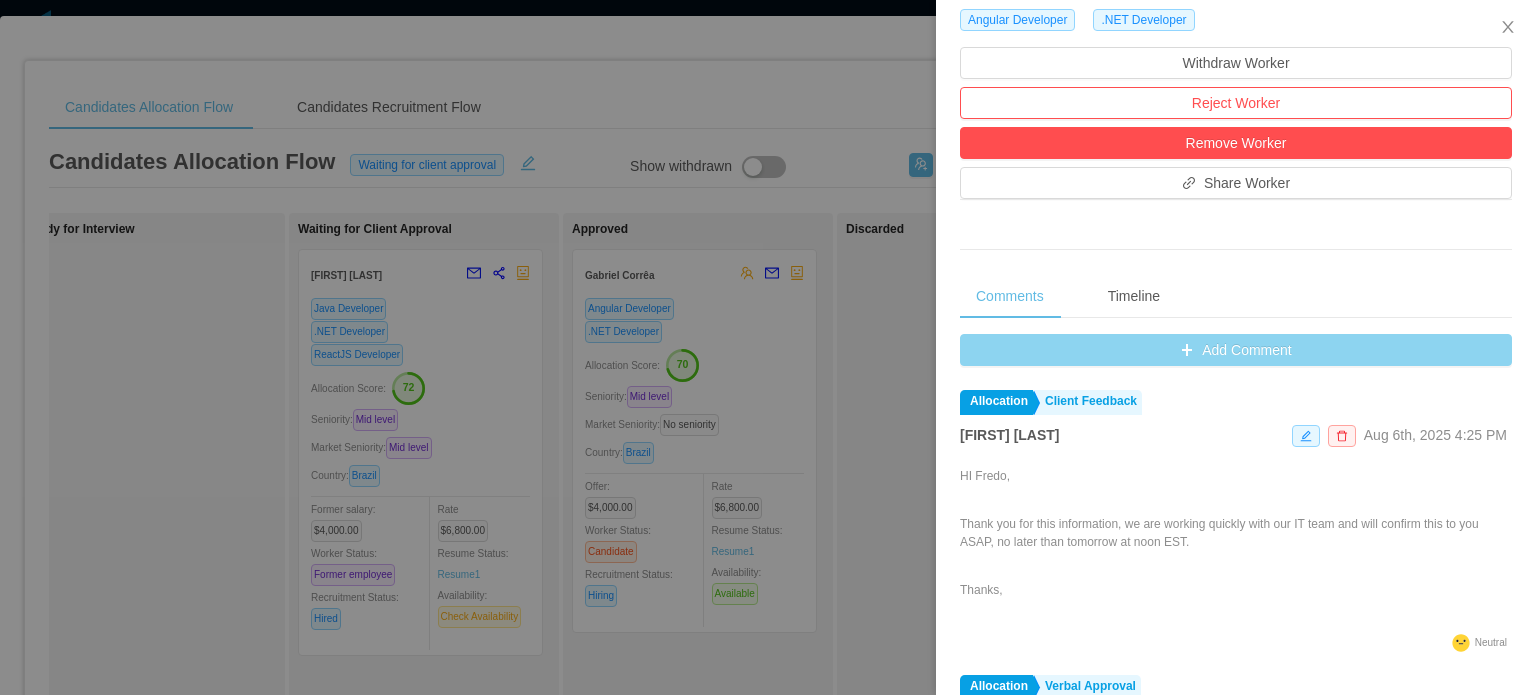 click on "Add Comment" at bounding box center (1236, 350) 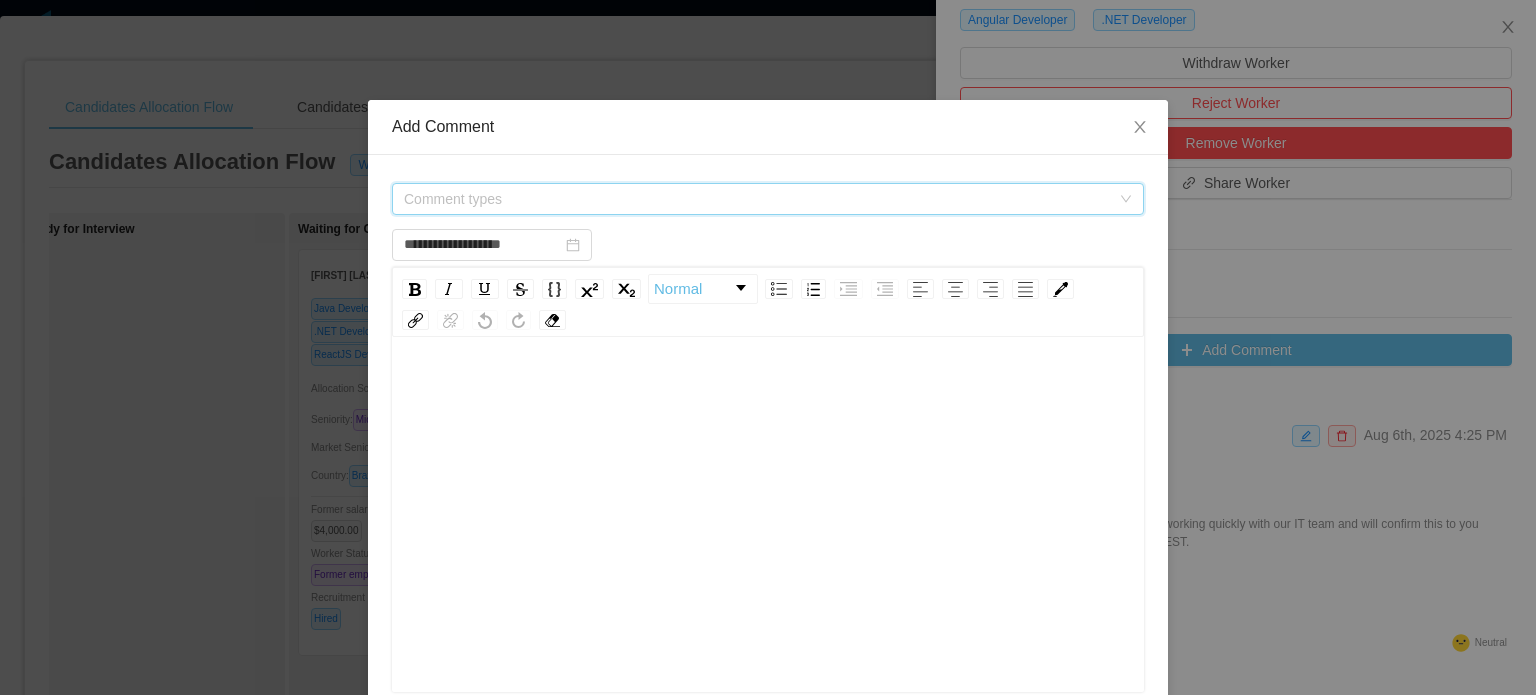 click on "Comment types" at bounding box center (757, 199) 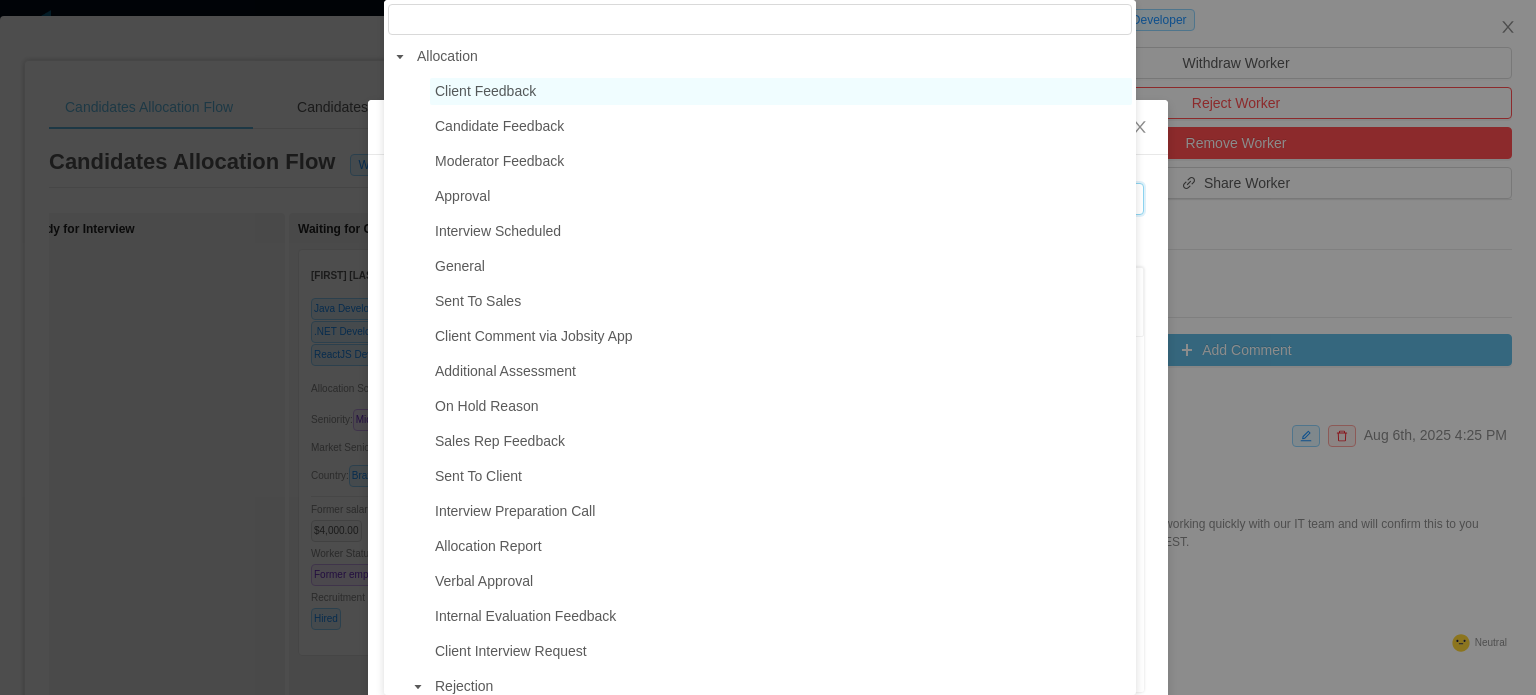 click on "Client Feedback" at bounding box center [485, 91] 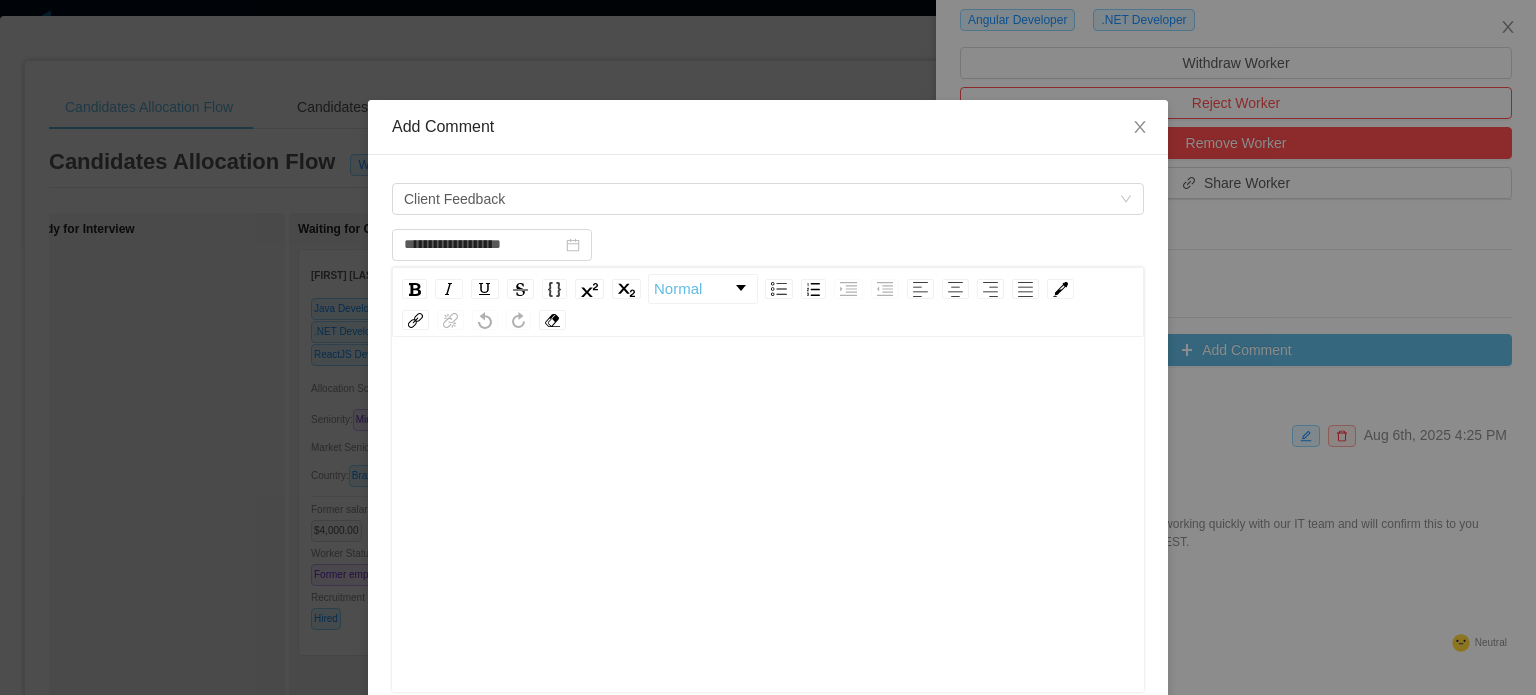 click at bounding box center (768, 391) 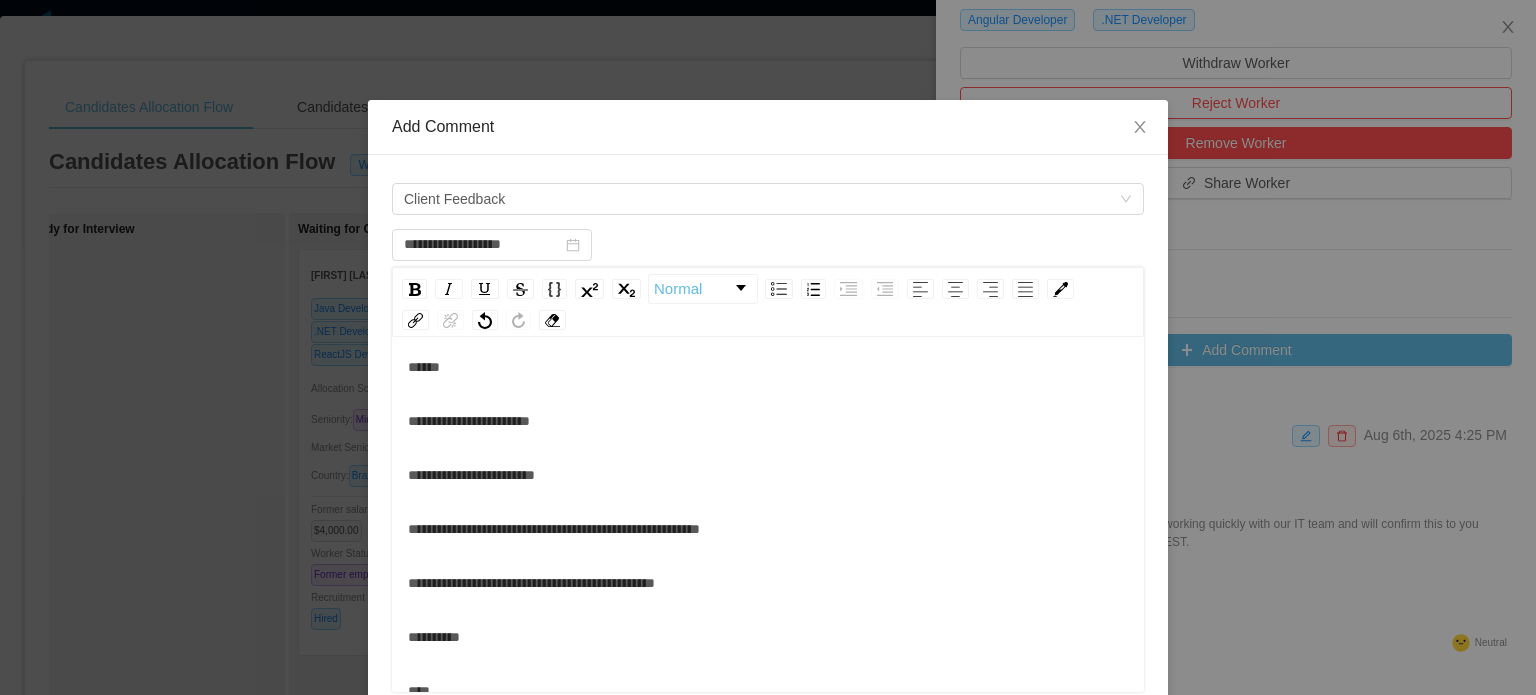 scroll, scrollTop: 730, scrollLeft: 0, axis: vertical 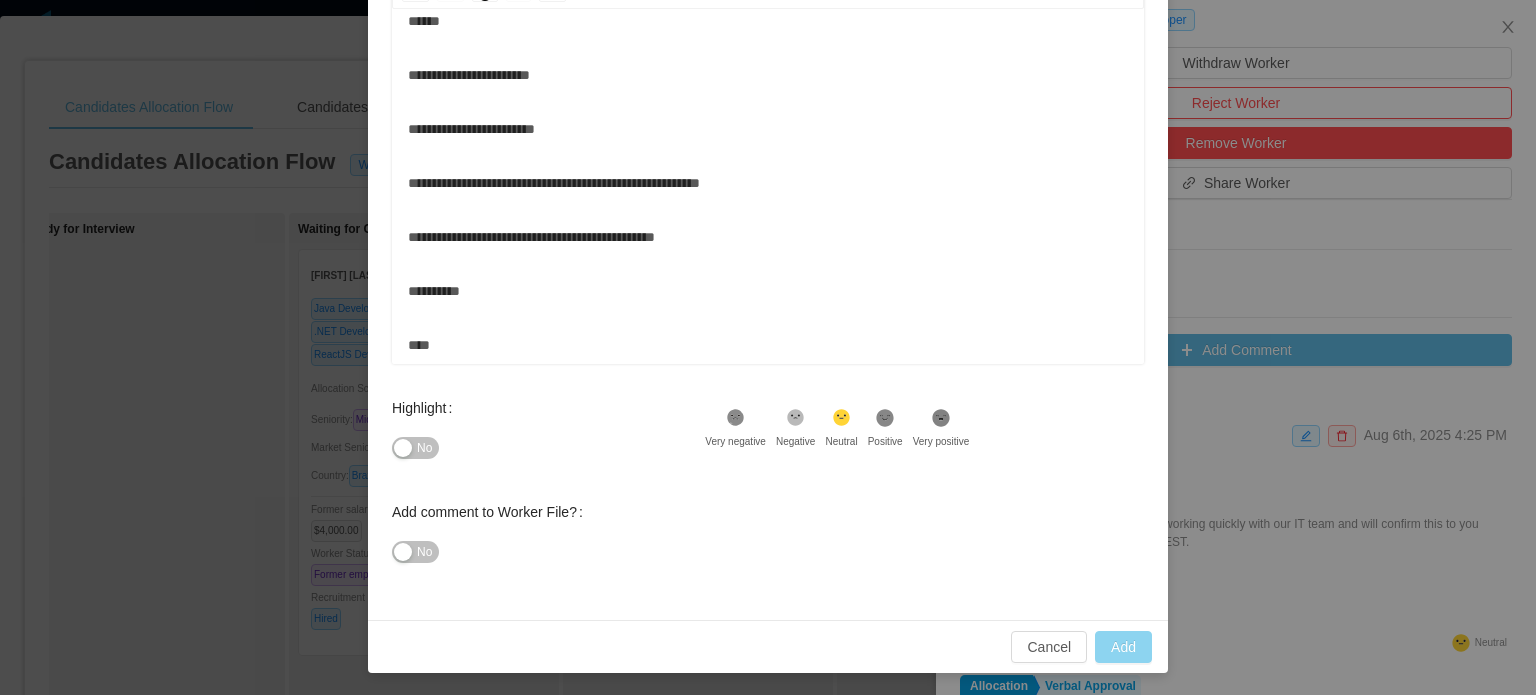type on "**********" 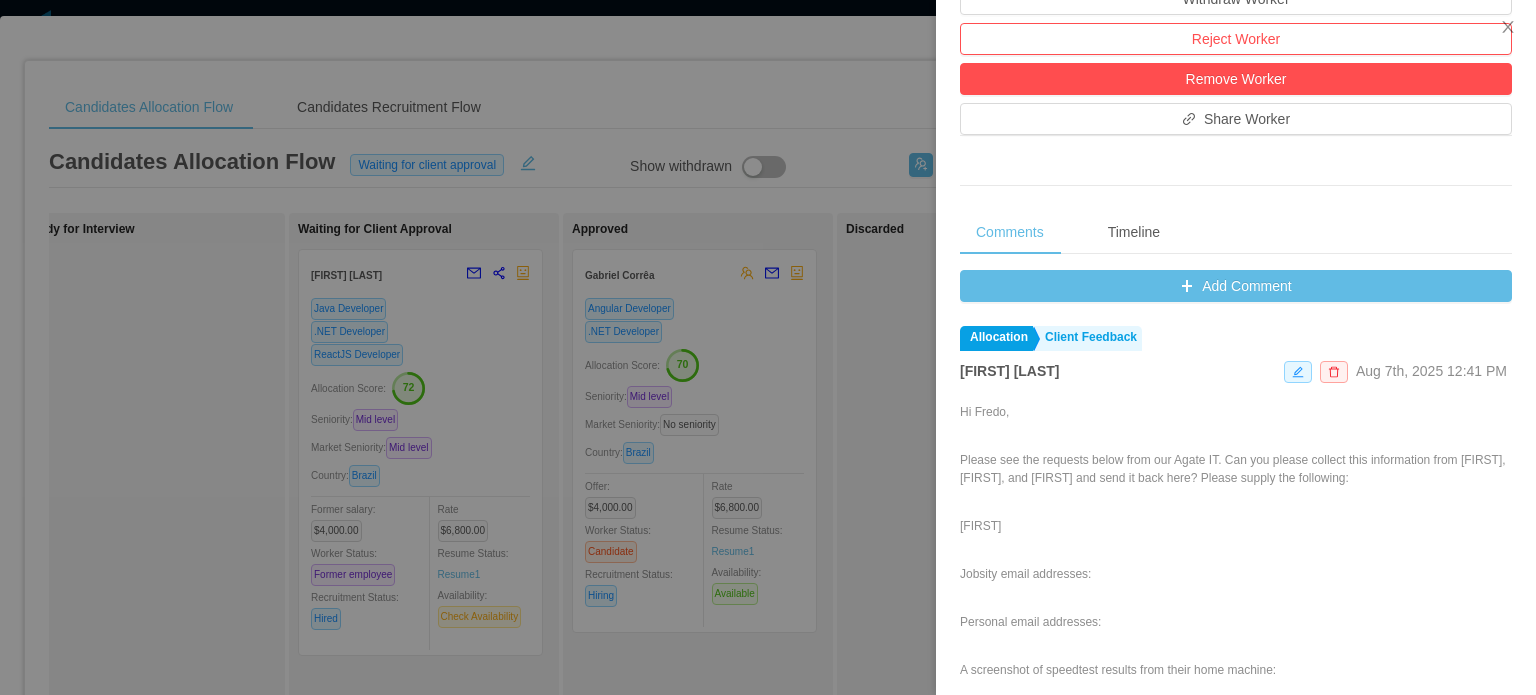 scroll, scrollTop: 627, scrollLeft: 0, axis: vertical 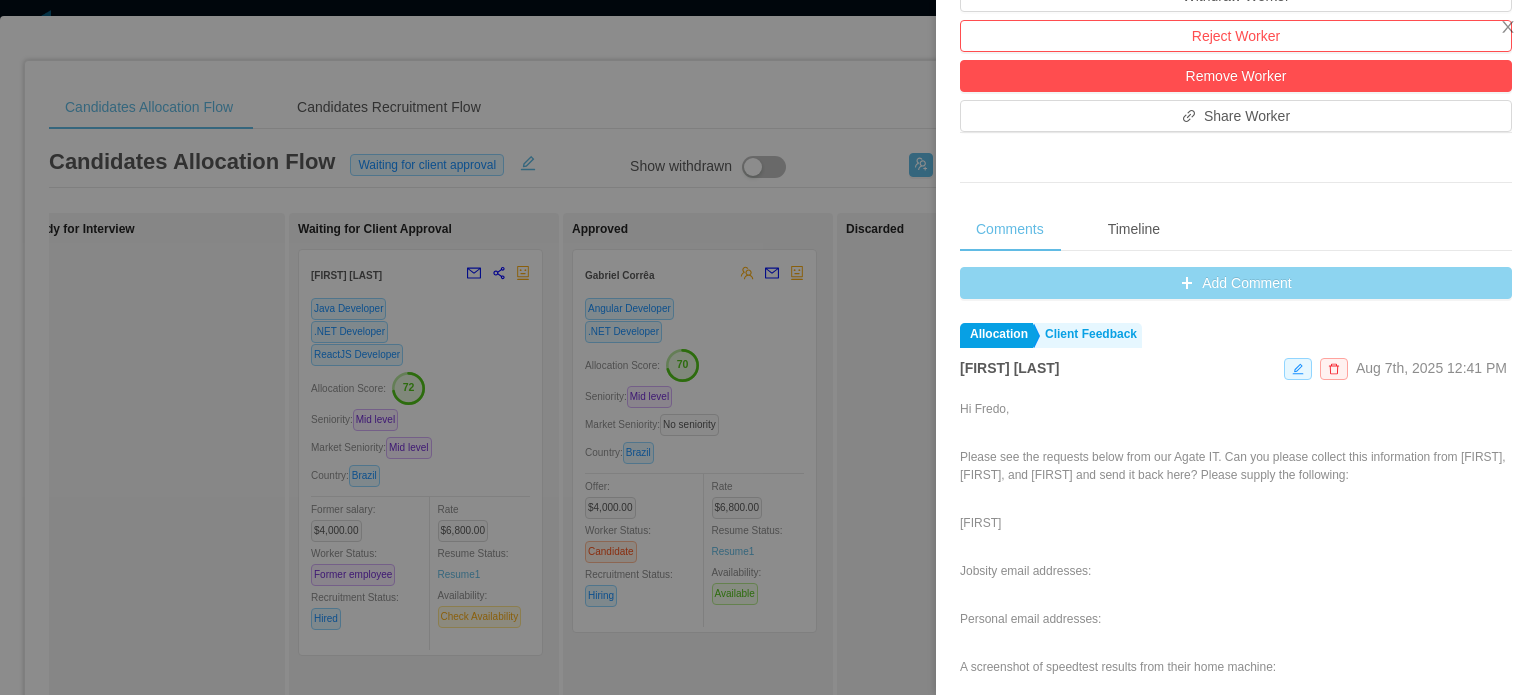 click on "Add Comment" at bounding box center [1236, 283] 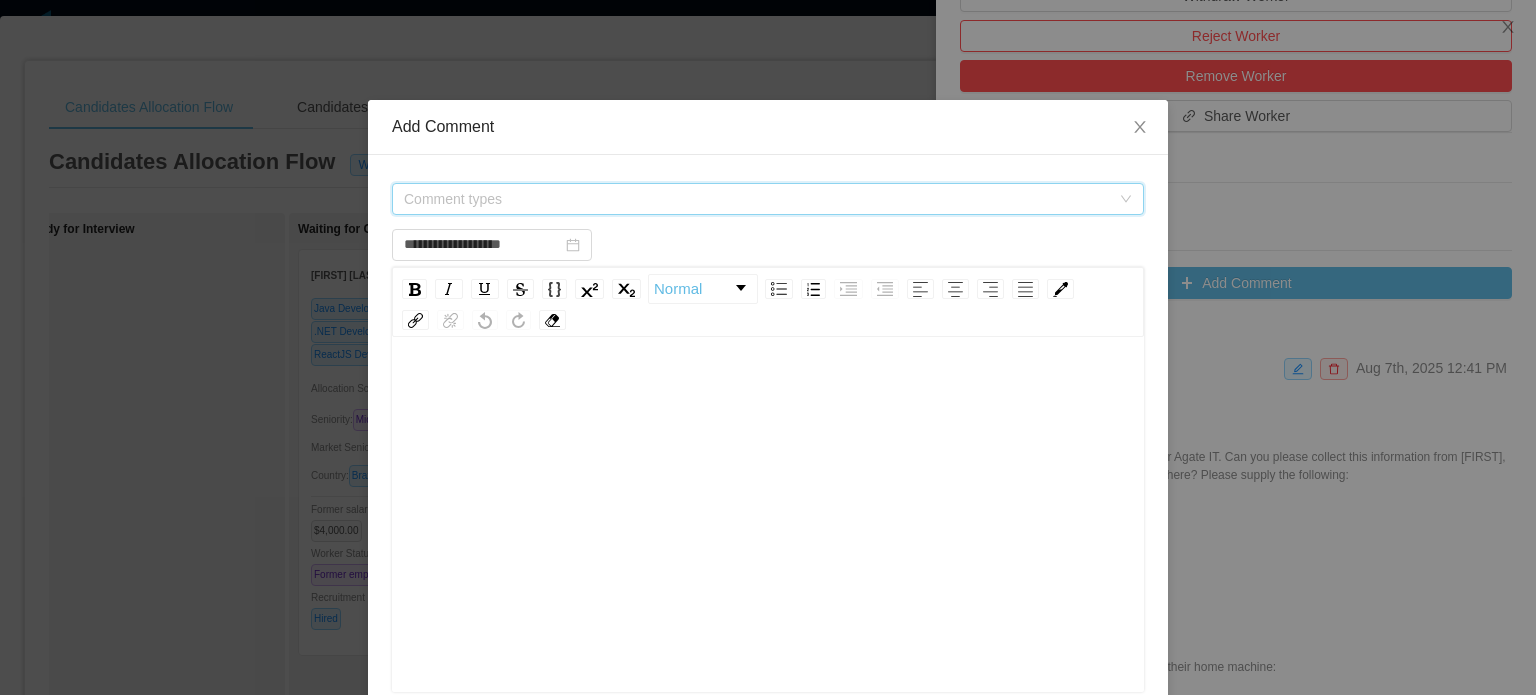 click on "Comment types" at bounding box center (757, 199) 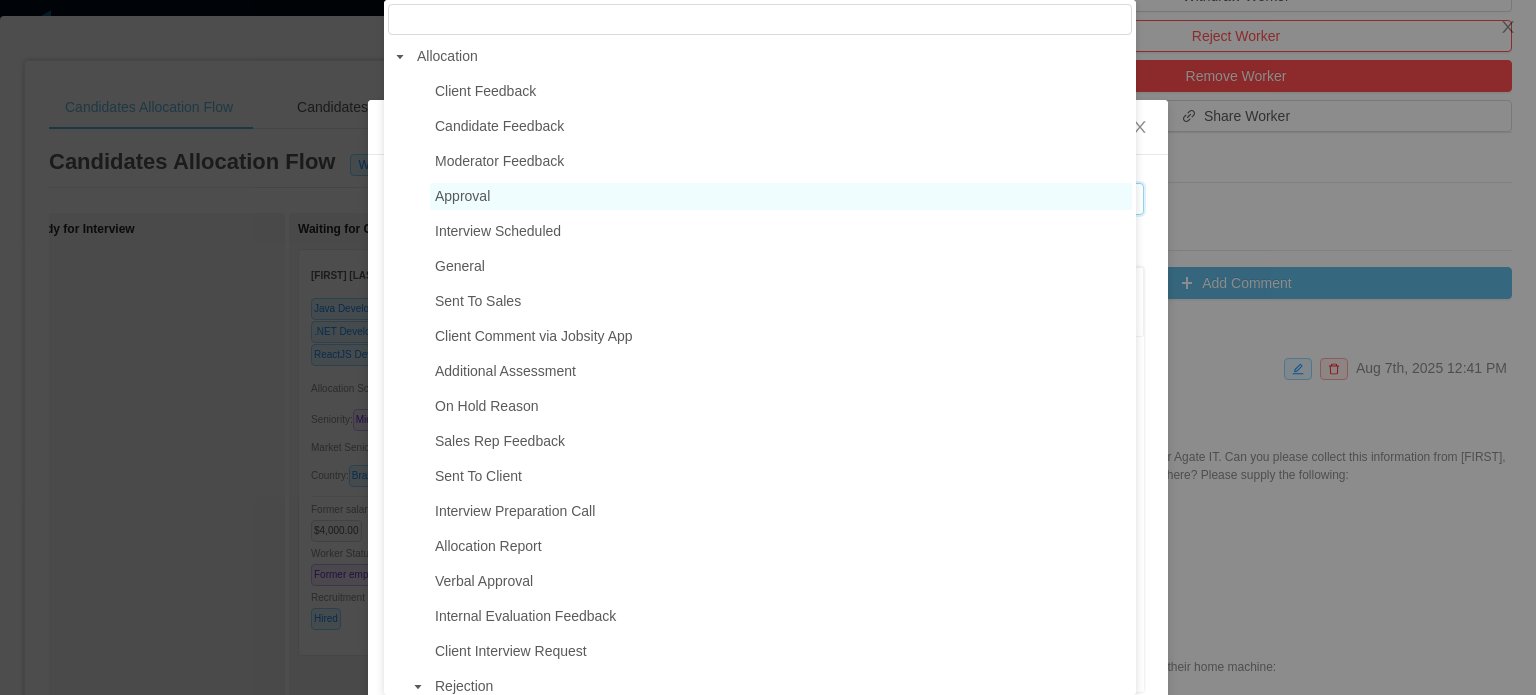 click on "Approval" at bounding box center (781, 196) 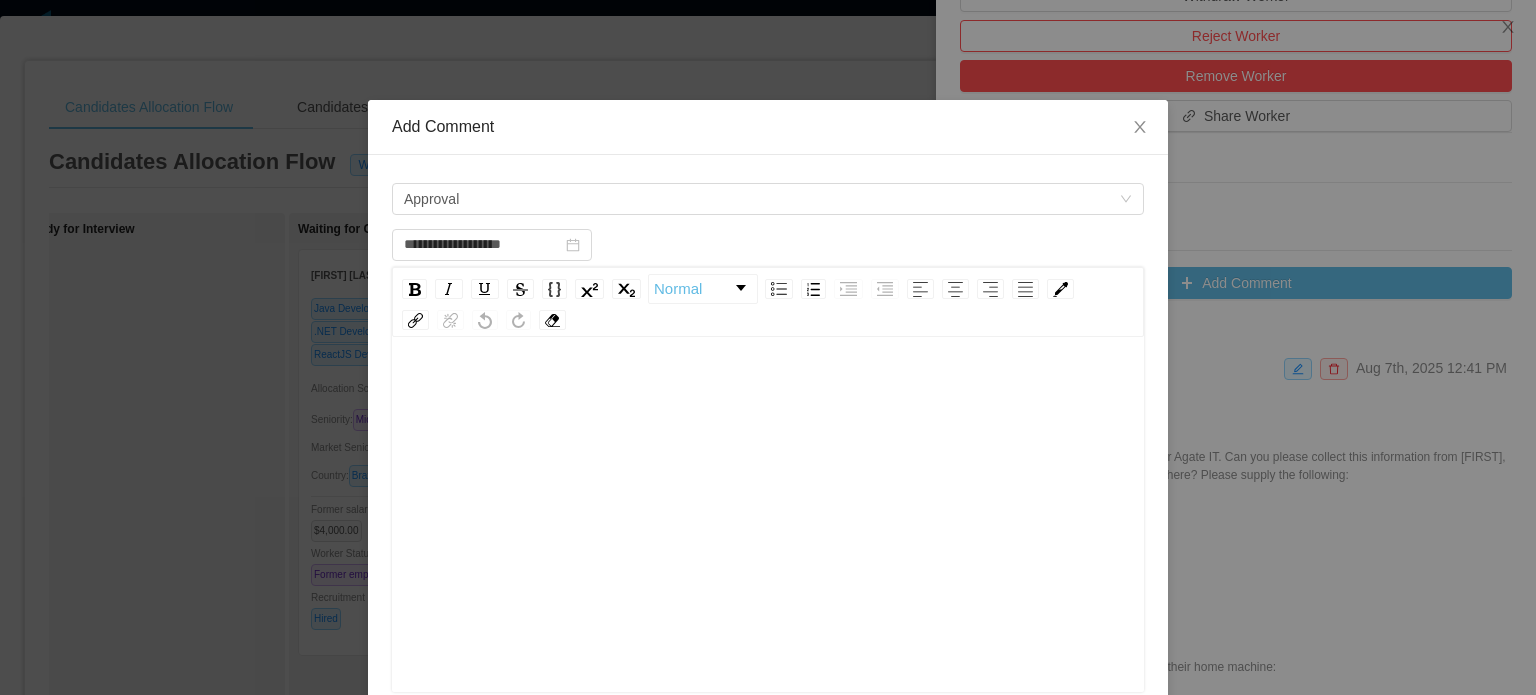click at bounding box center [768, 391] 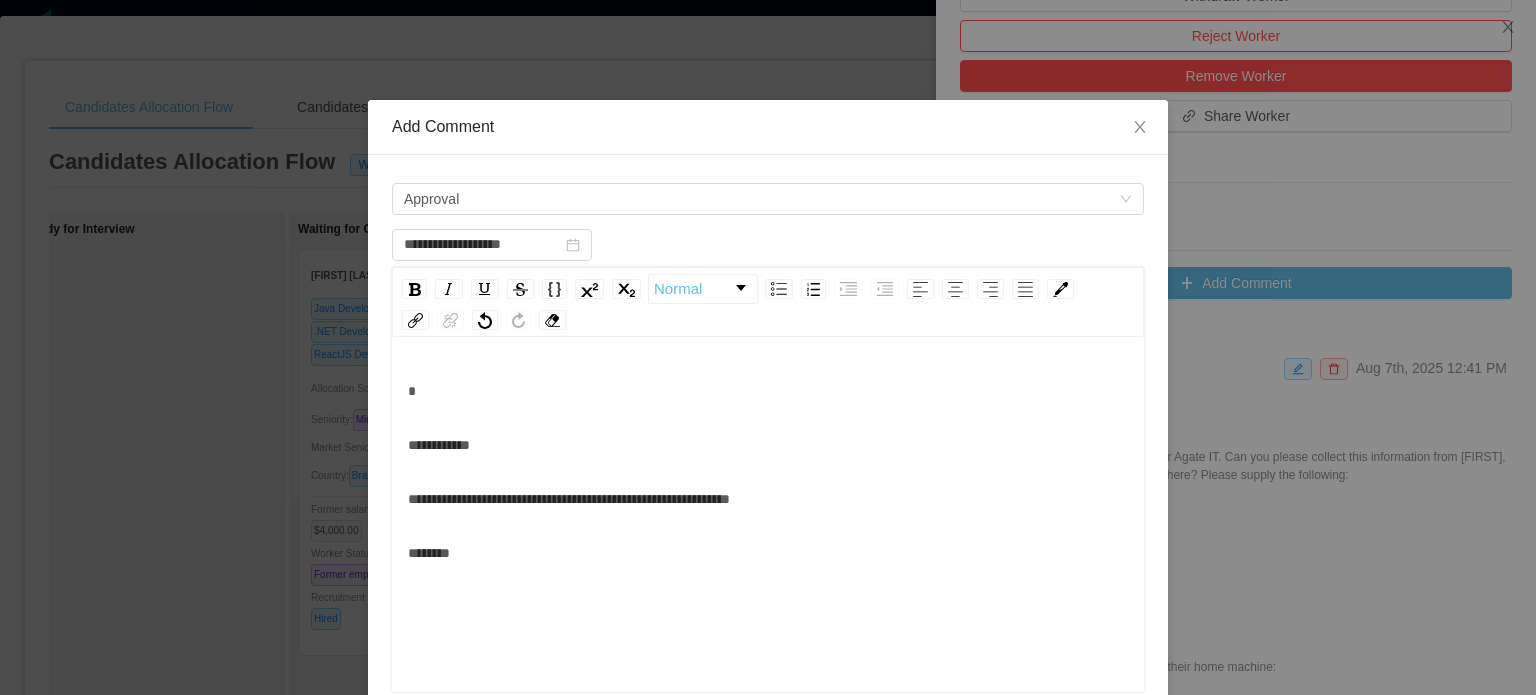 click on "**********" at bounding box center [439, 445] 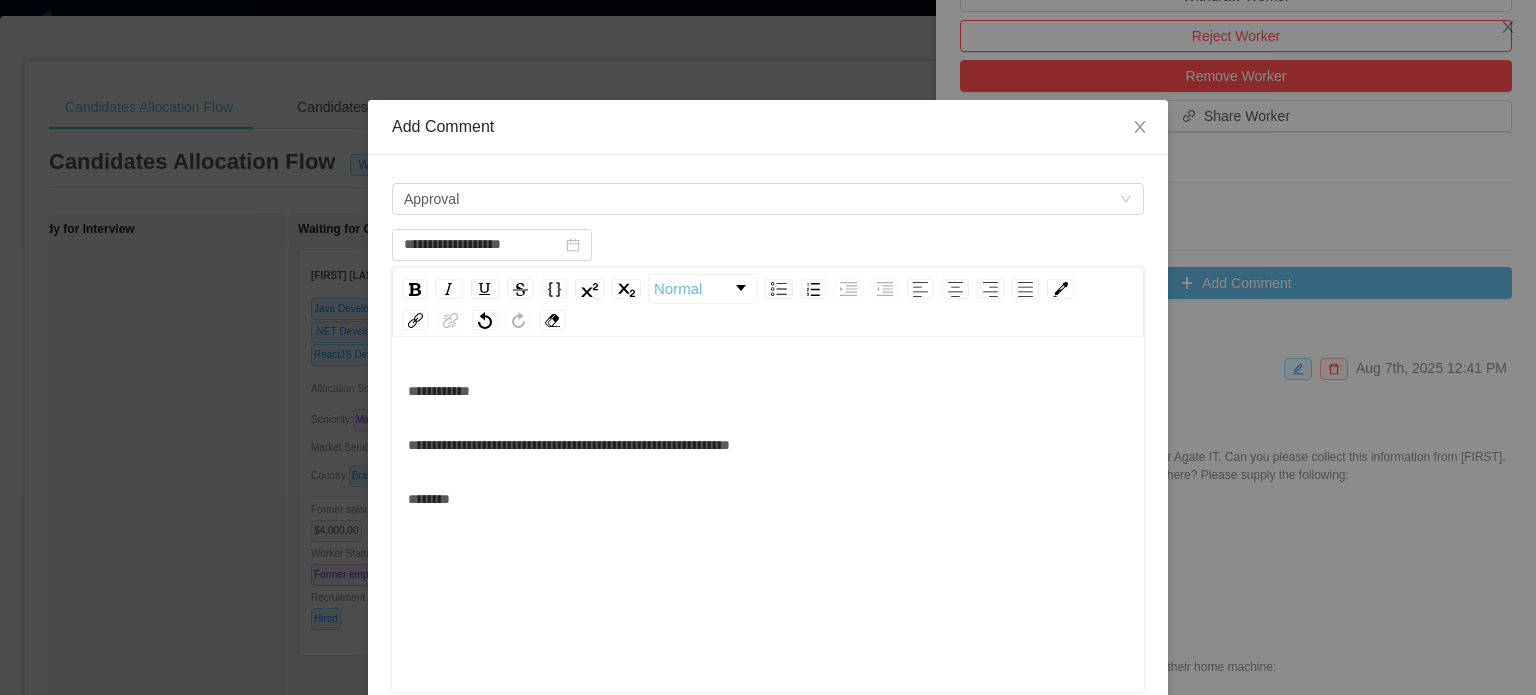 scroll, scrollTop: 44, scrollLeft: 0, axis: vertical 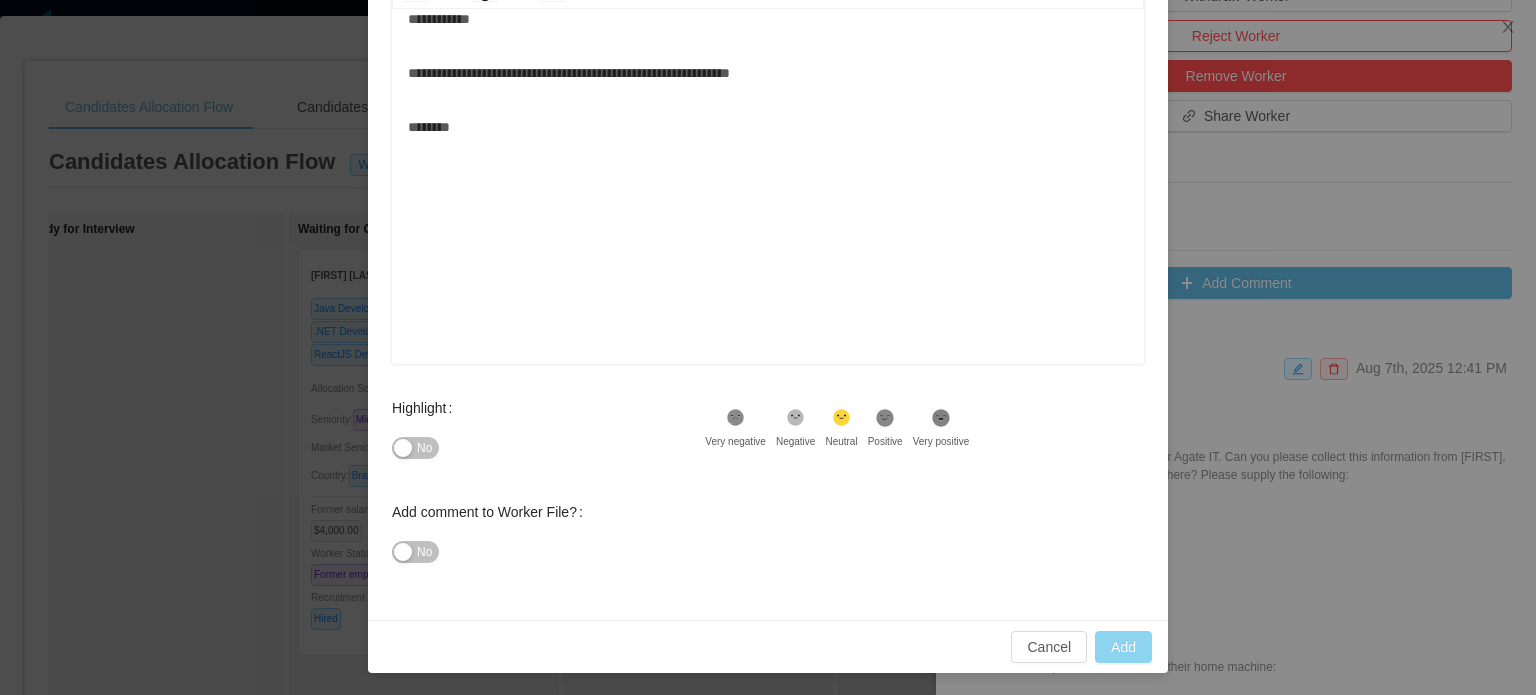 drag, startPoint x: 1118, startPoint y: 640, endPoint x: 1056, endPoint y: 491, distance: 161.38463 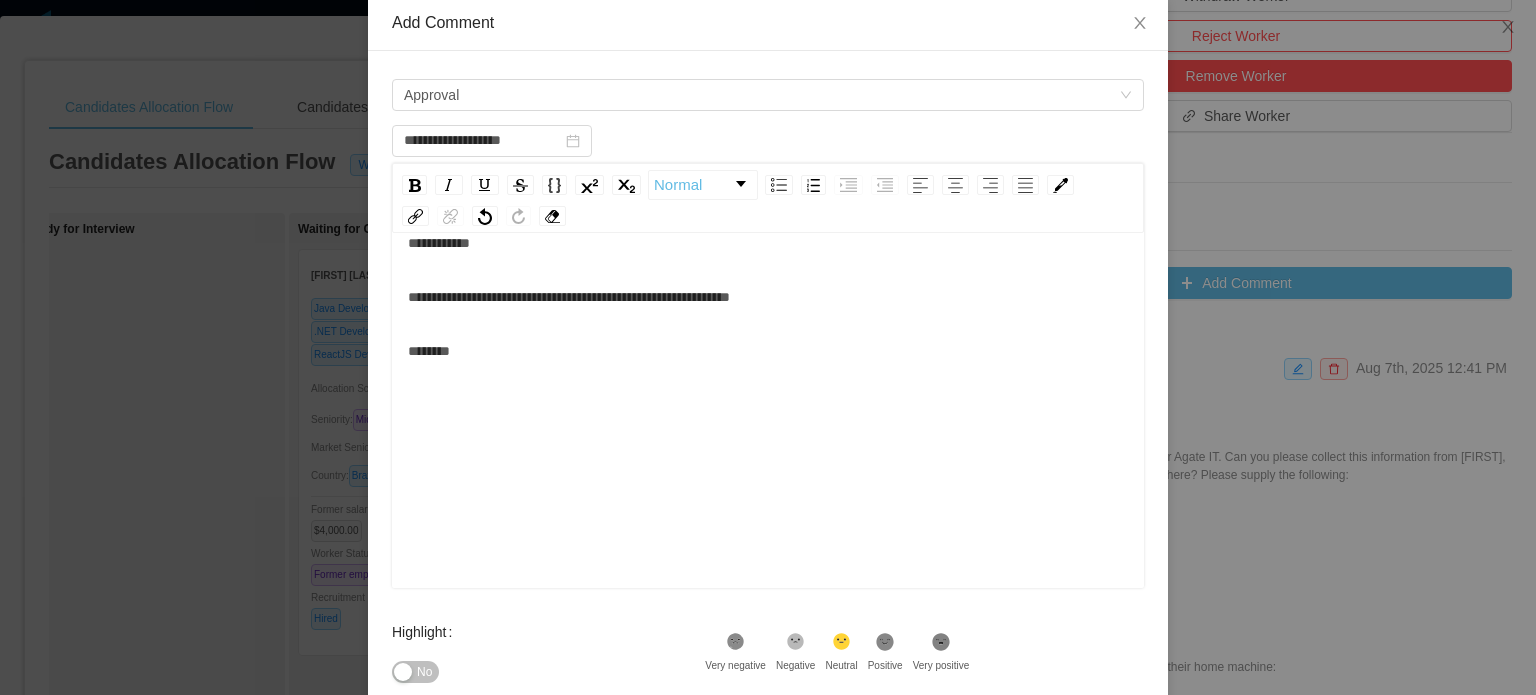 scroll, scrollTop: 328, scrollLeft: 0, axis: vertical 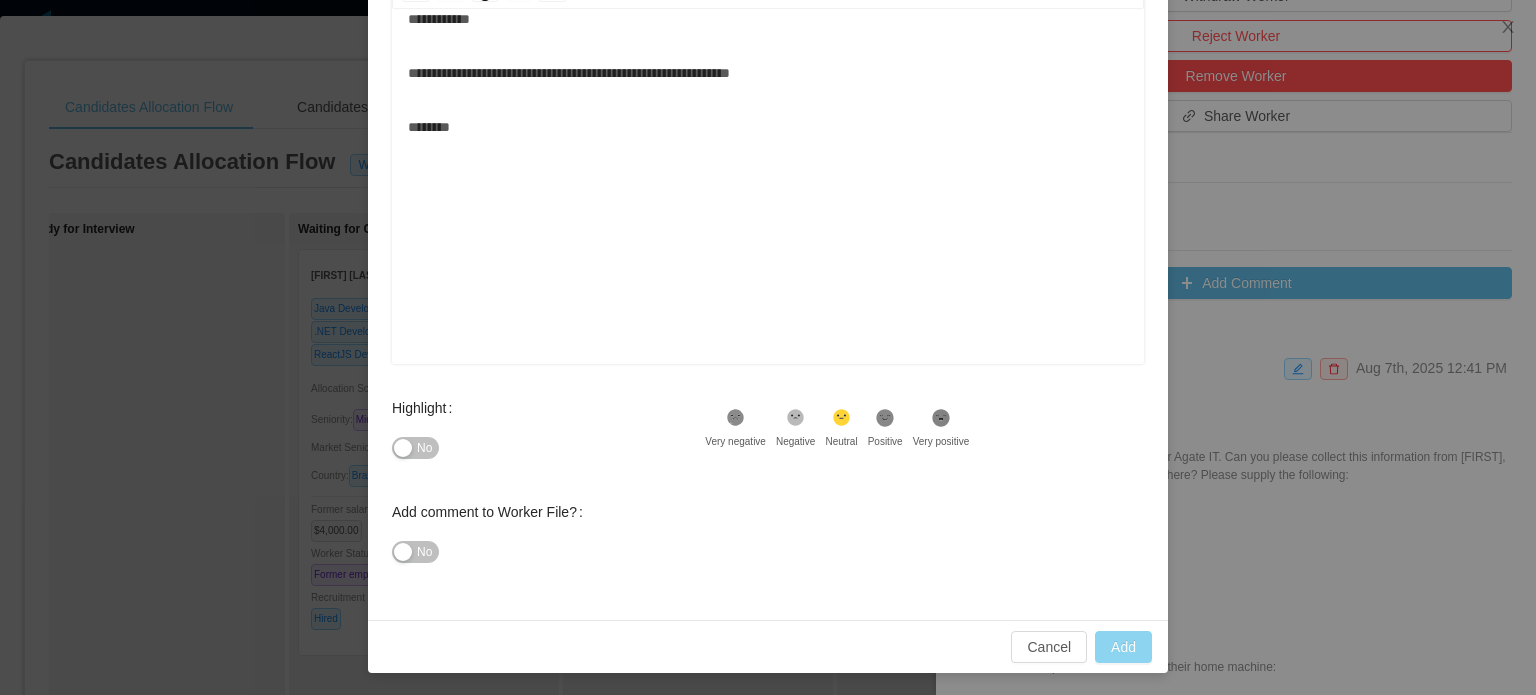 click on "Add" at bounding box center (1123, 647) 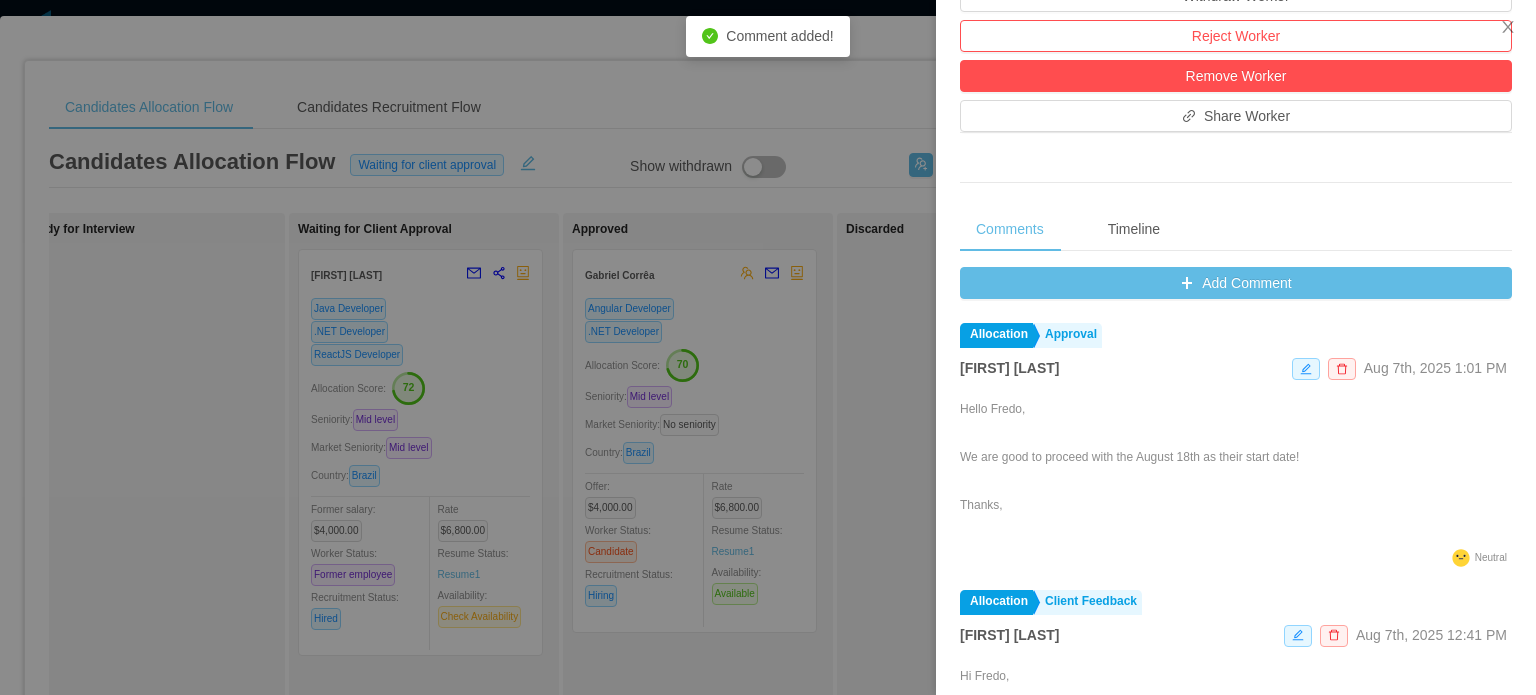 click at bounding box center (768, 347) 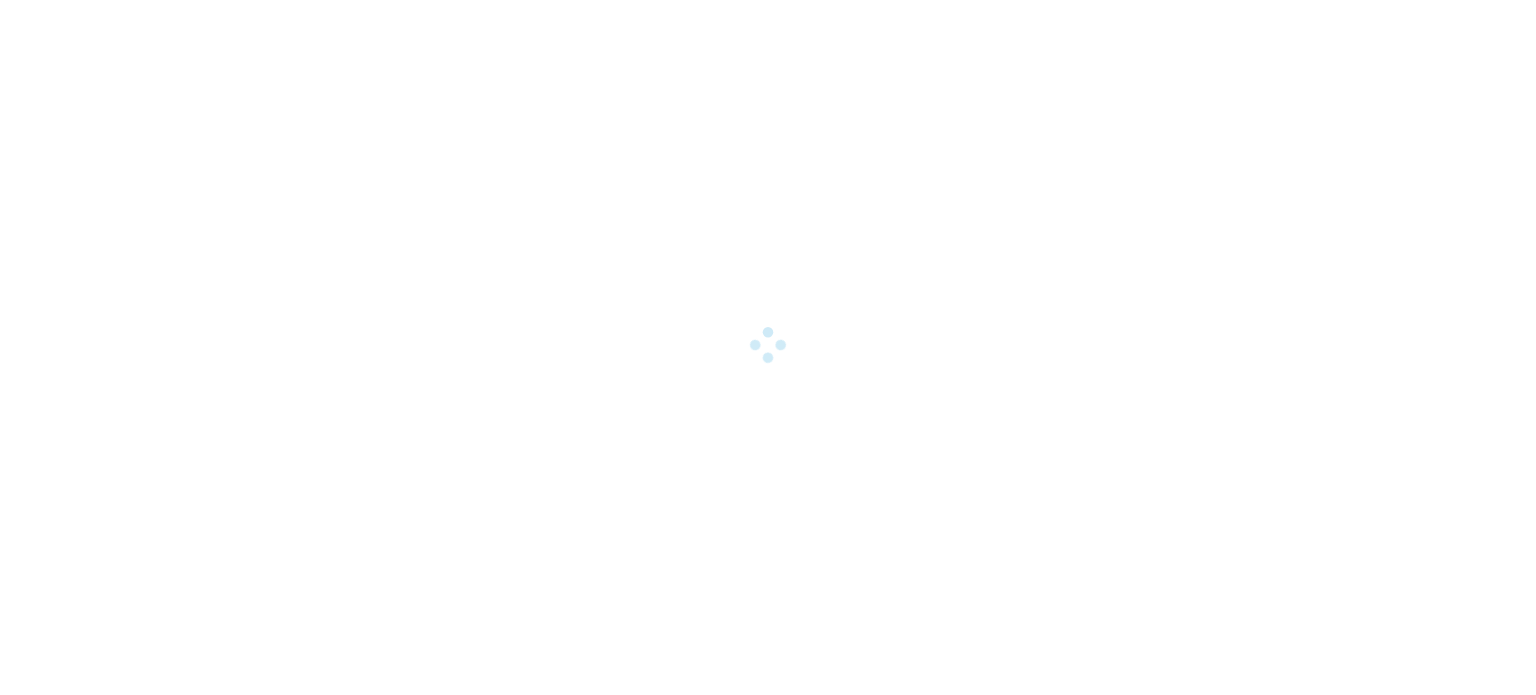 scroll, scrollTop: 0, scrollLeft: 0, axis: both 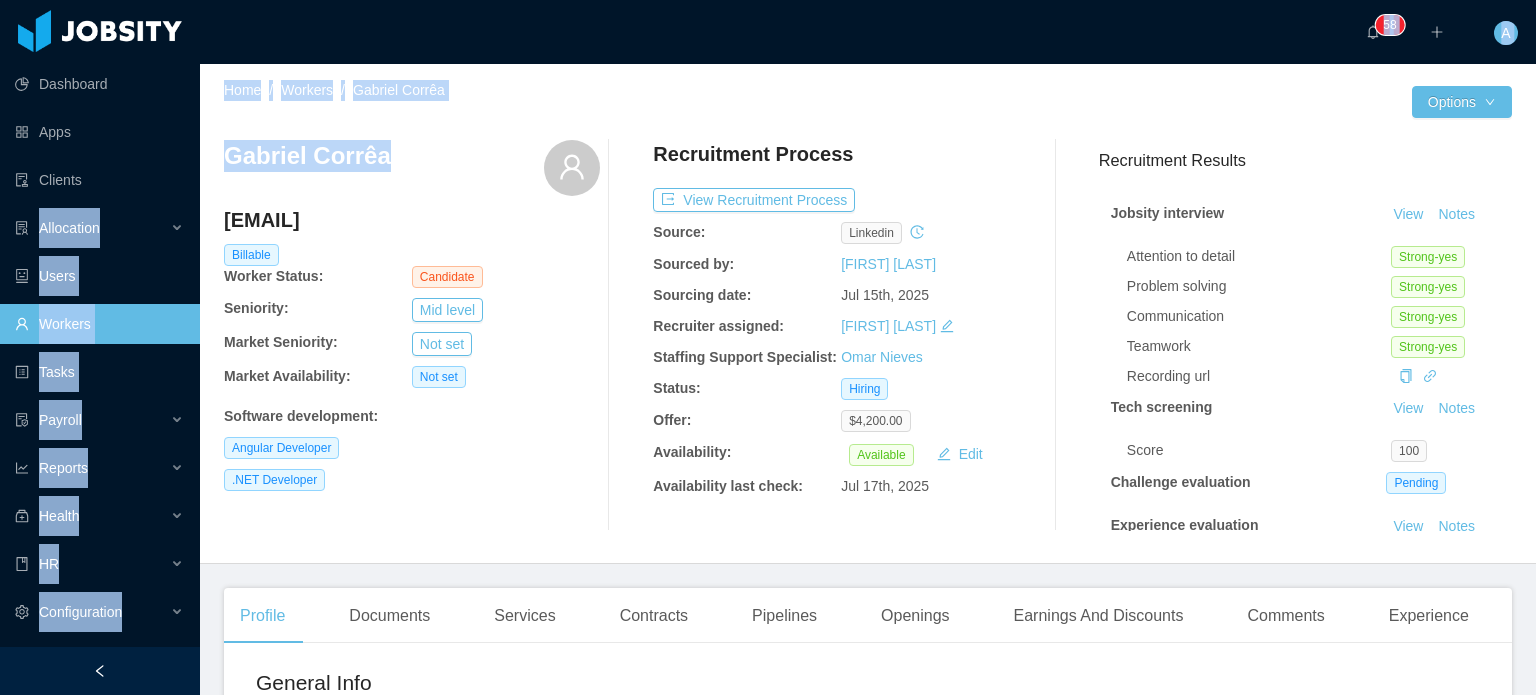 drag, startPoint x: 386, startPoint y: 159, endPoint x: 196, endPoint y: 155, distance: 190.0421 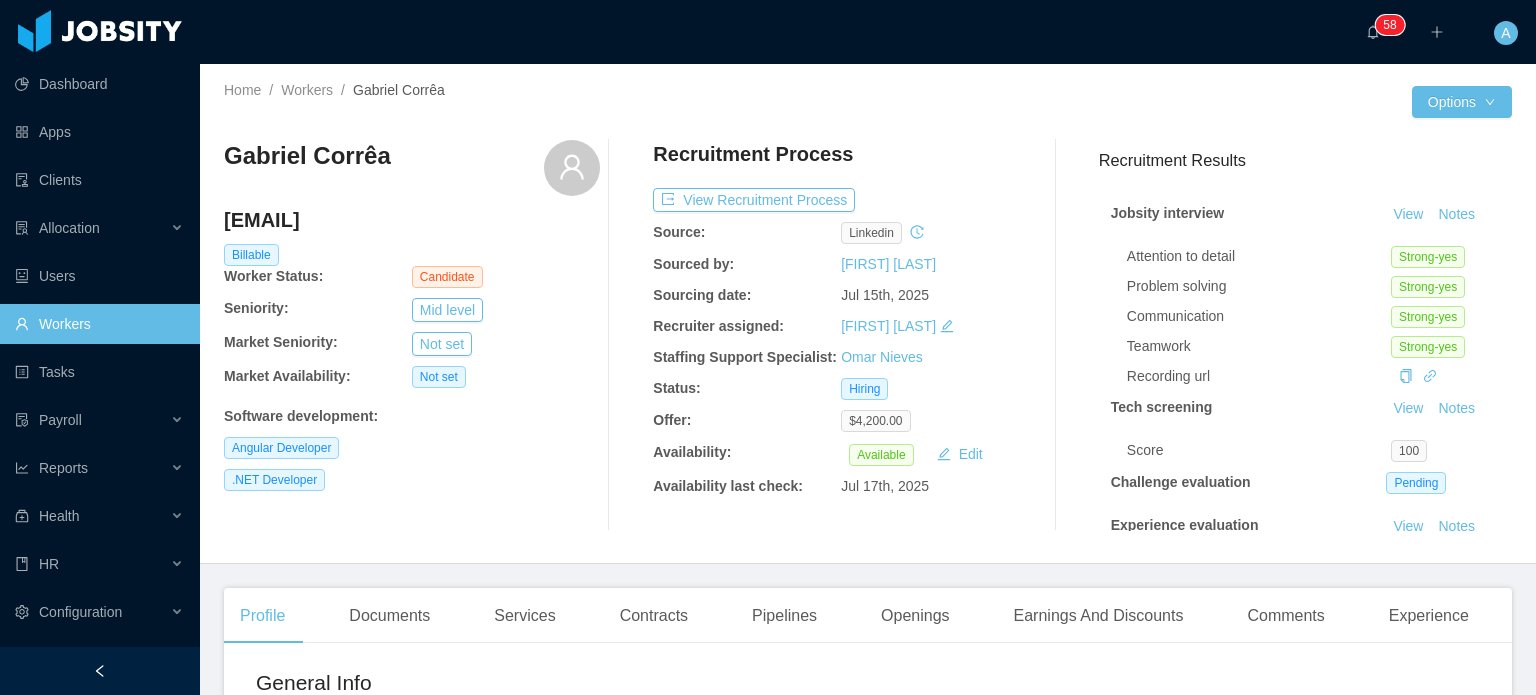click on "Gabriel Corrêa" at bounding box center [307, 156] 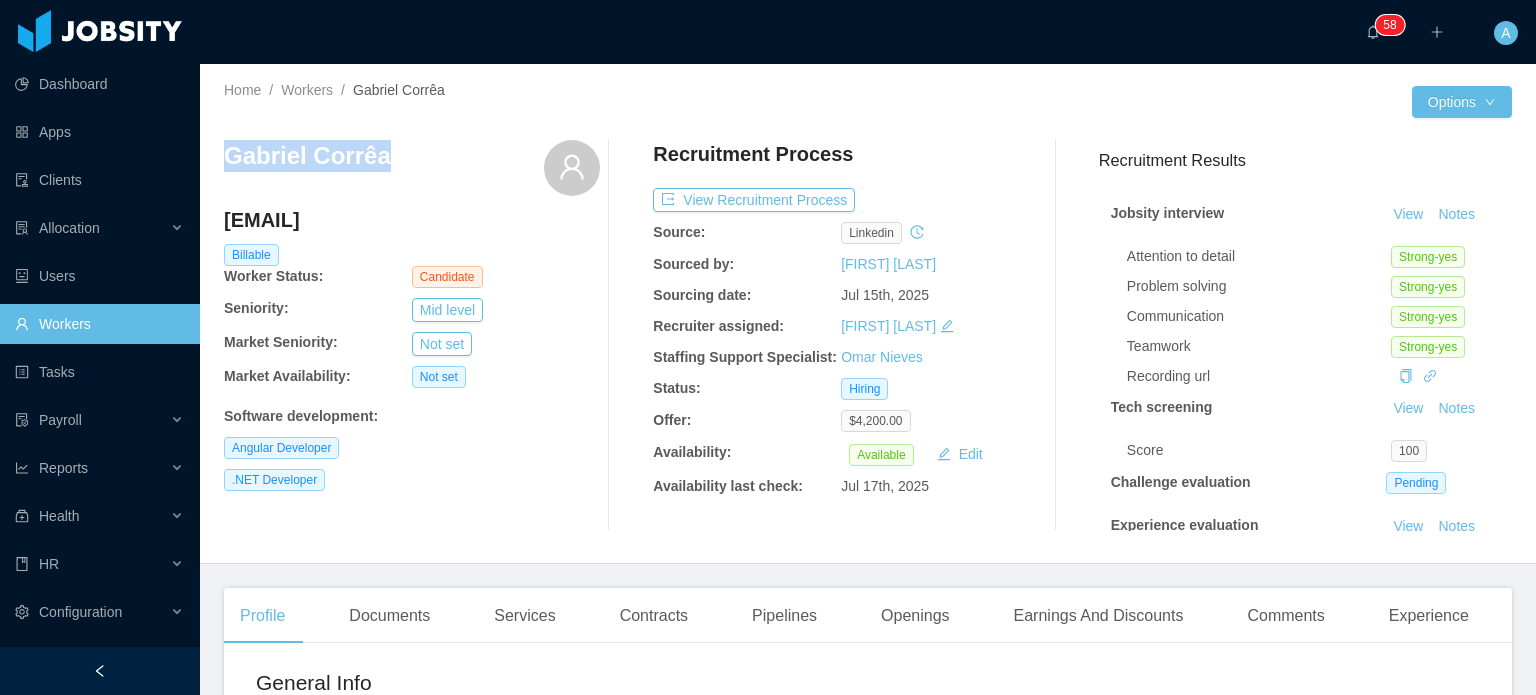 drag, startPoint x: 384, startPoint y: 157, endPoint x: 225, endPoint y: 159, distance: 159.01257 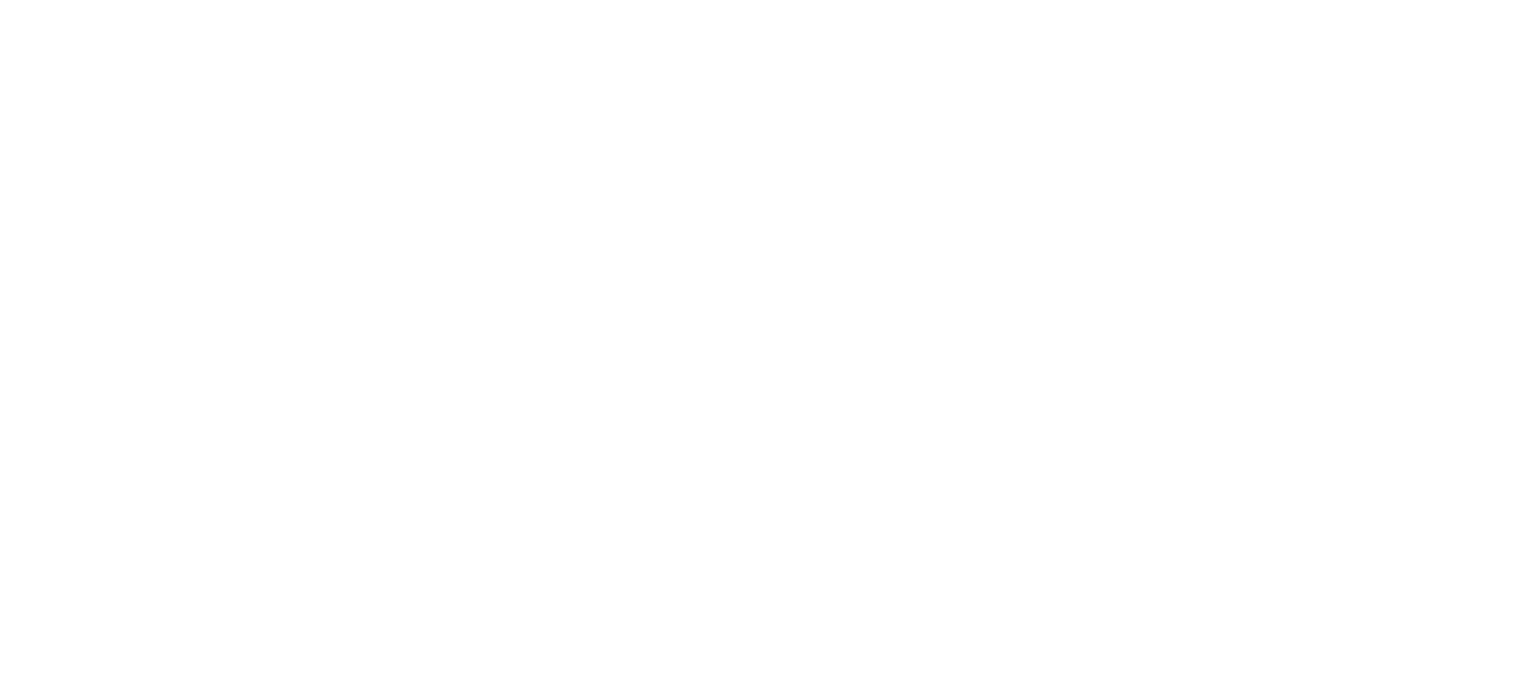 scroll, scrollTop: 0, scrollLeft: 0, axis: both 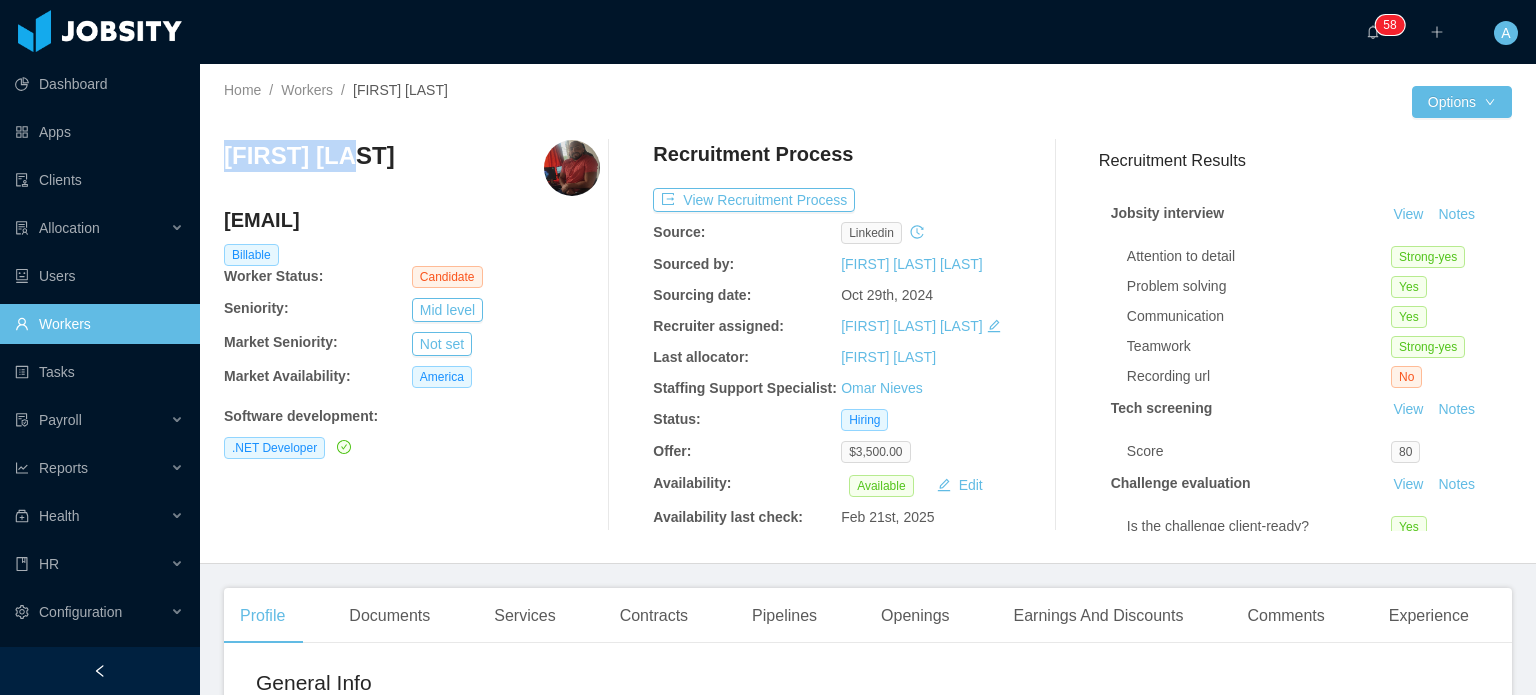 drag, startPoint x: 379, startPoint y: 163, endPoint x: 226, endPoint y: 167, distance: 153.05228 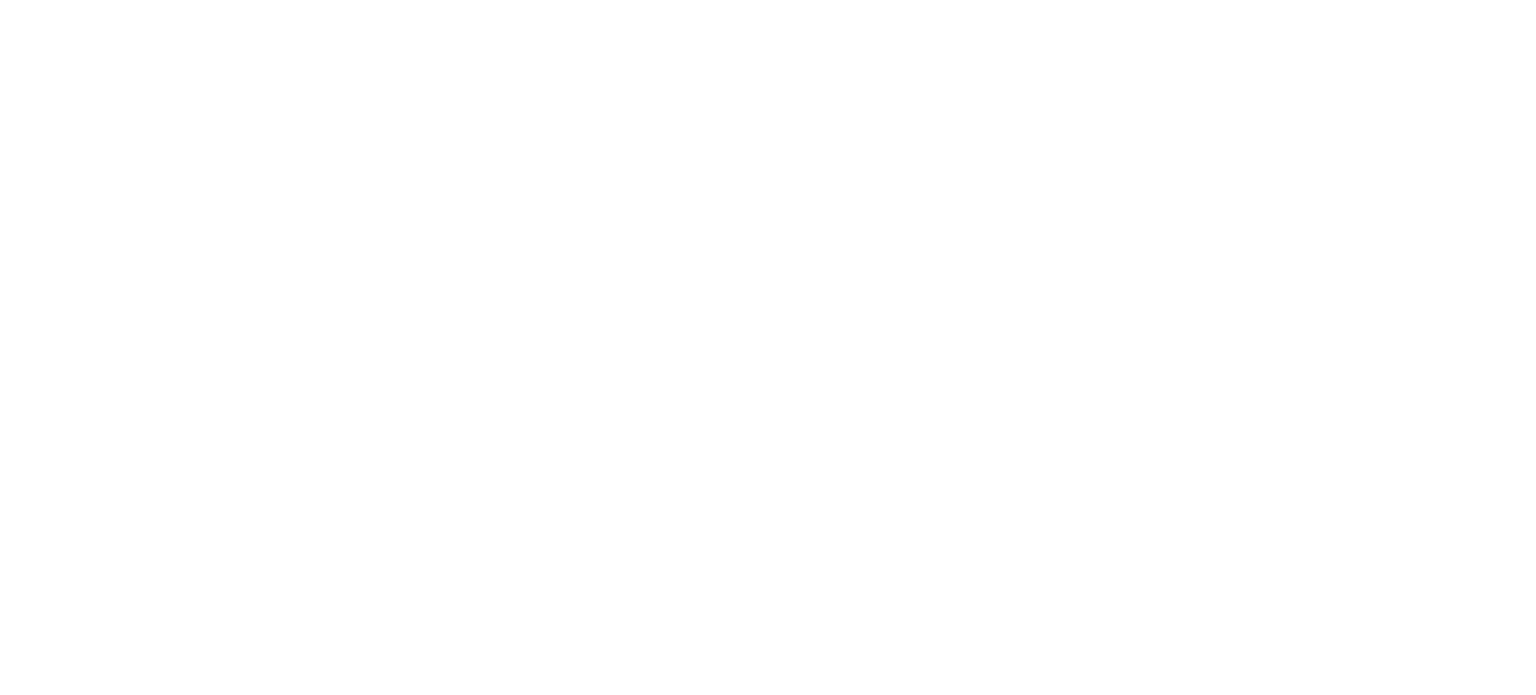 scroll, scrollTop: 0, scrollLeft: 0, axis: both 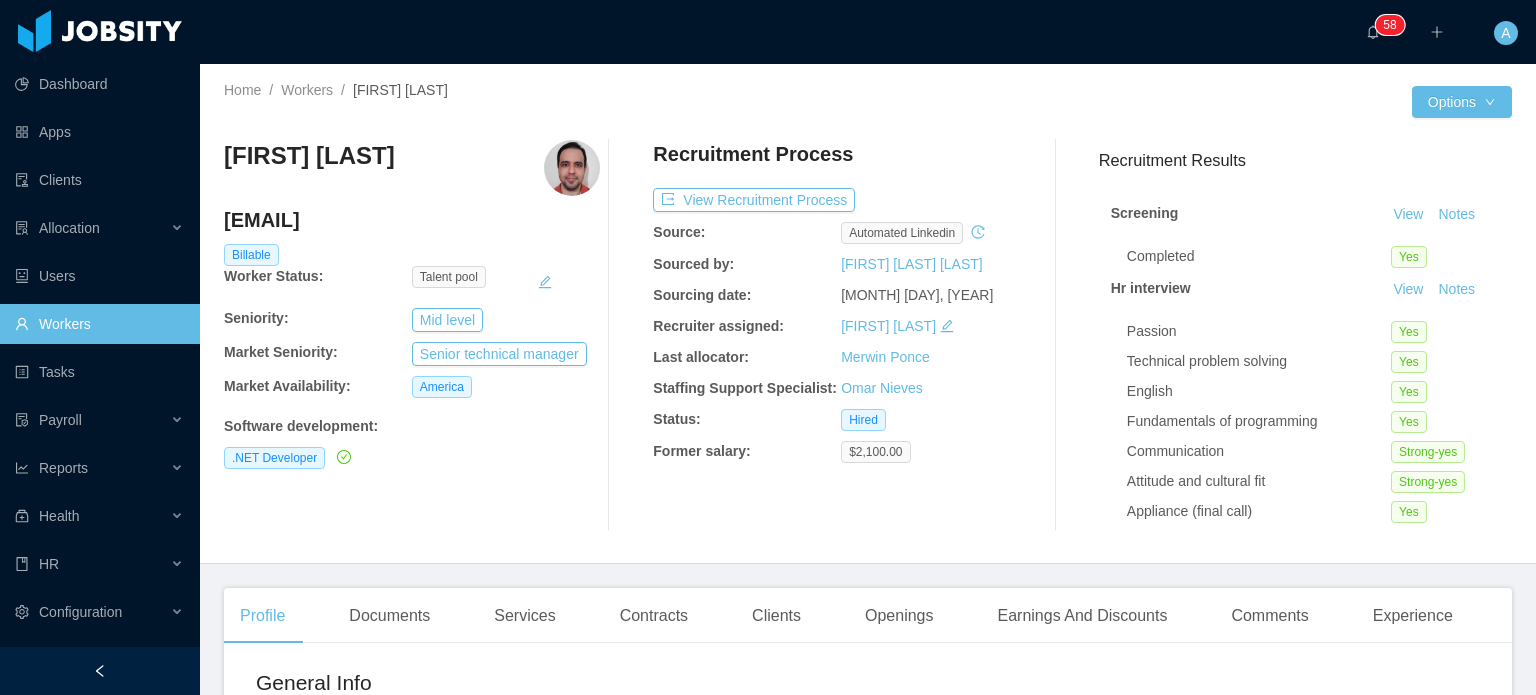 drag, startPoint x: 422, startPoint y: 166, endPoint x: 231, endPoint y: 156, distance: 191.2616 